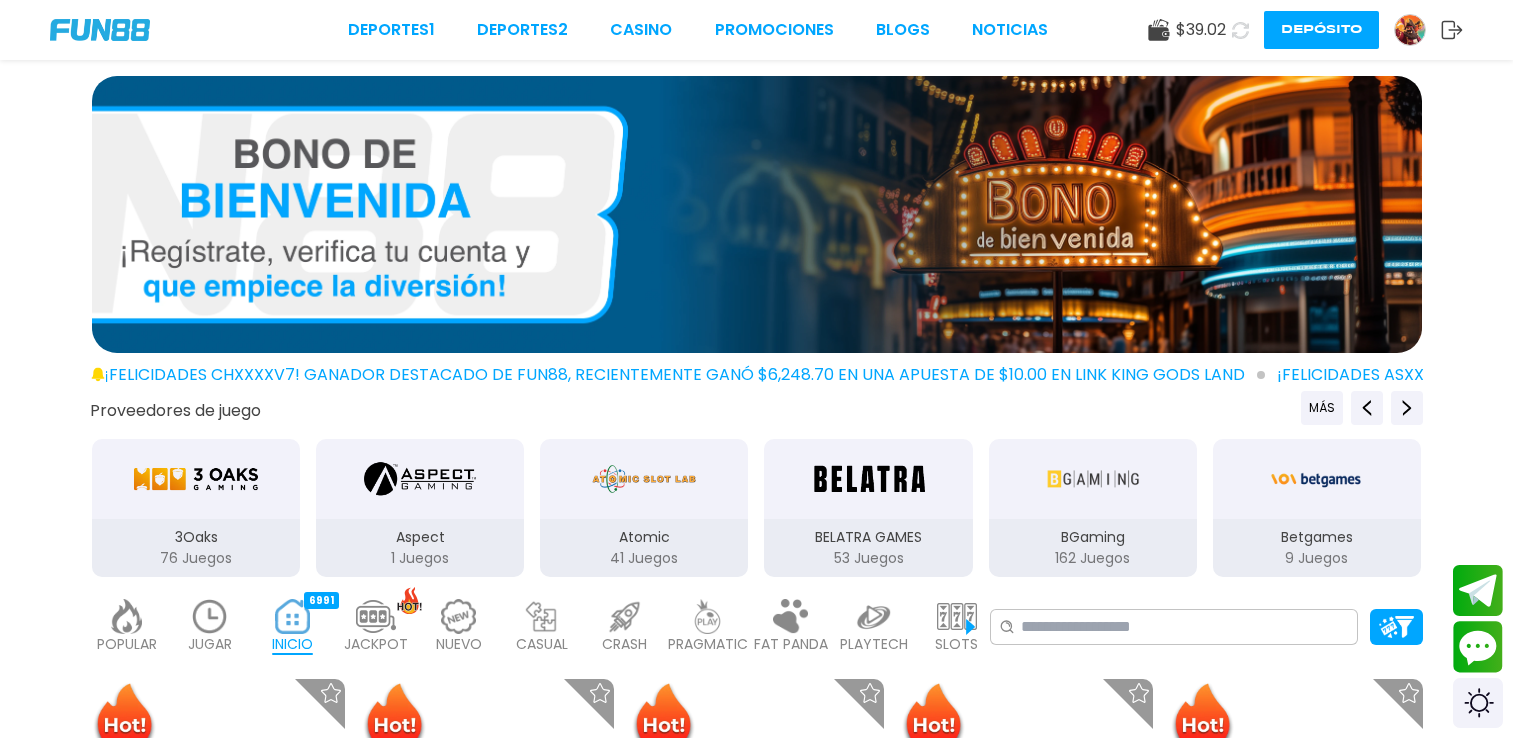 scroll, scrollTop: 0, scrollLeft: 0, axis: both 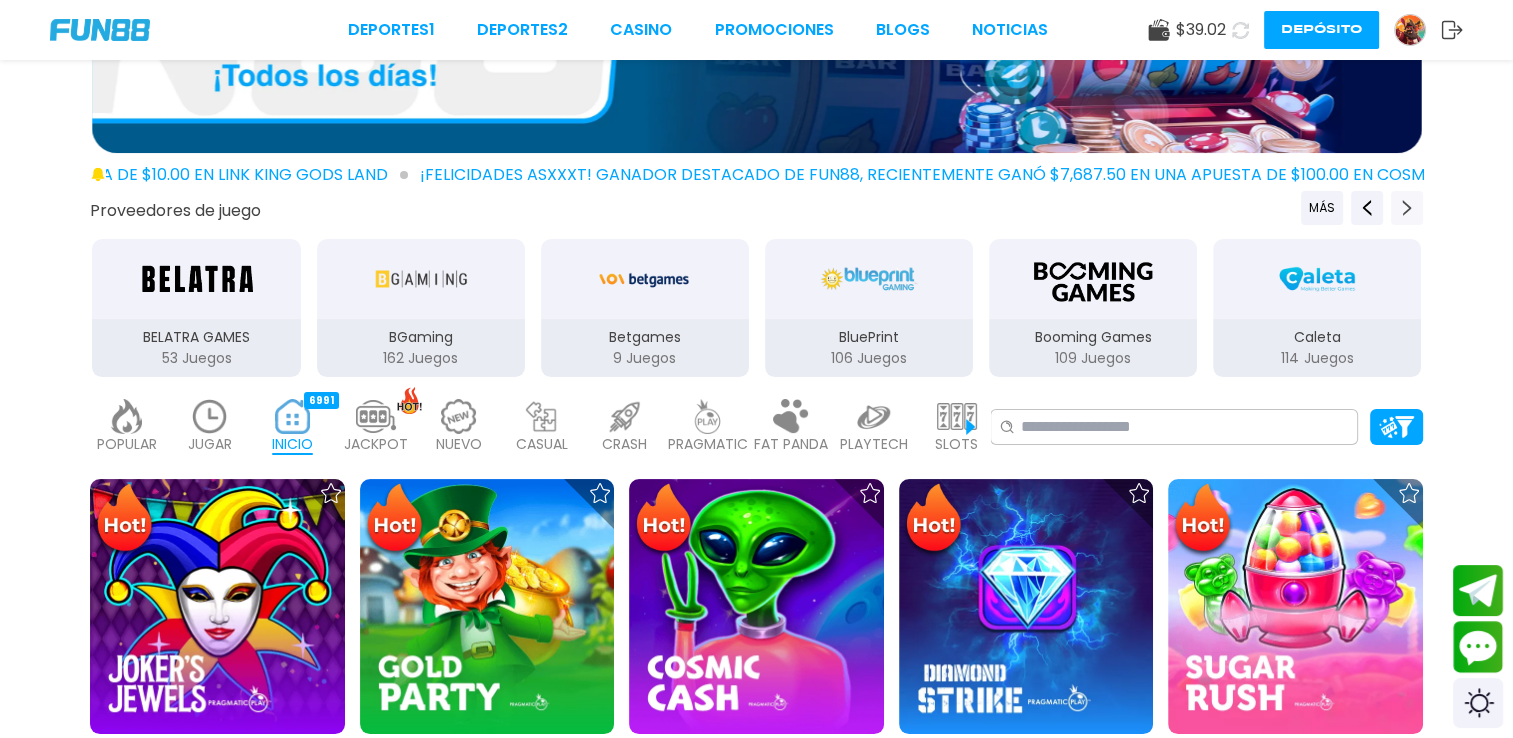 click 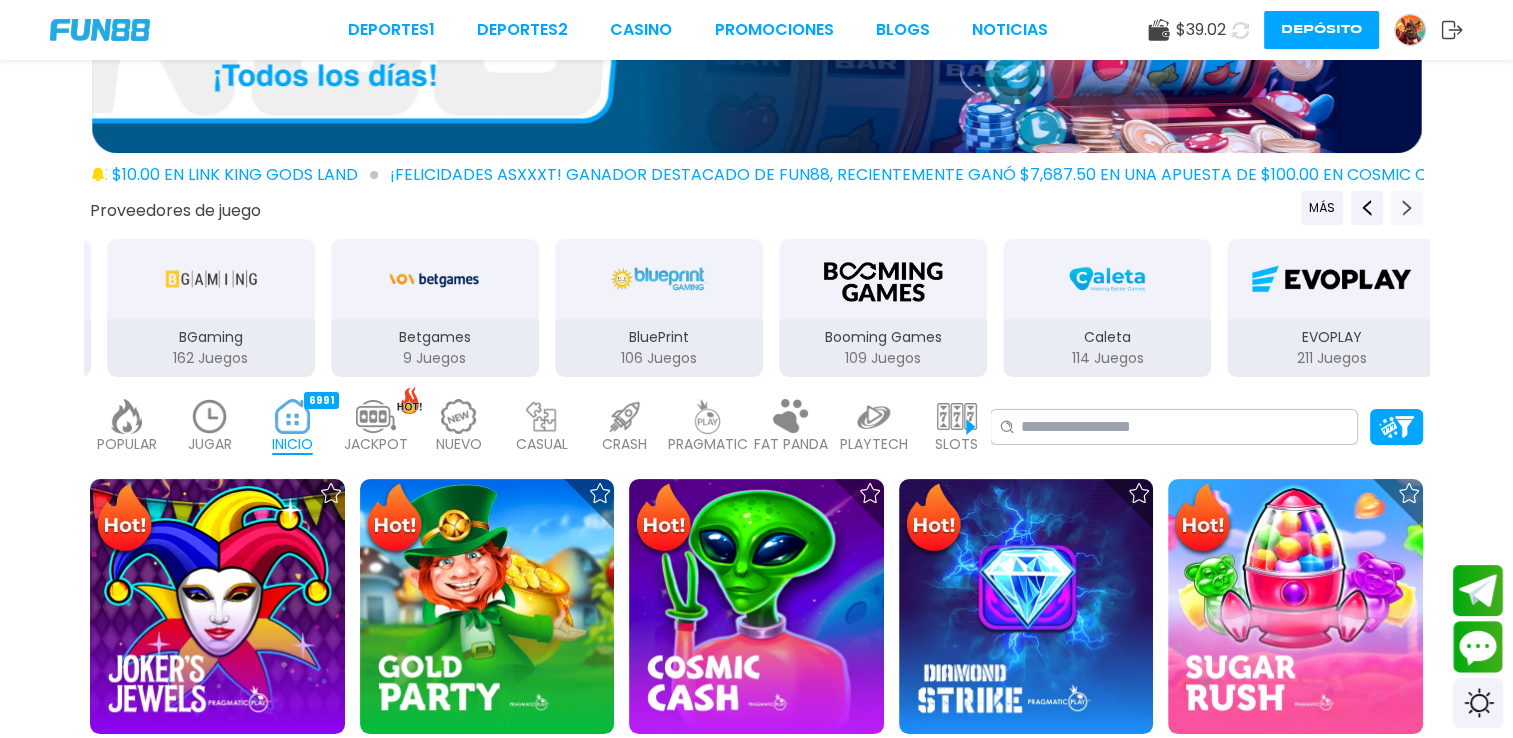 click at bounding box center [1407, 208] 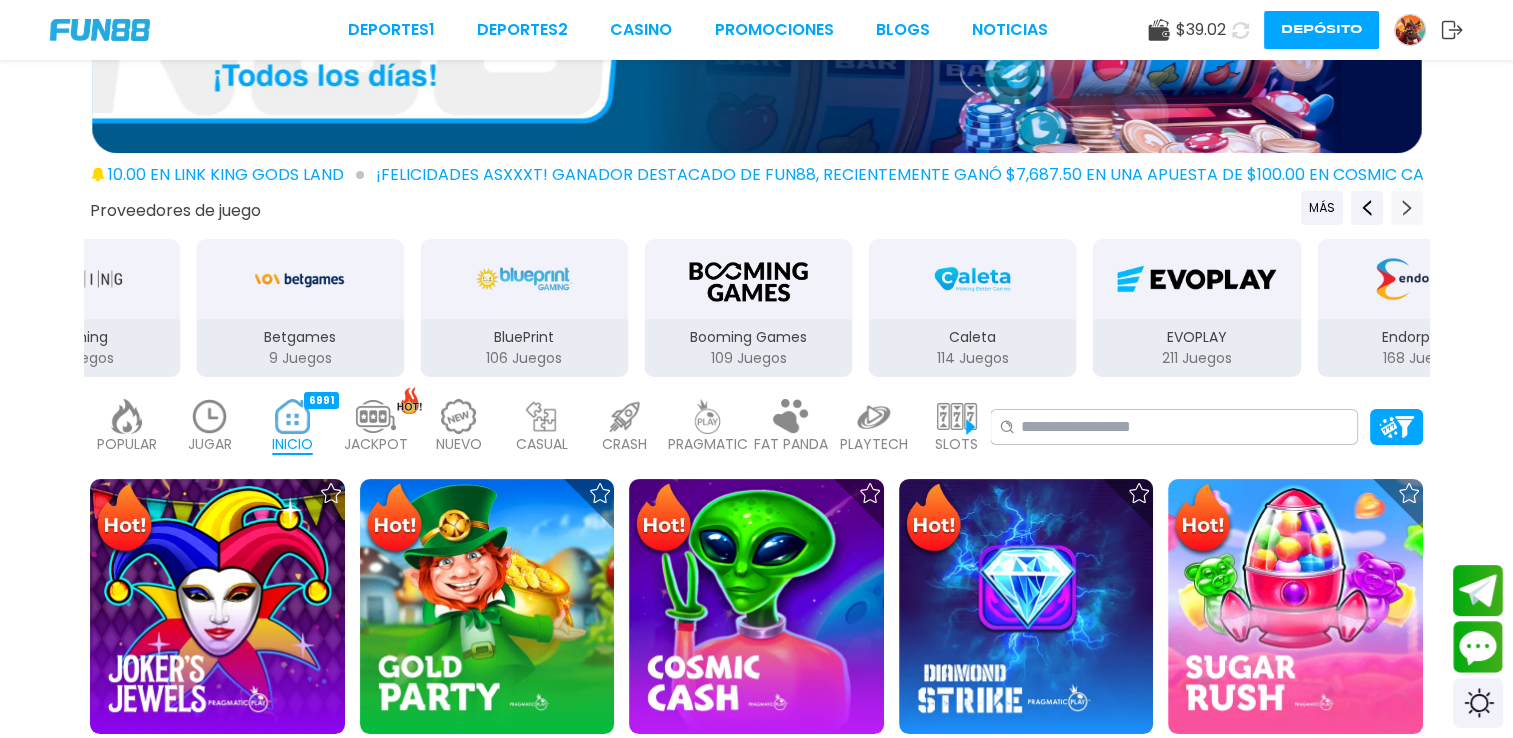 click at bounding box center (1407, 208) 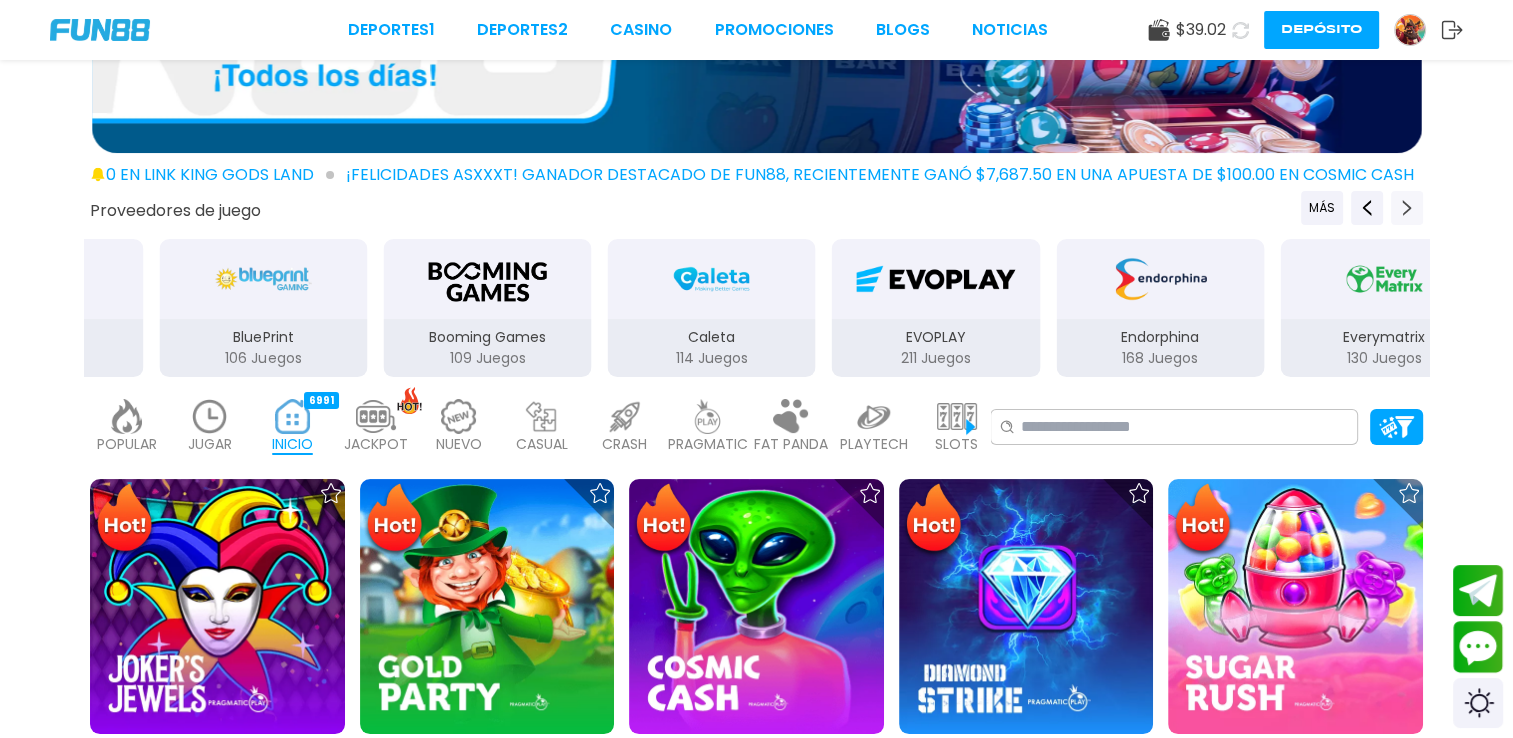 click at bounding box center [1407, 208] 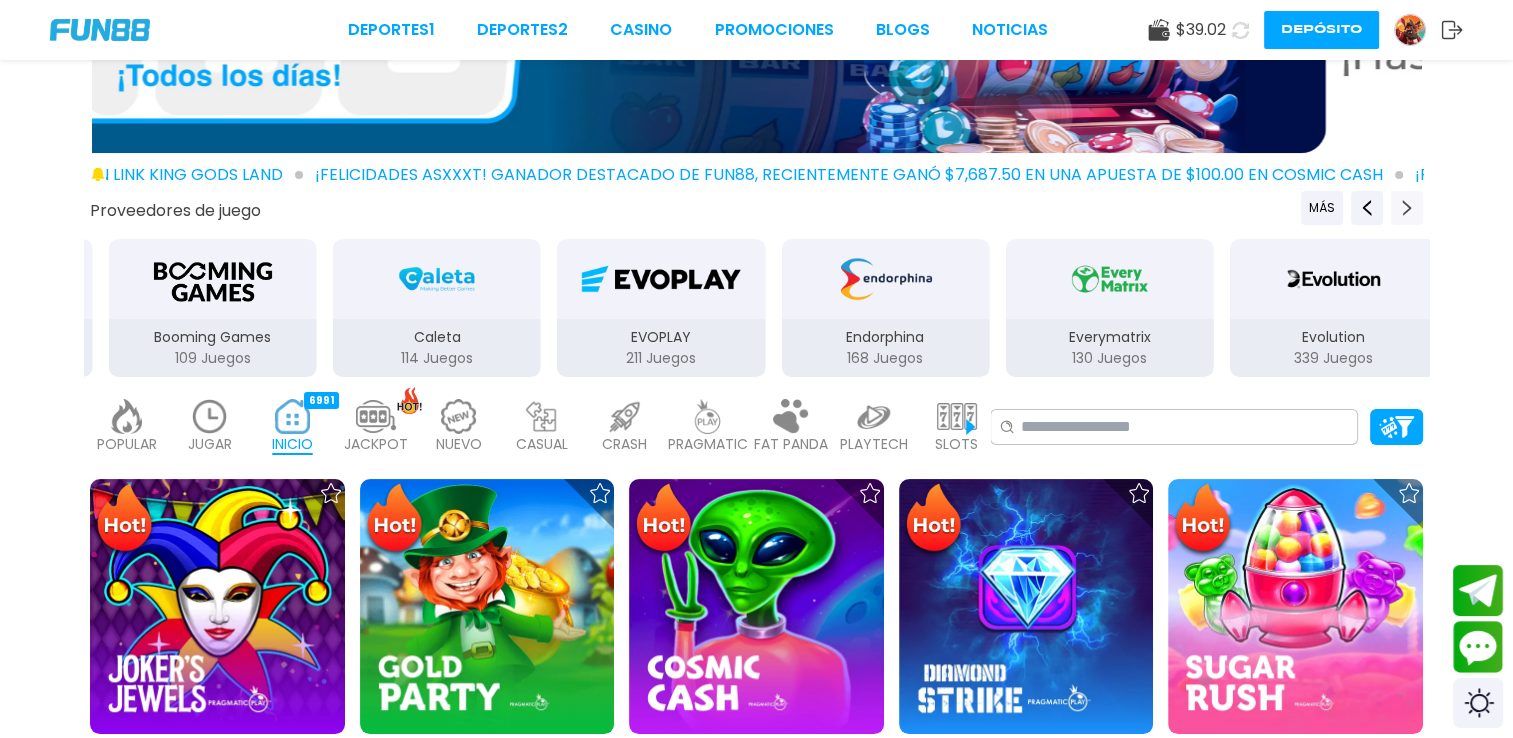 click at bounding box center (1407, 208) 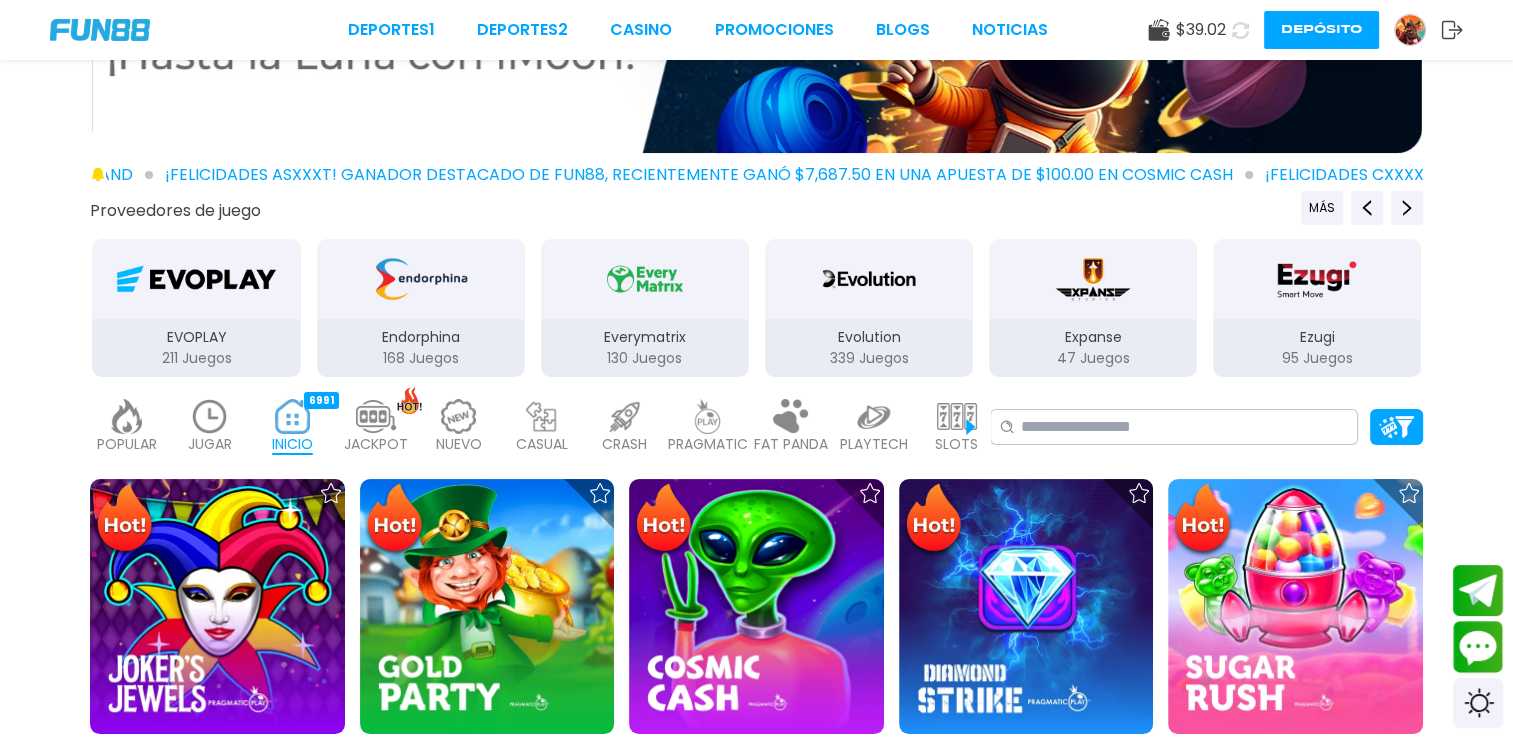 click at bounding box center (869, 279) 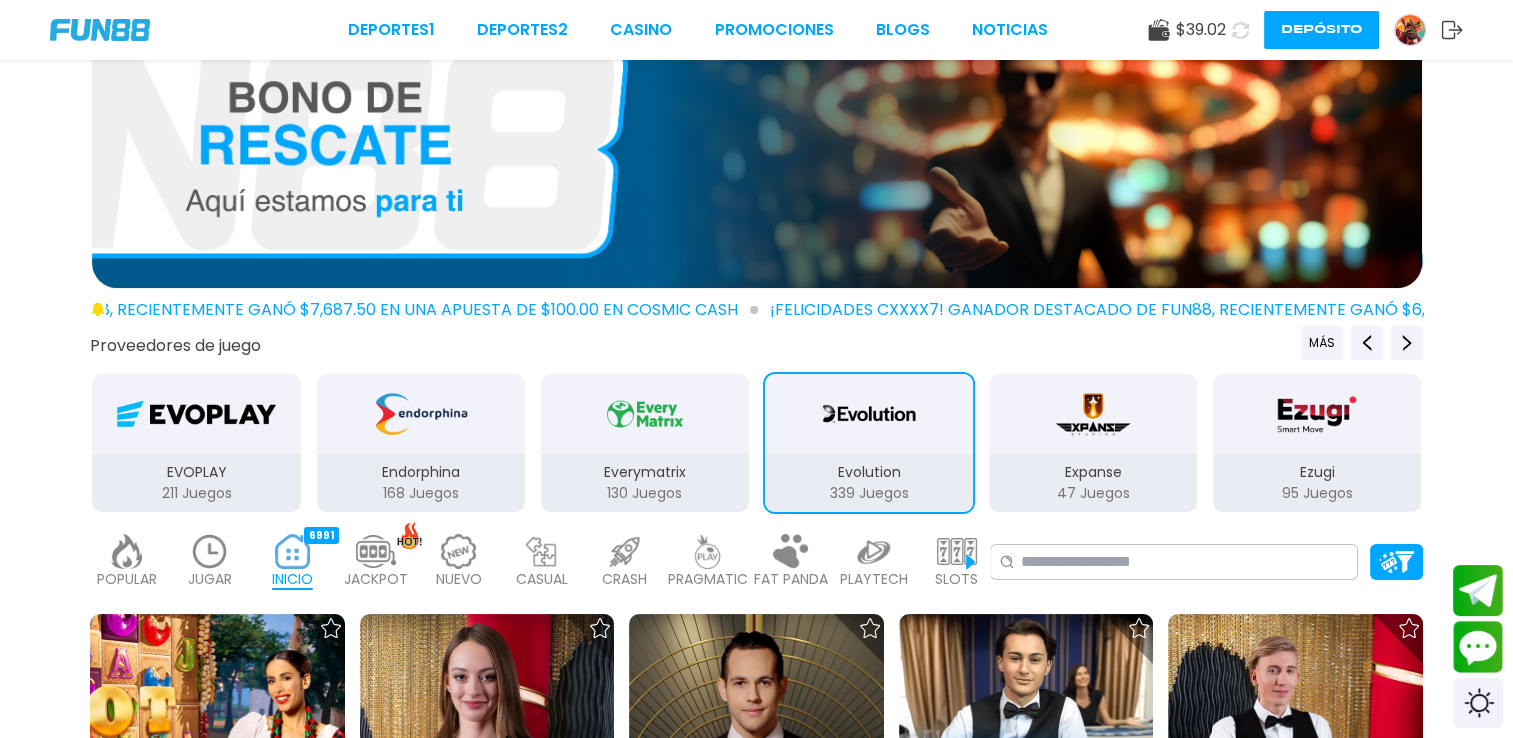 scroll, scrollTop: 100, scrollLeft: 0, axis: vertical 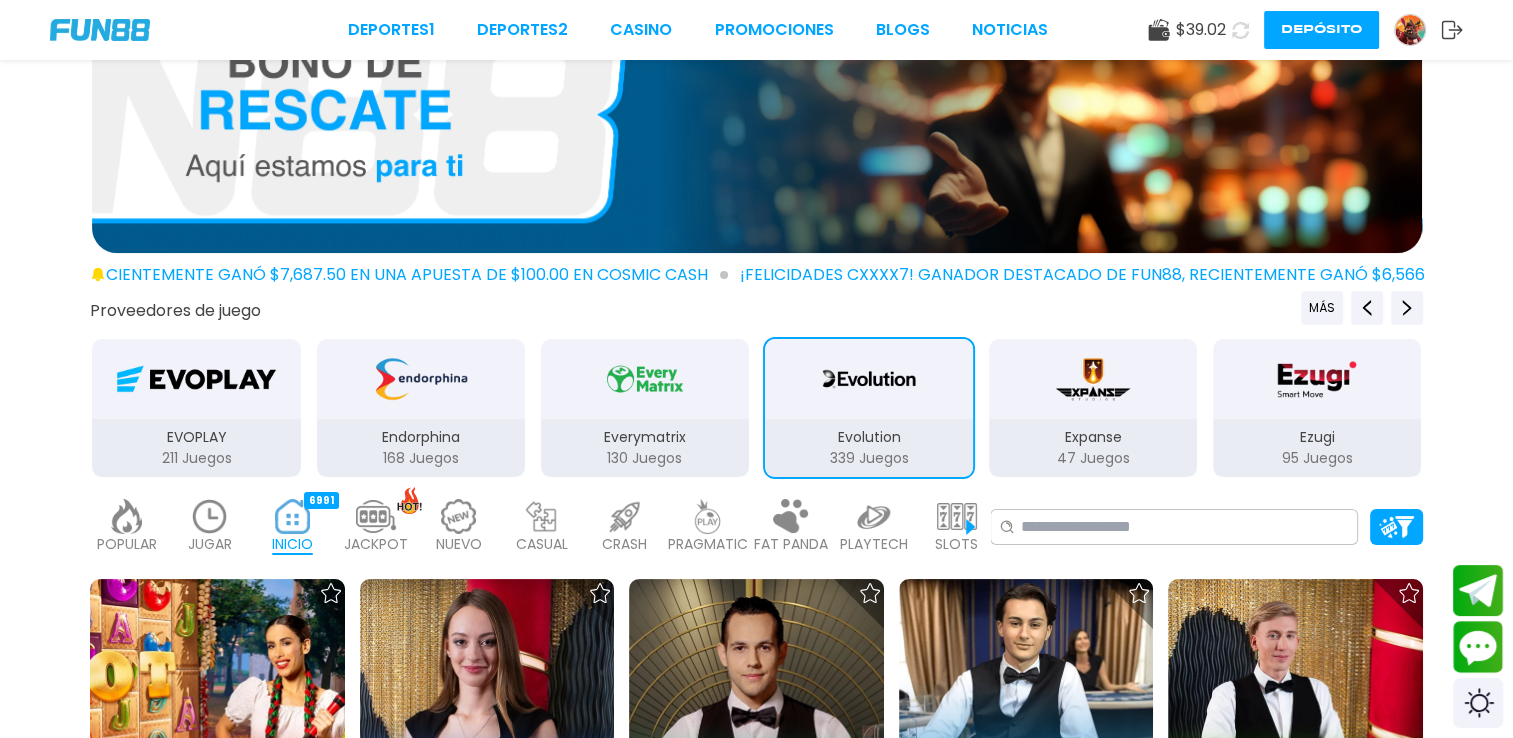 click at bounding box center [1093, 379] 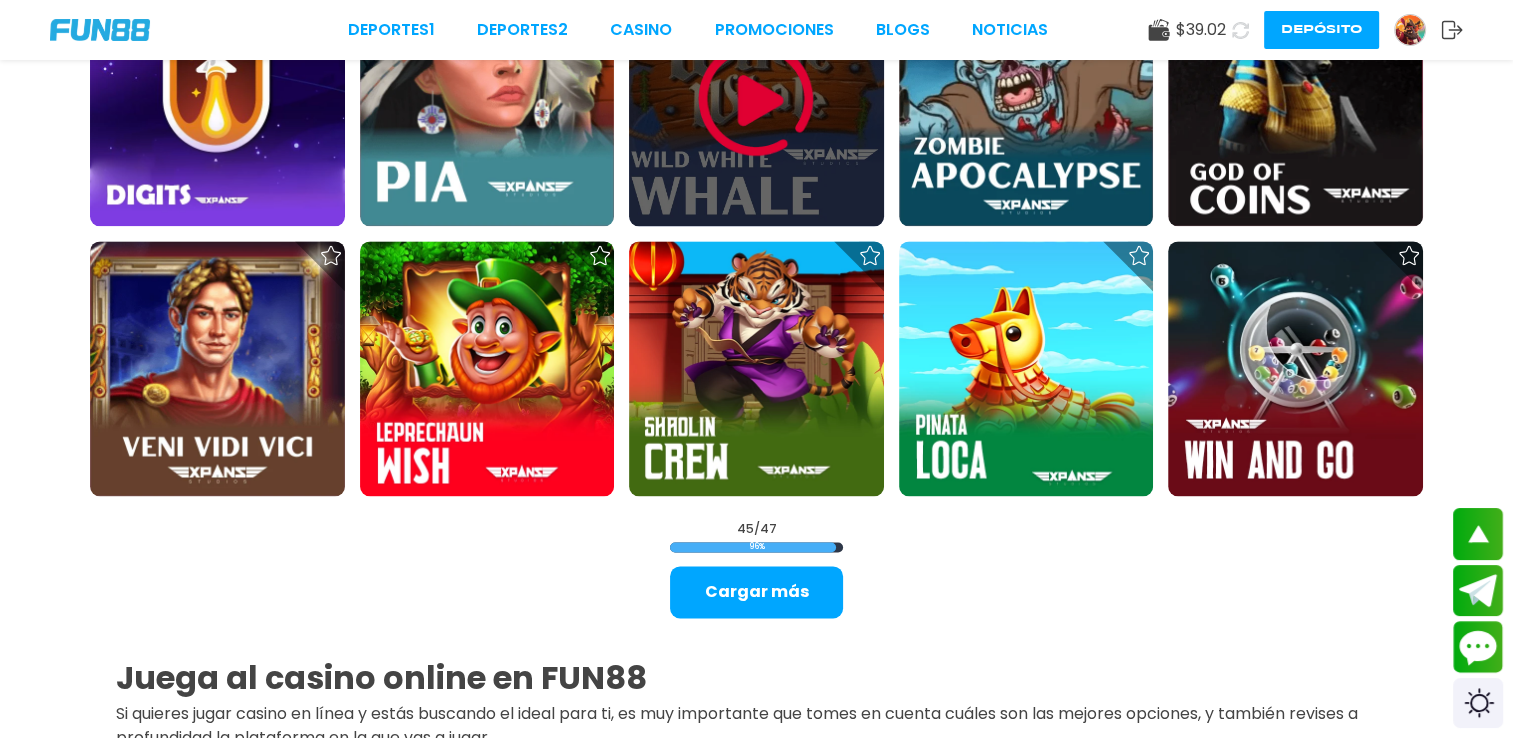 scroll, scrollTop: 2600, scrollLeft: 0, axis: vertical 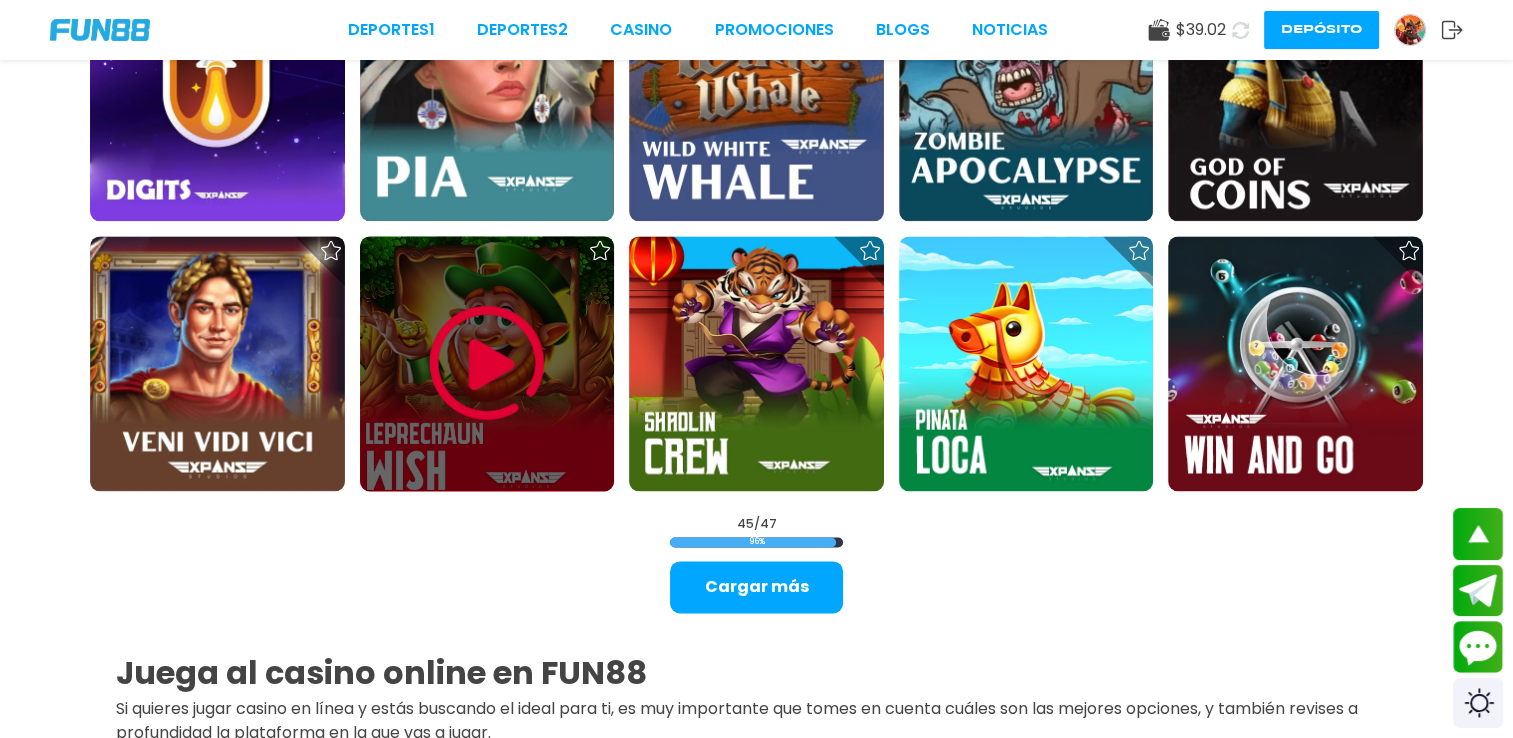 click at bounding box center [487, 363] 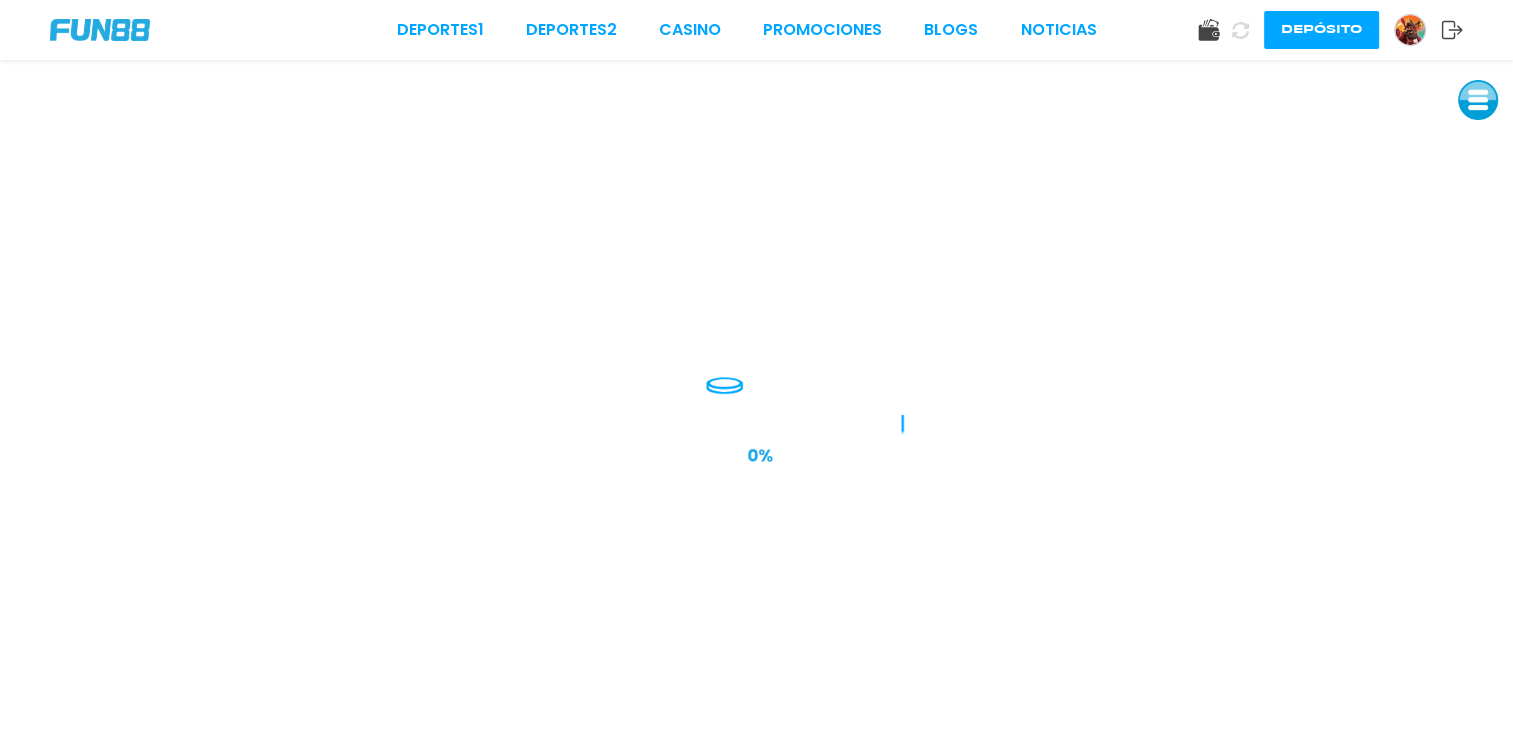 scroll, scrollTop: 0, scrollLeft: 0, axis: both 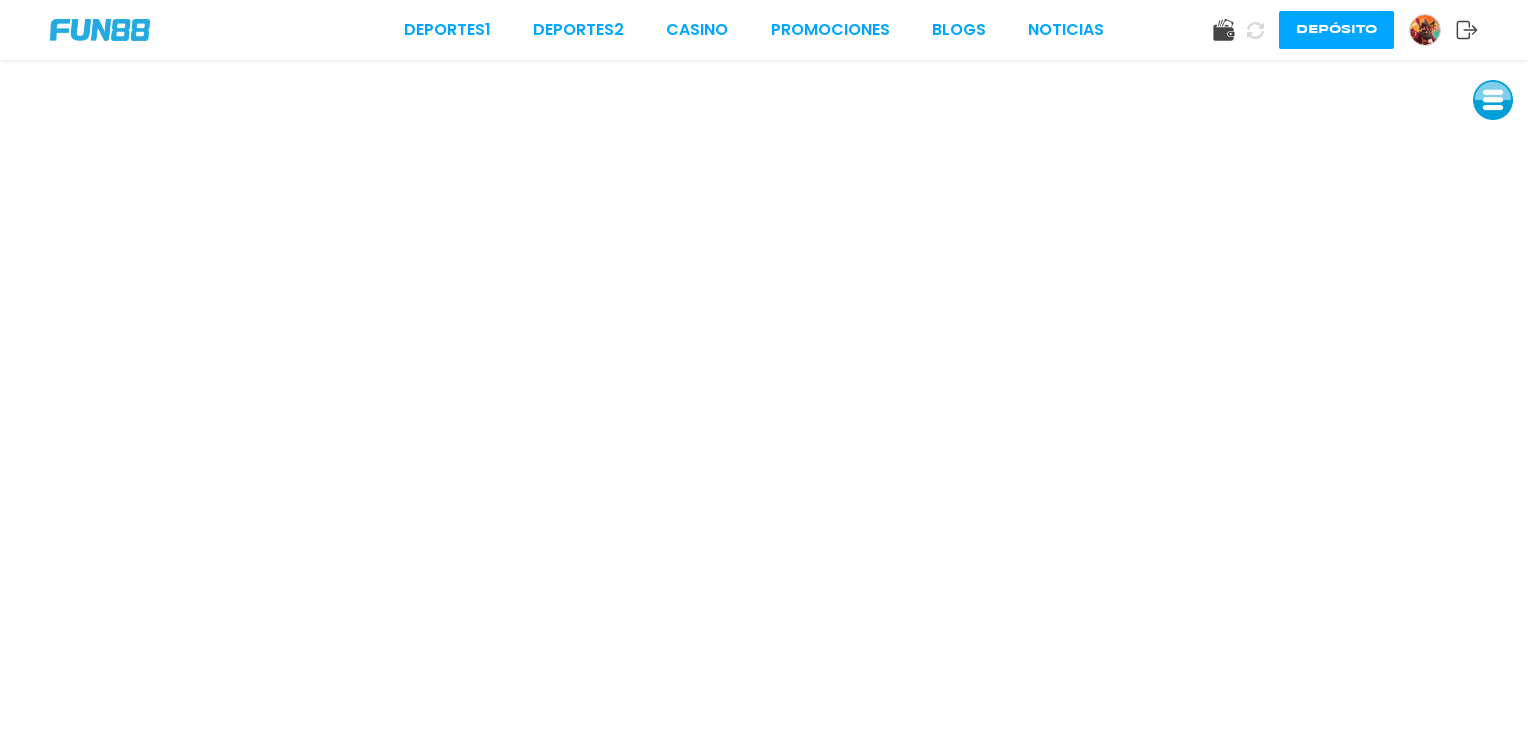 click at bounding box center [1493, 100] 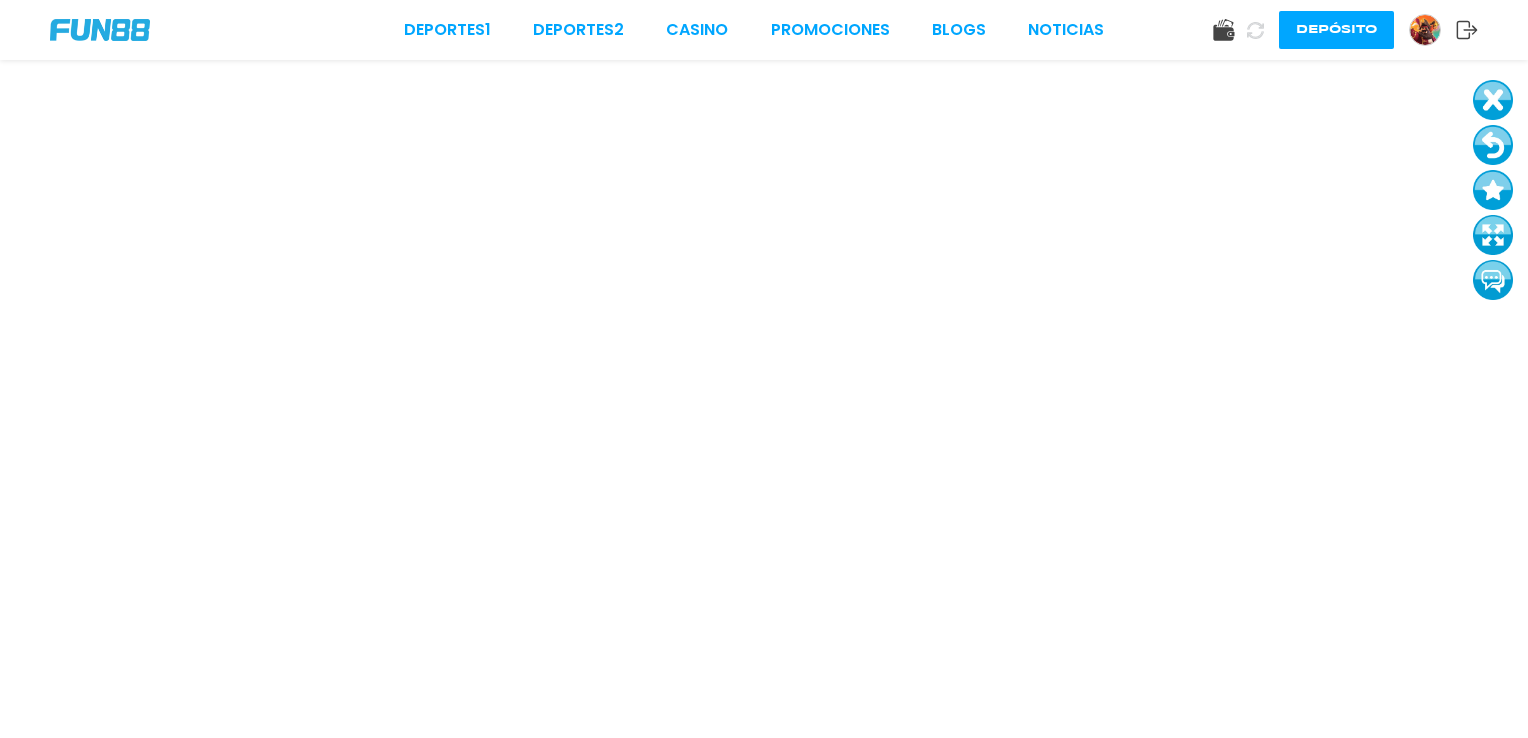 click at bounding box center (1493, 145) 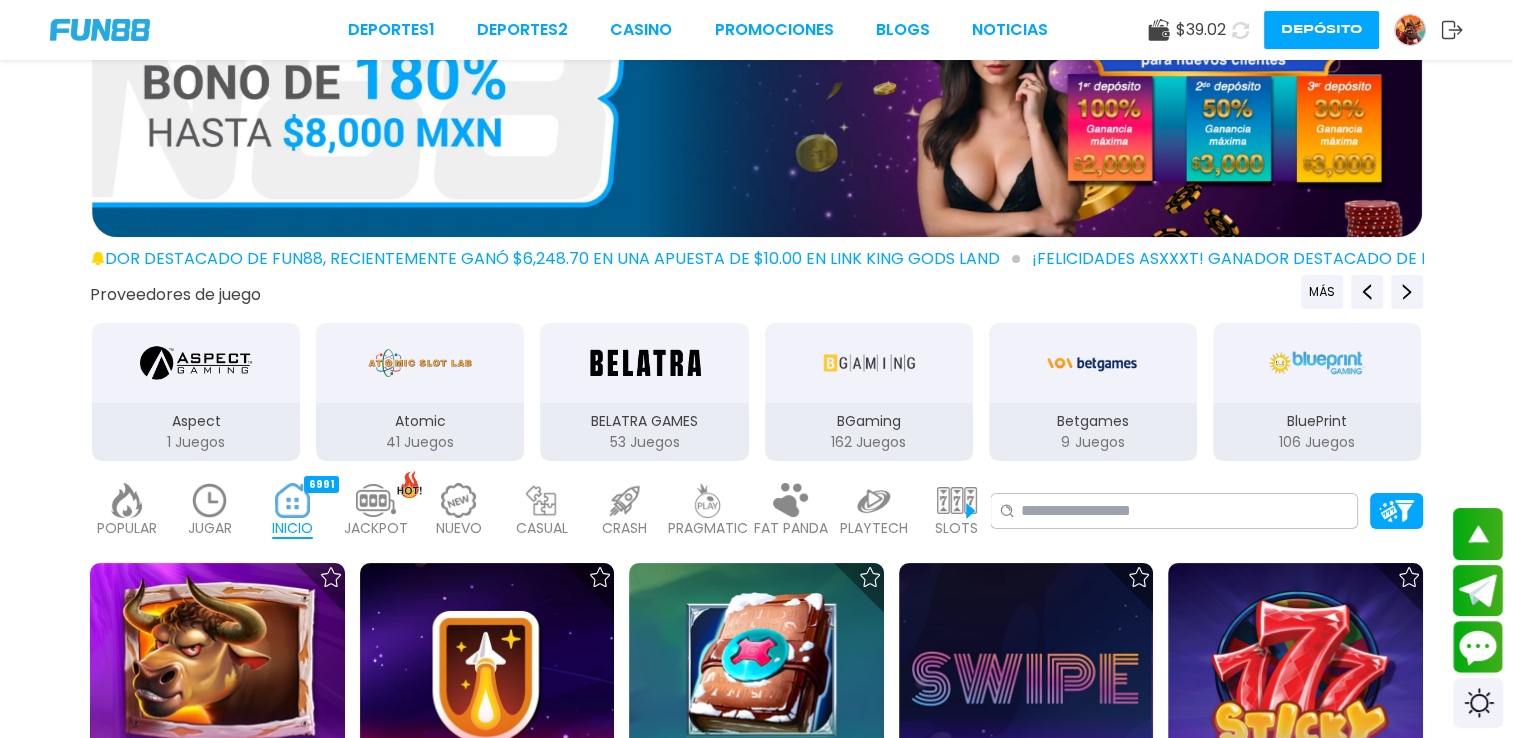 scroll, scrollTop: 200, scrollLeft: 0, axis: vertical 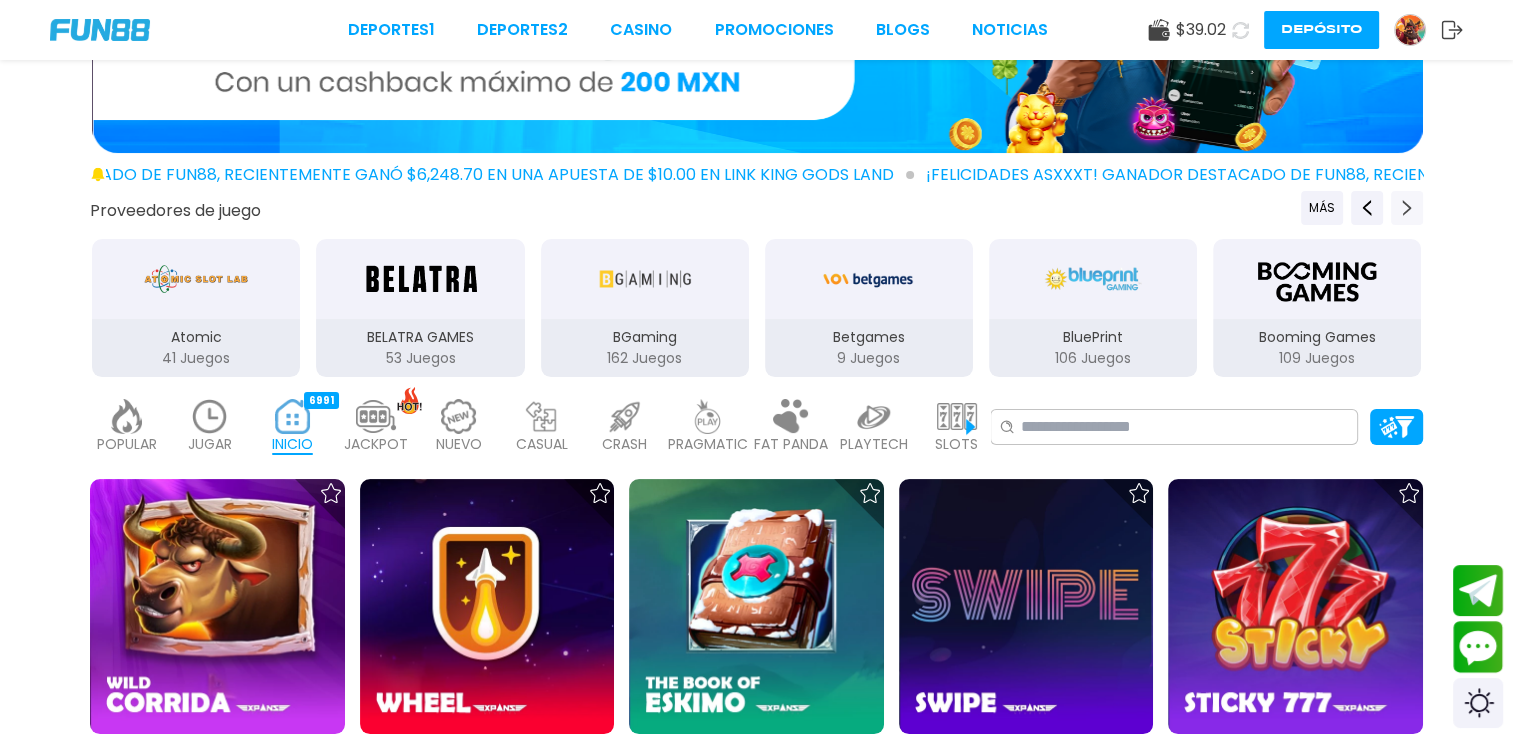 click 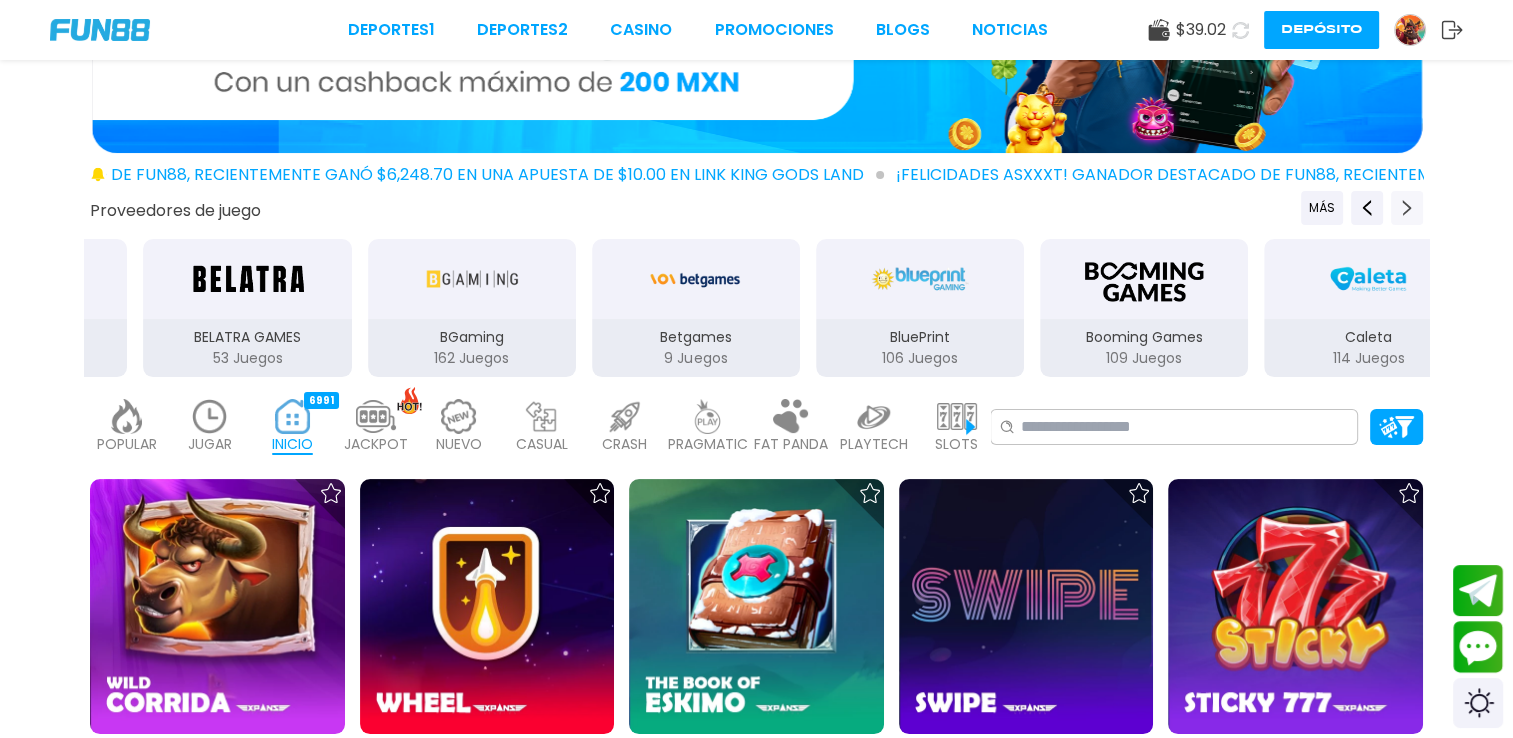 click 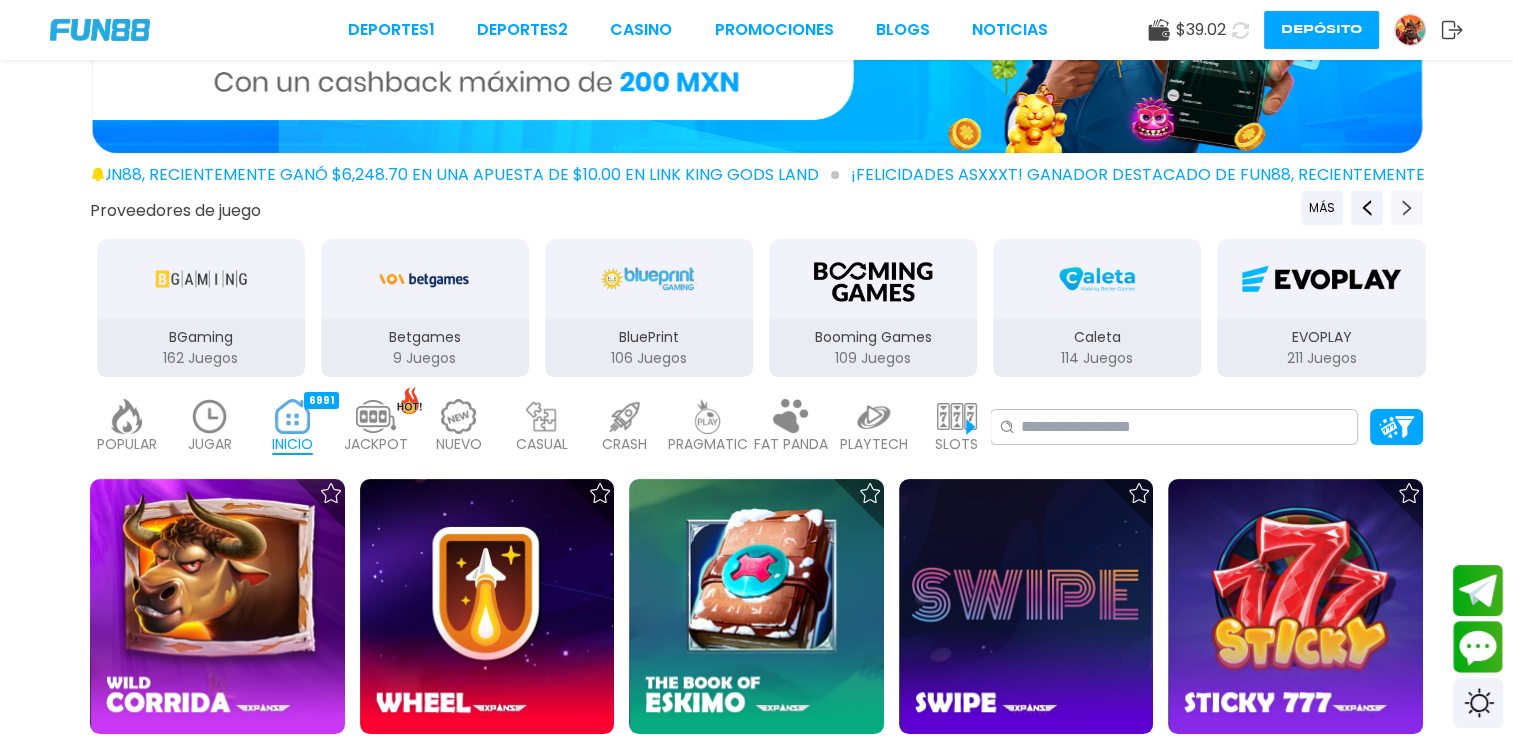 click 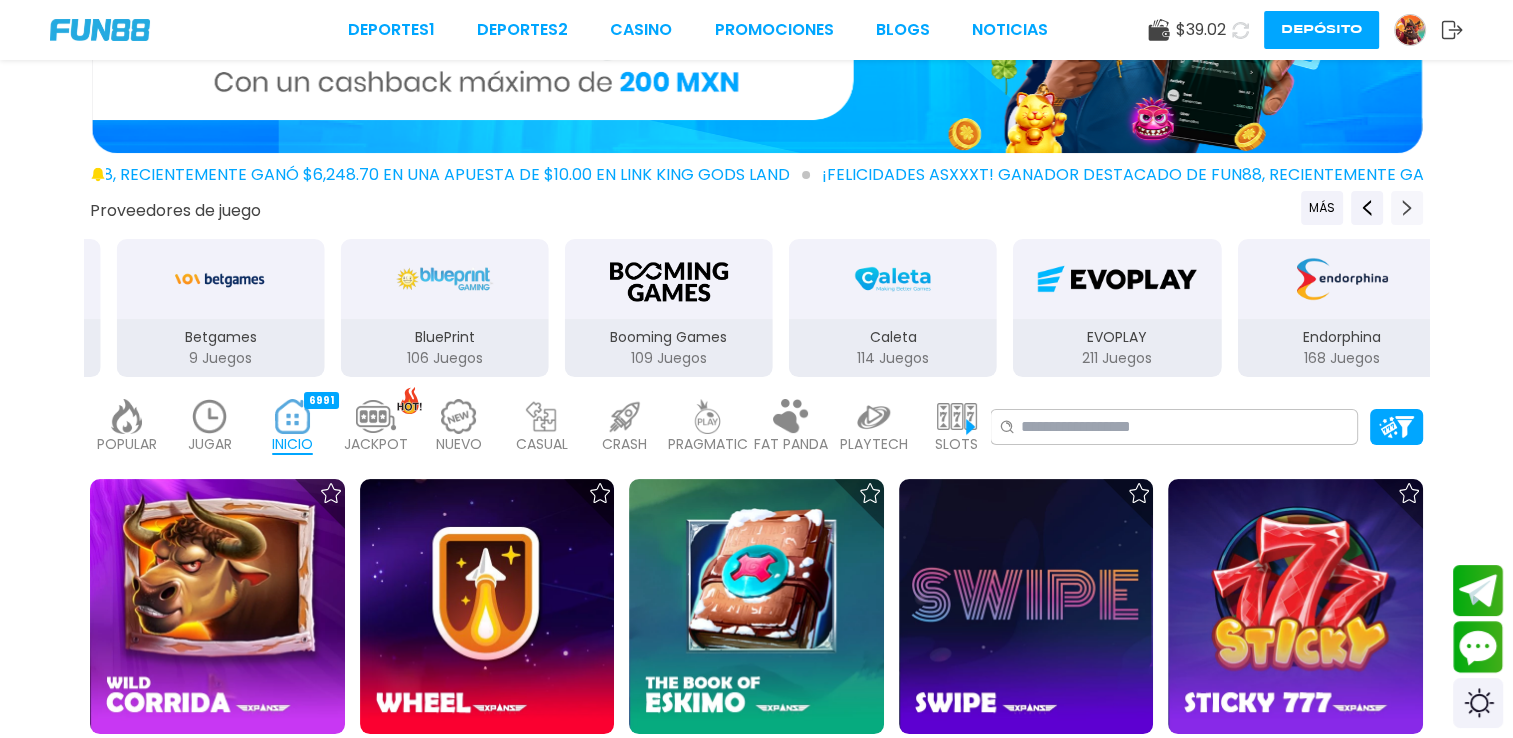 click 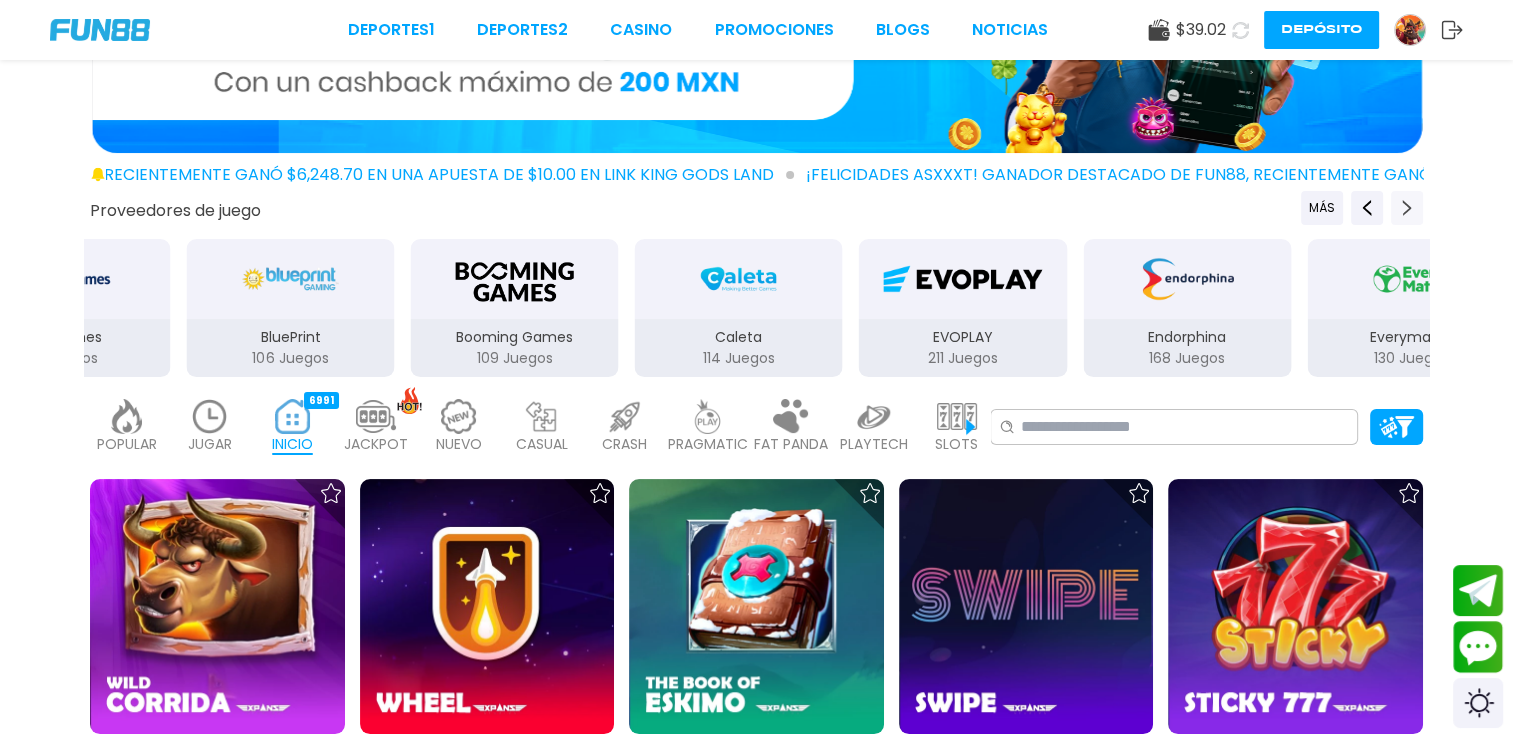 click 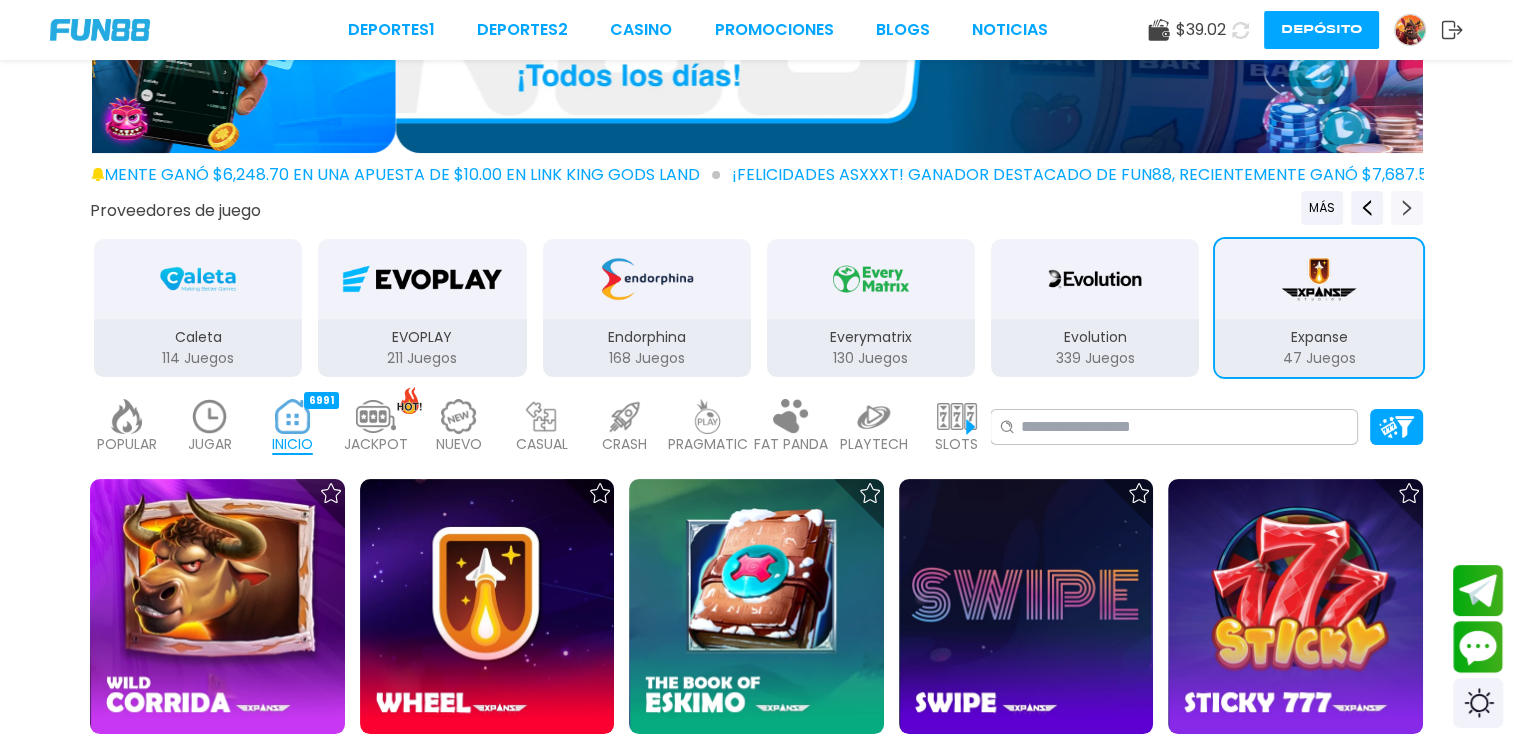 click 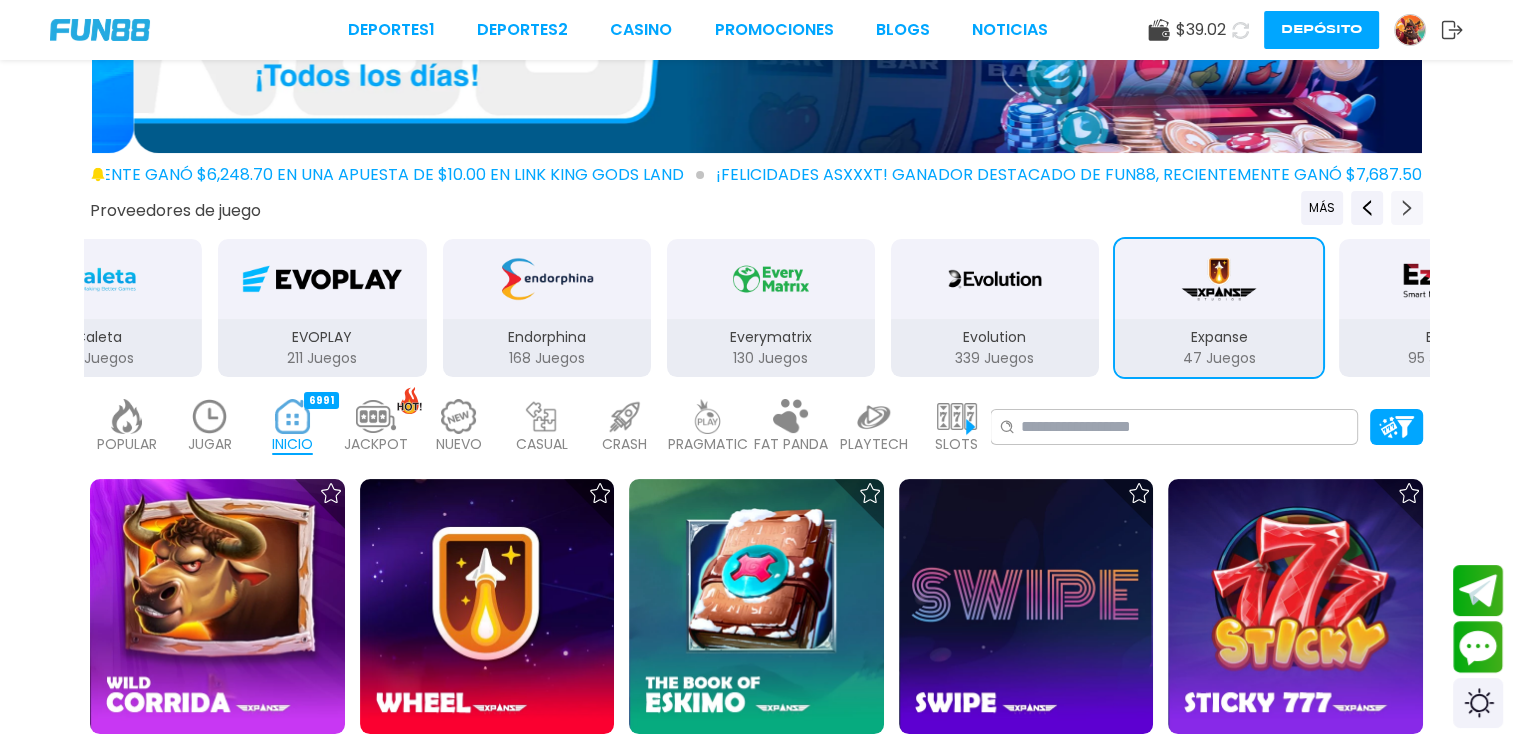 click 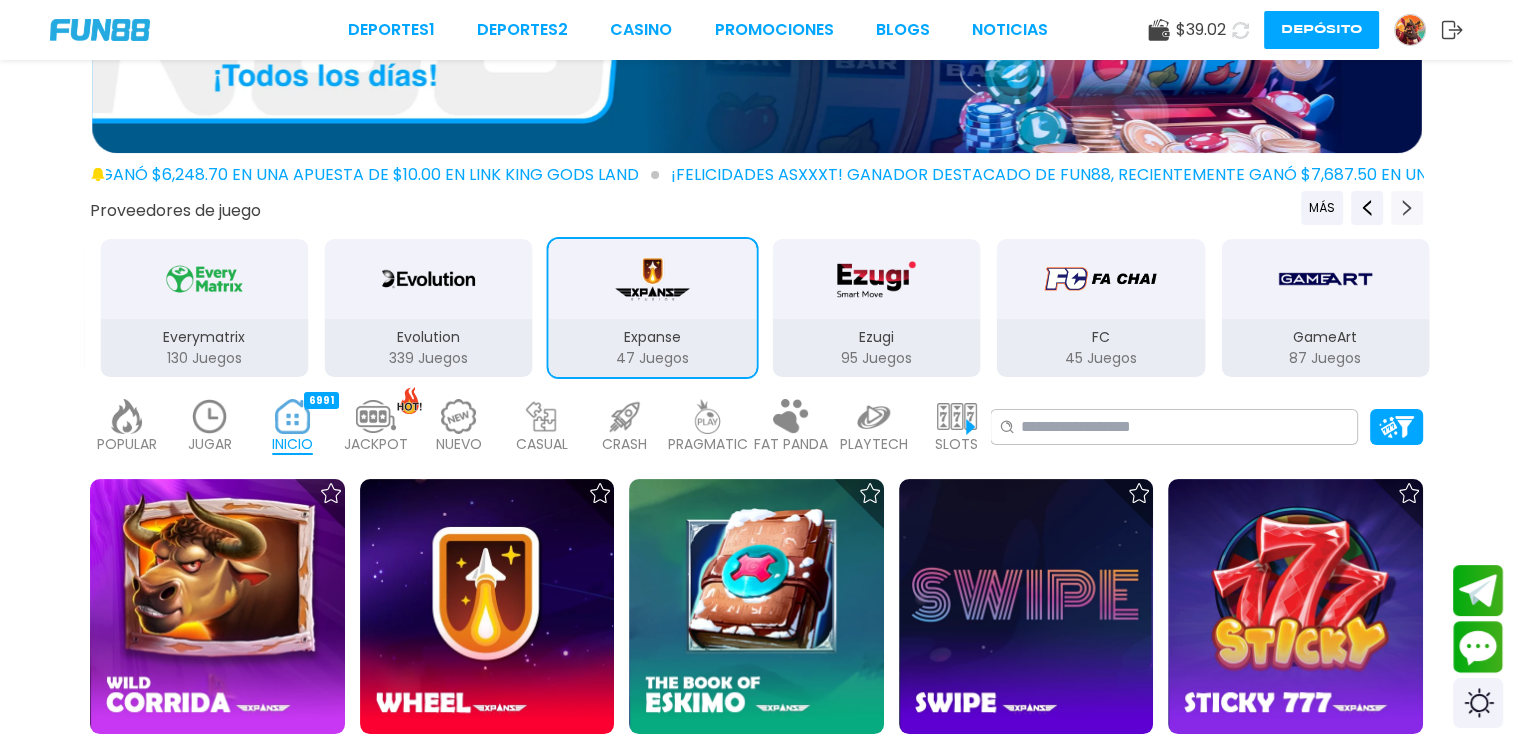 click 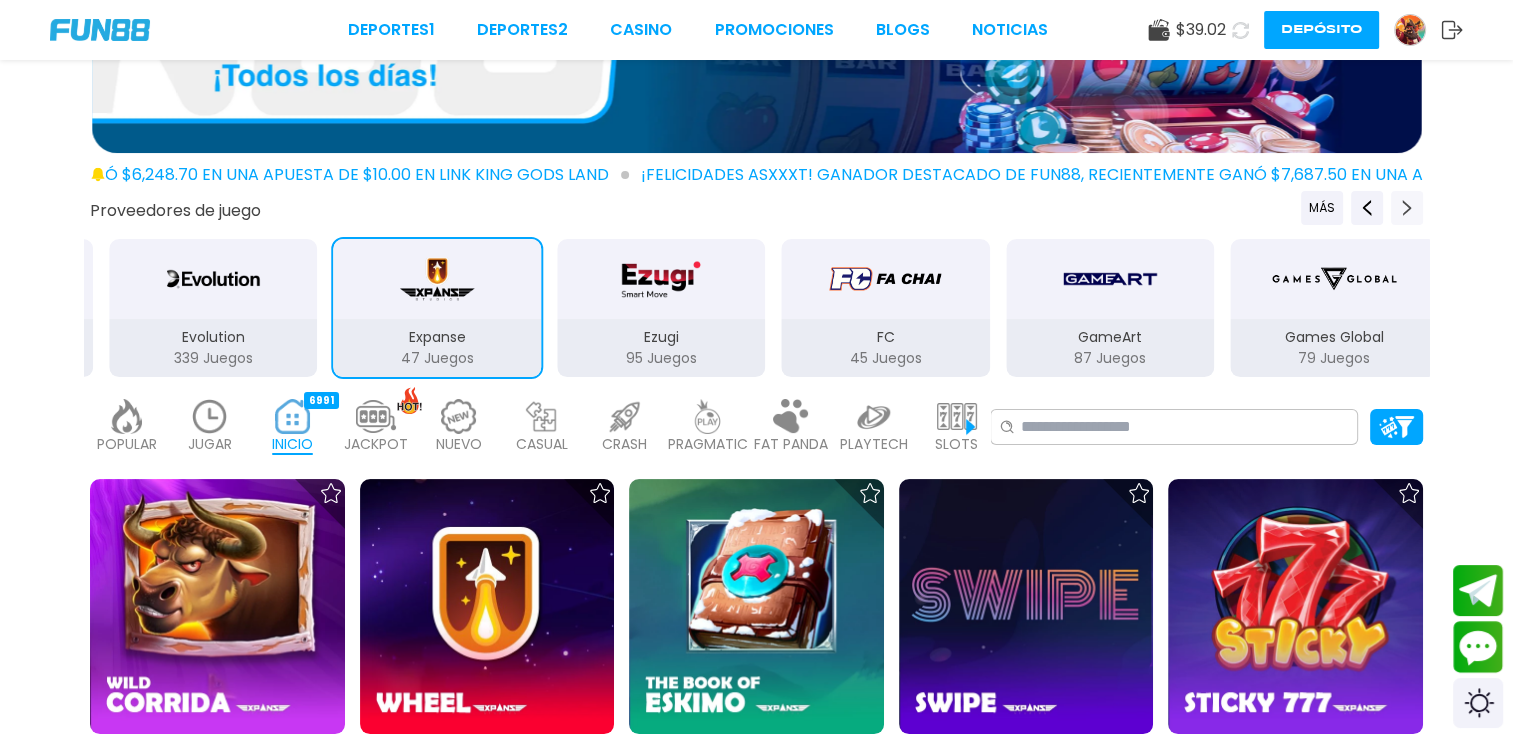 click 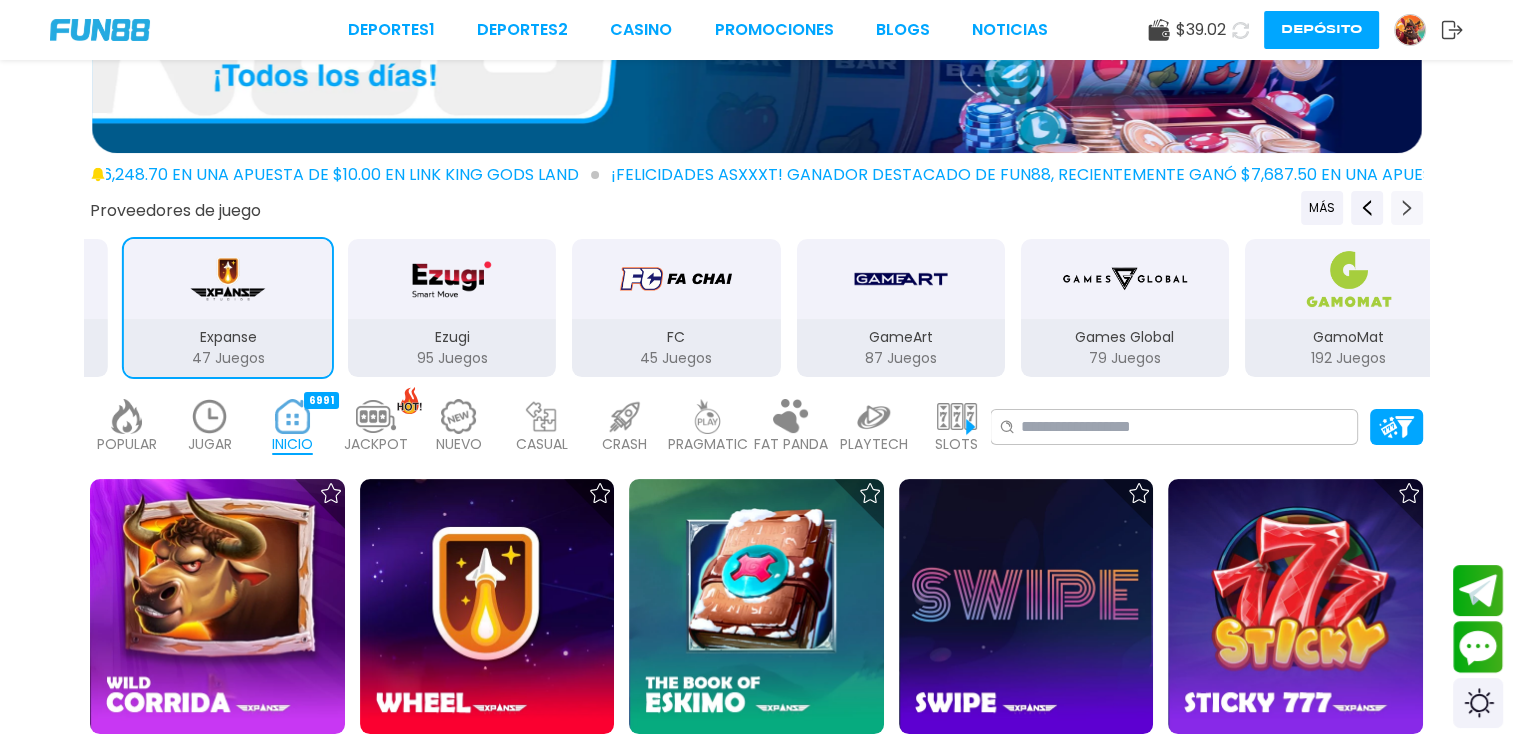 click 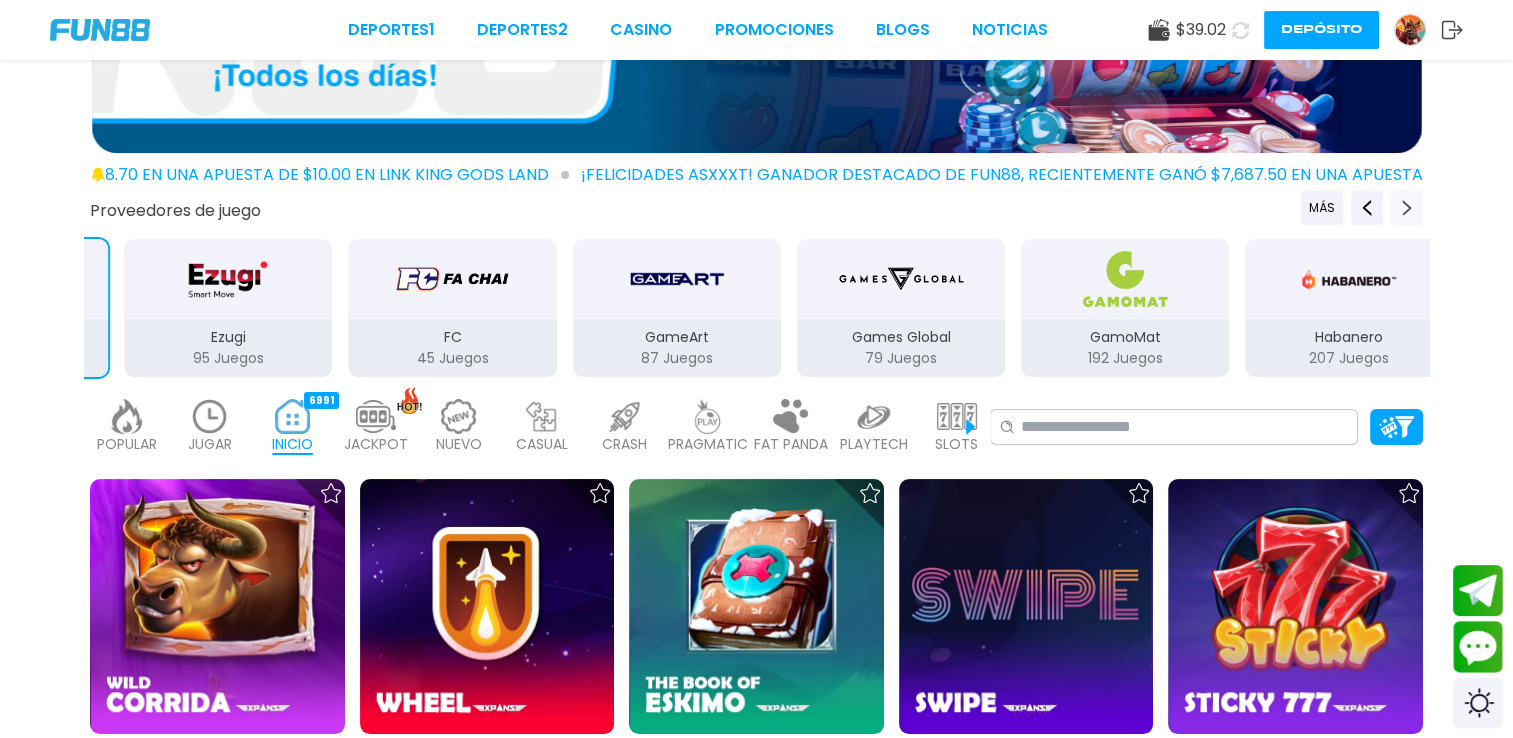 click 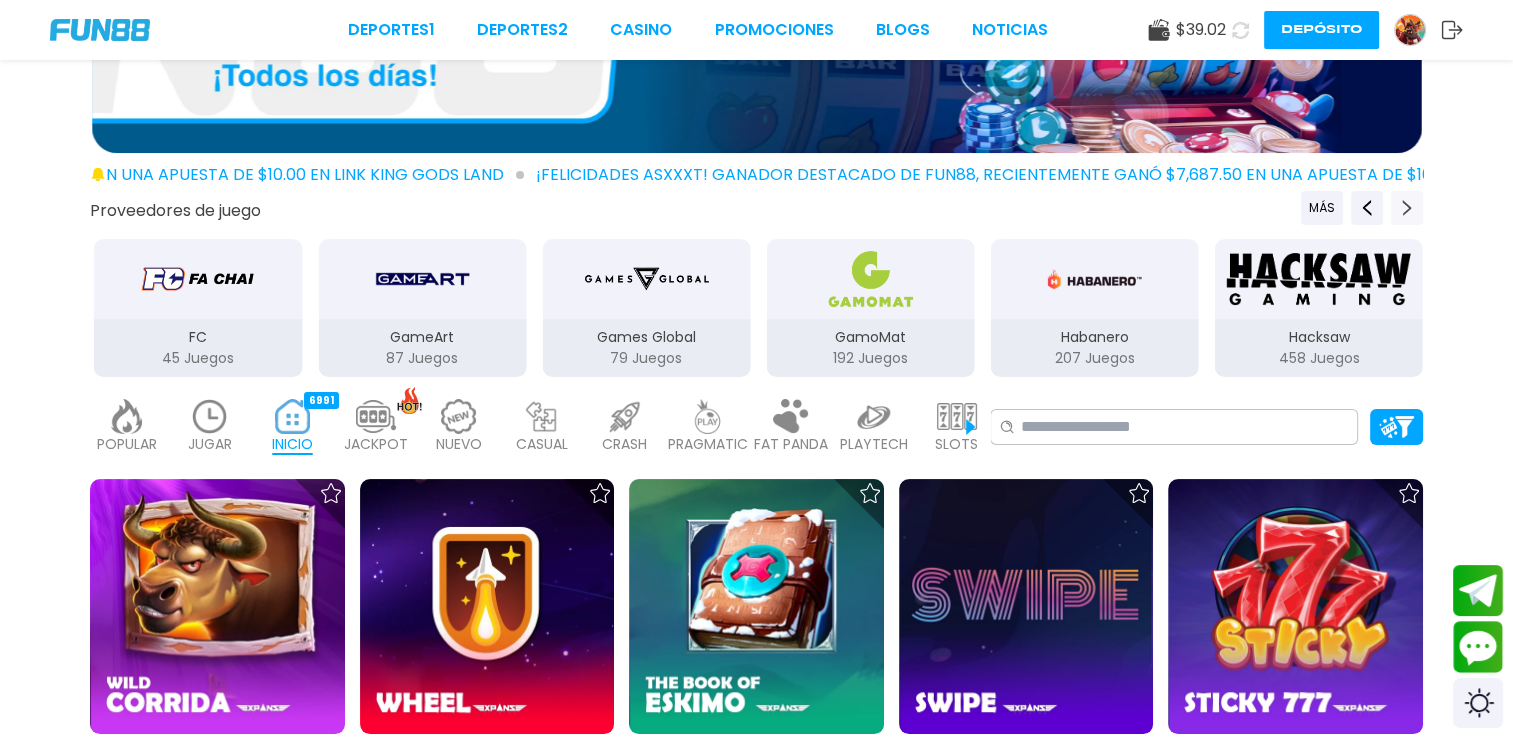 click 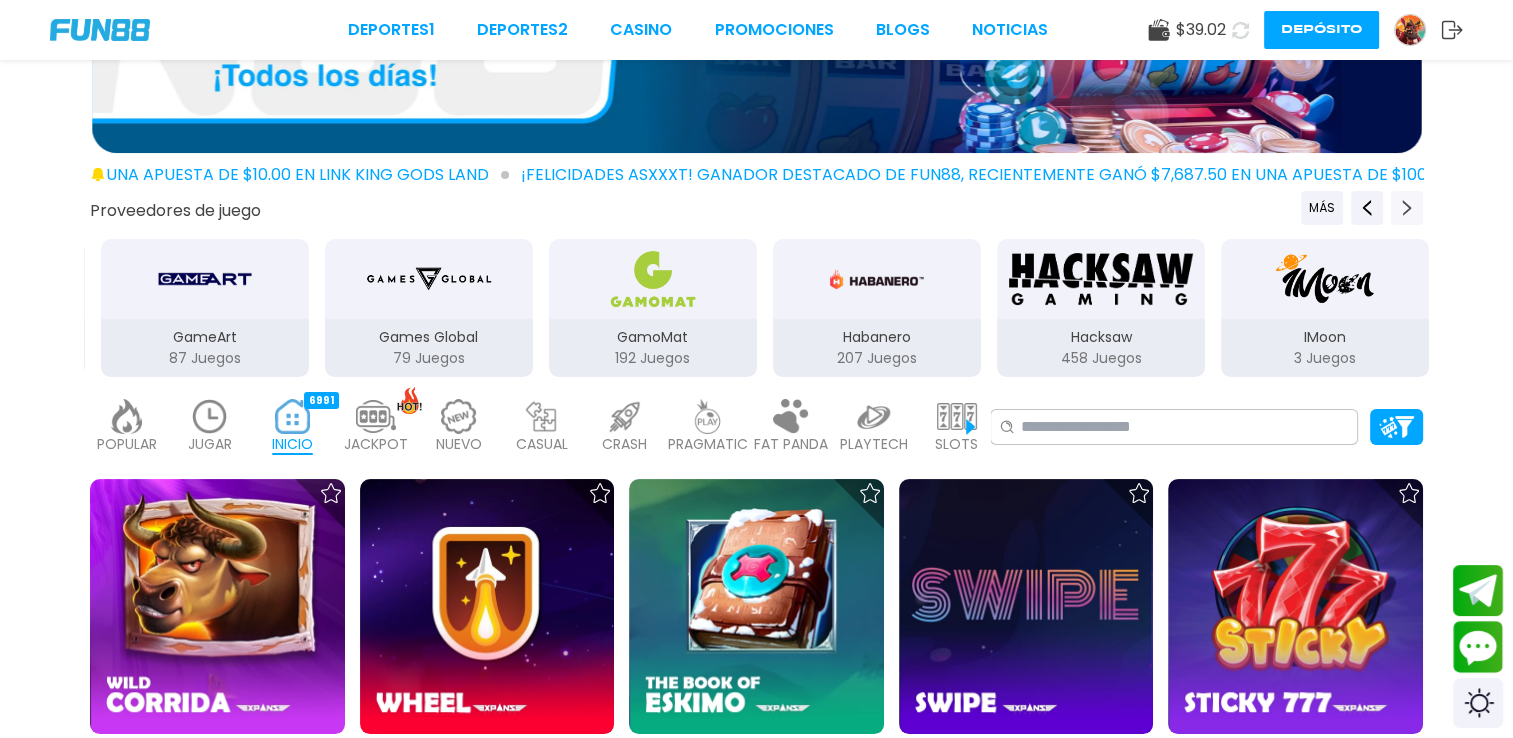 click 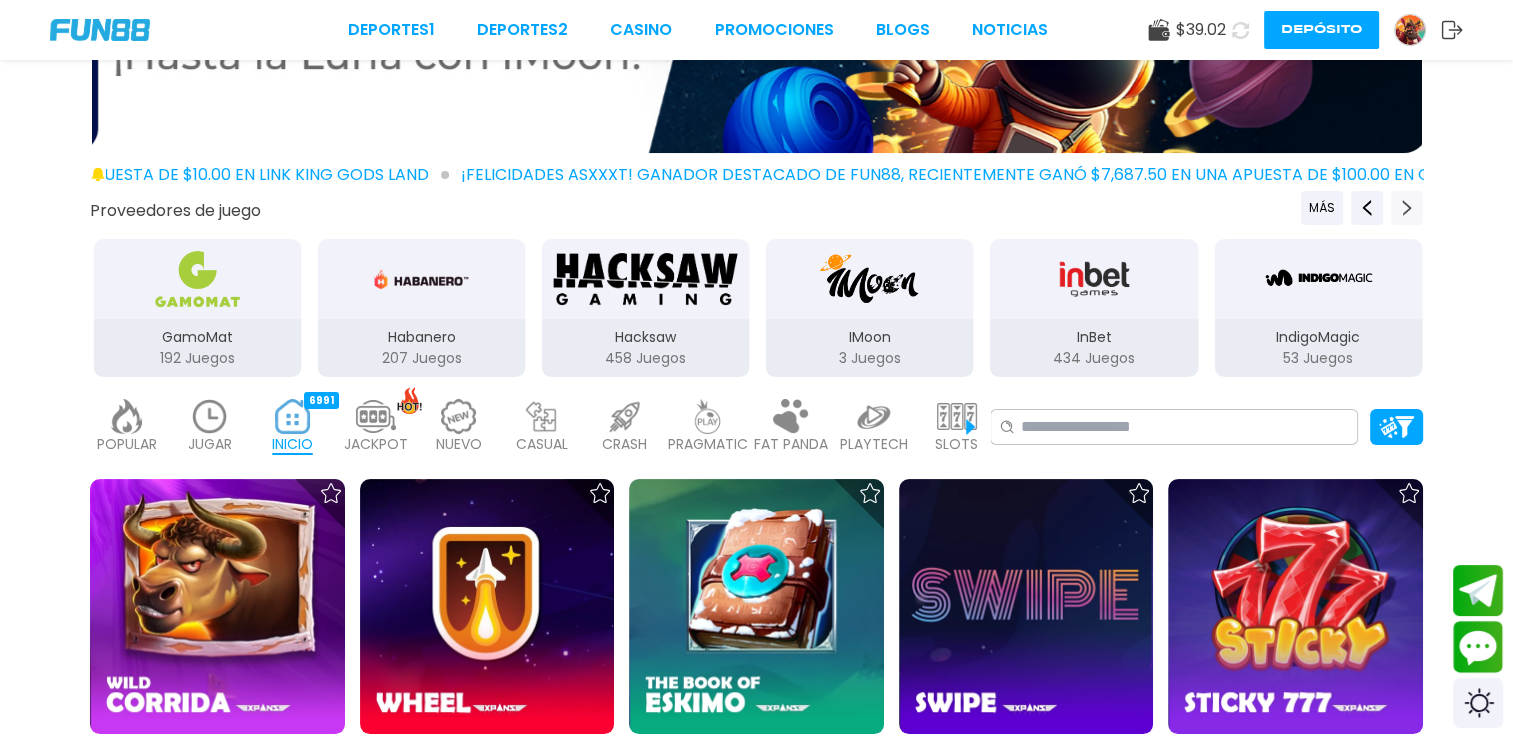 click 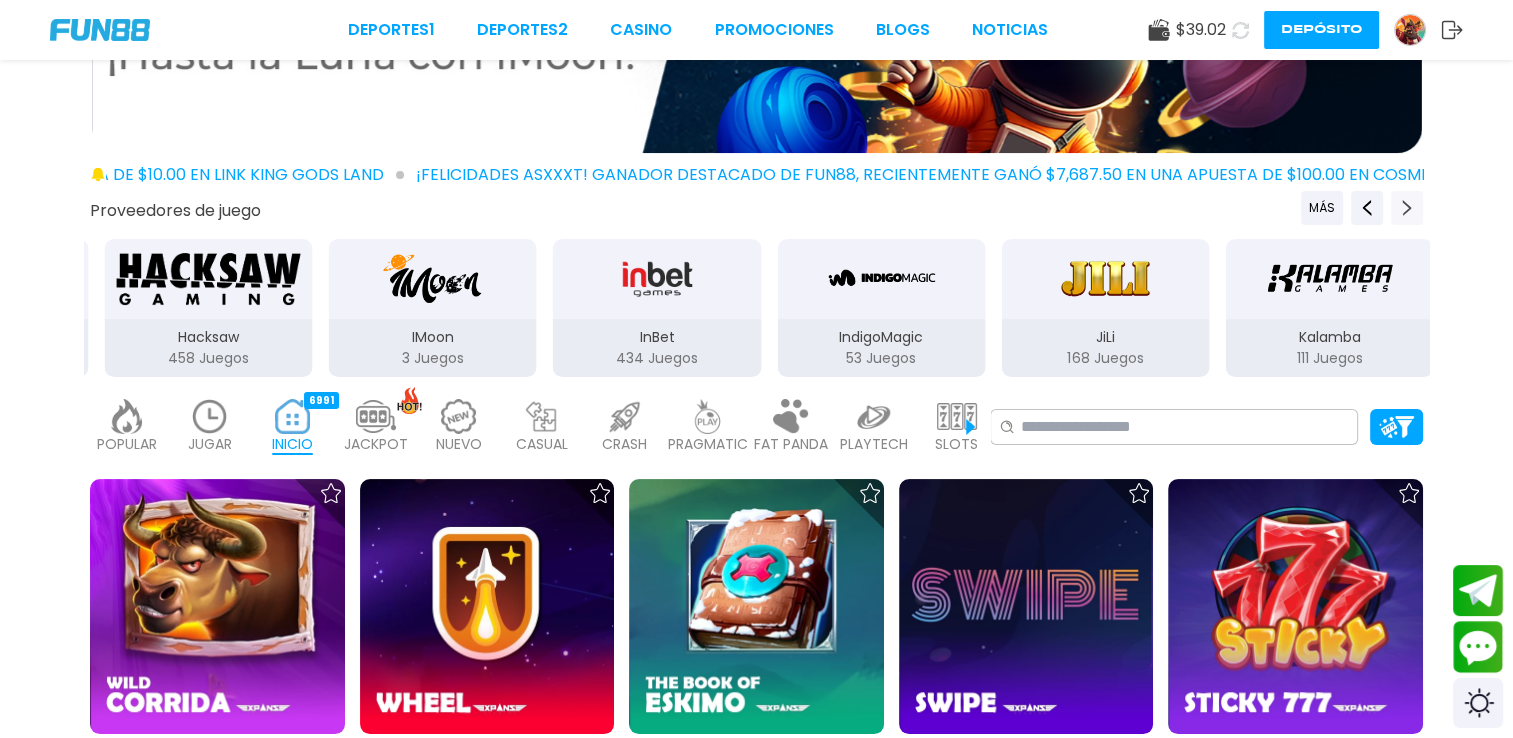 click 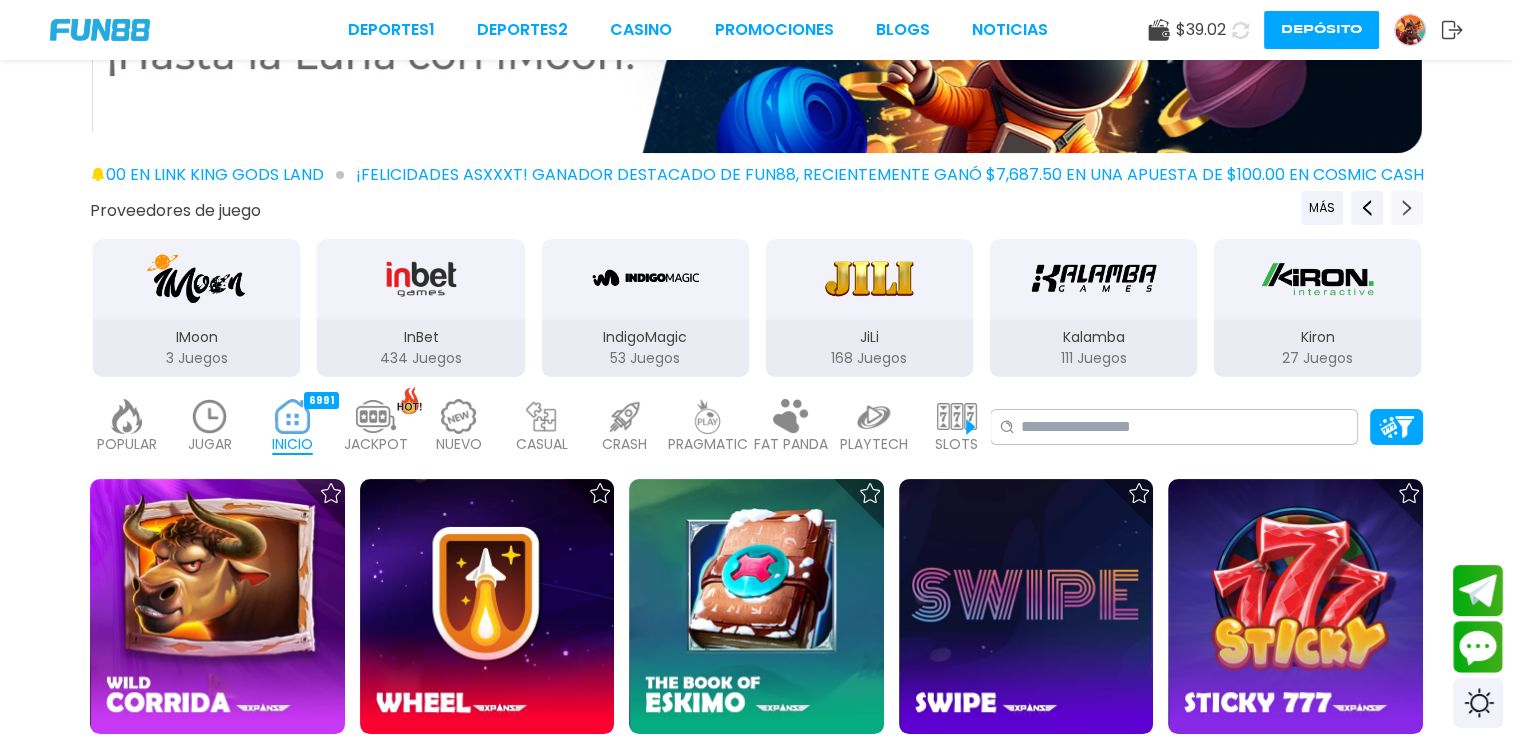 click 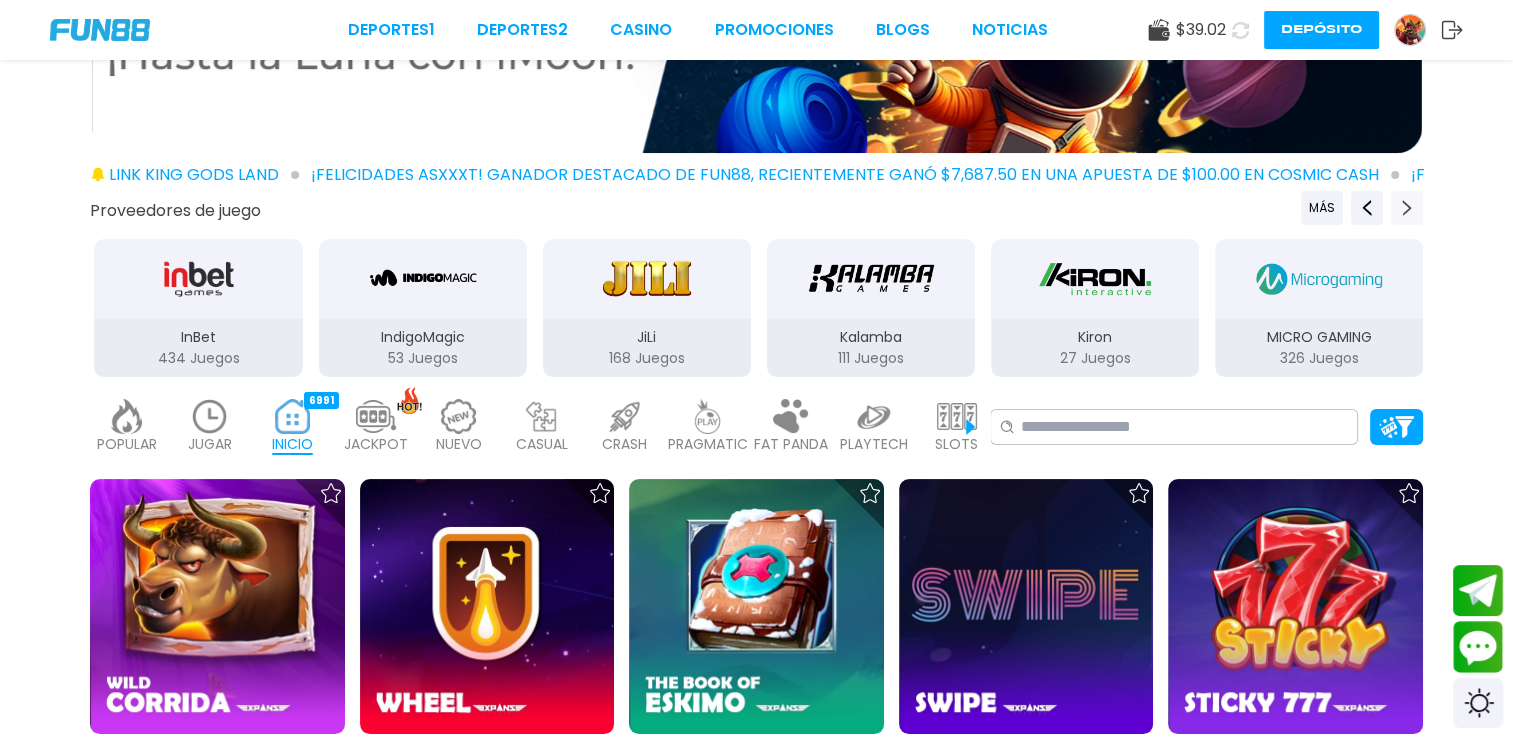 click 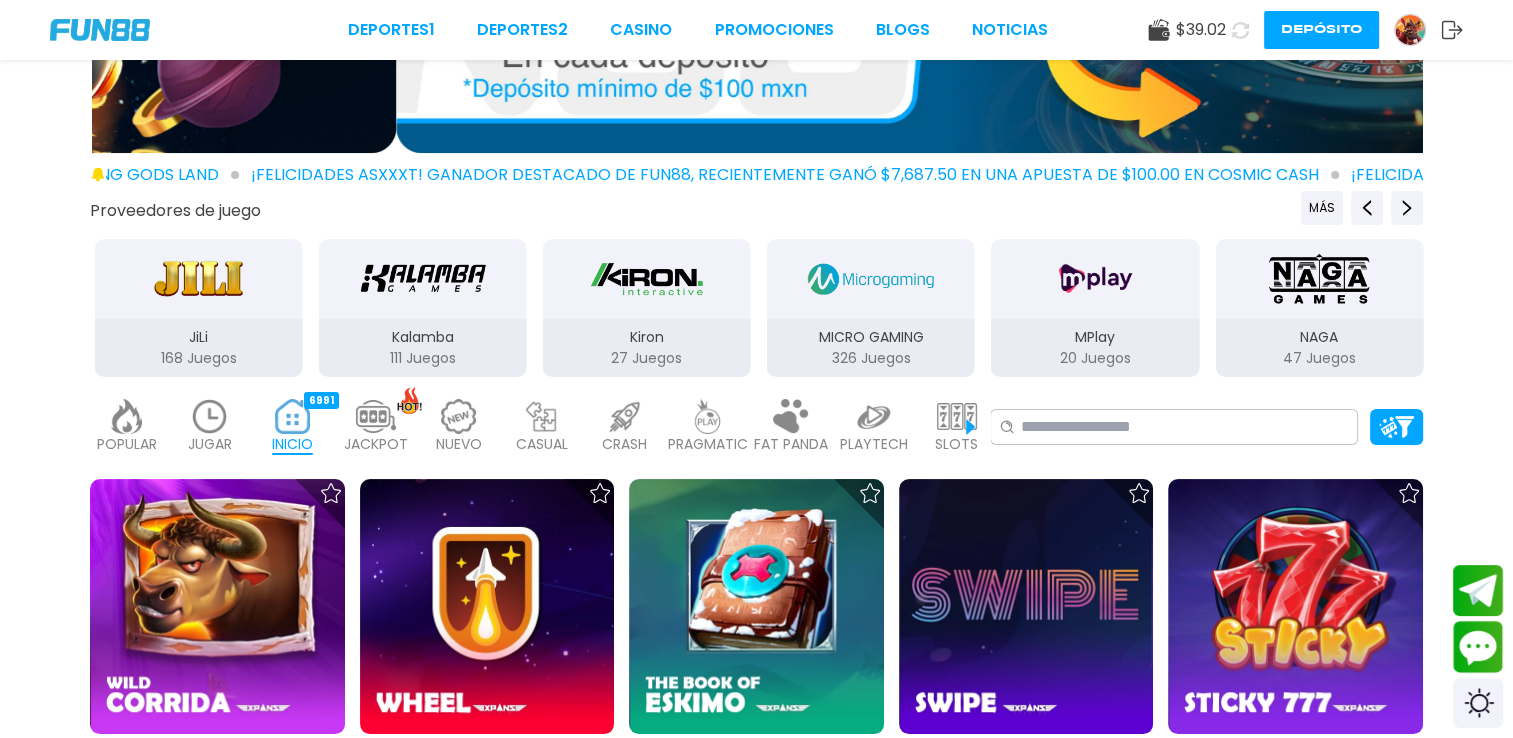 click on "Kalamba 111   Juegos" at bounding box center [423, 348] 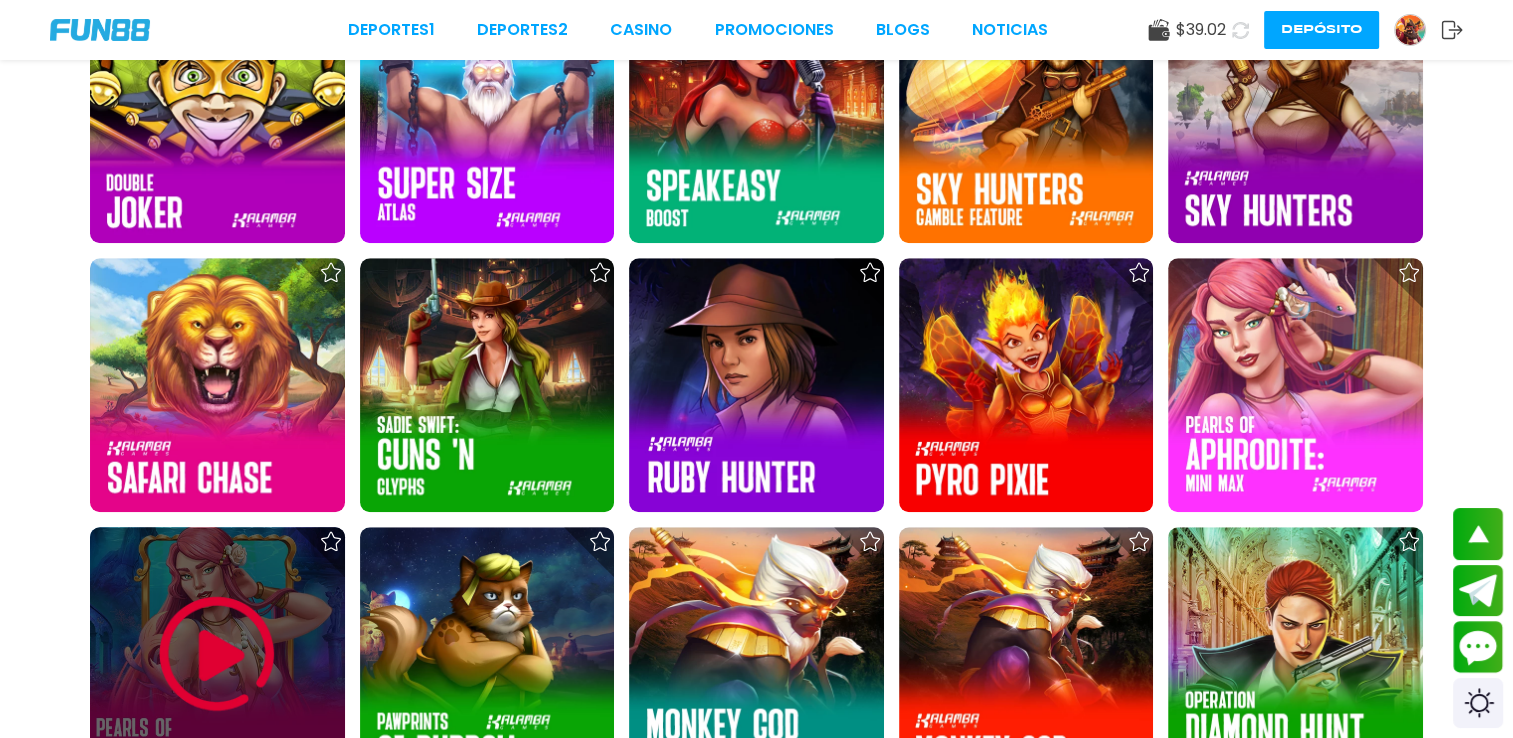 scroll, scrollTop: 1600, scrollLeft: 0, axis: vertical 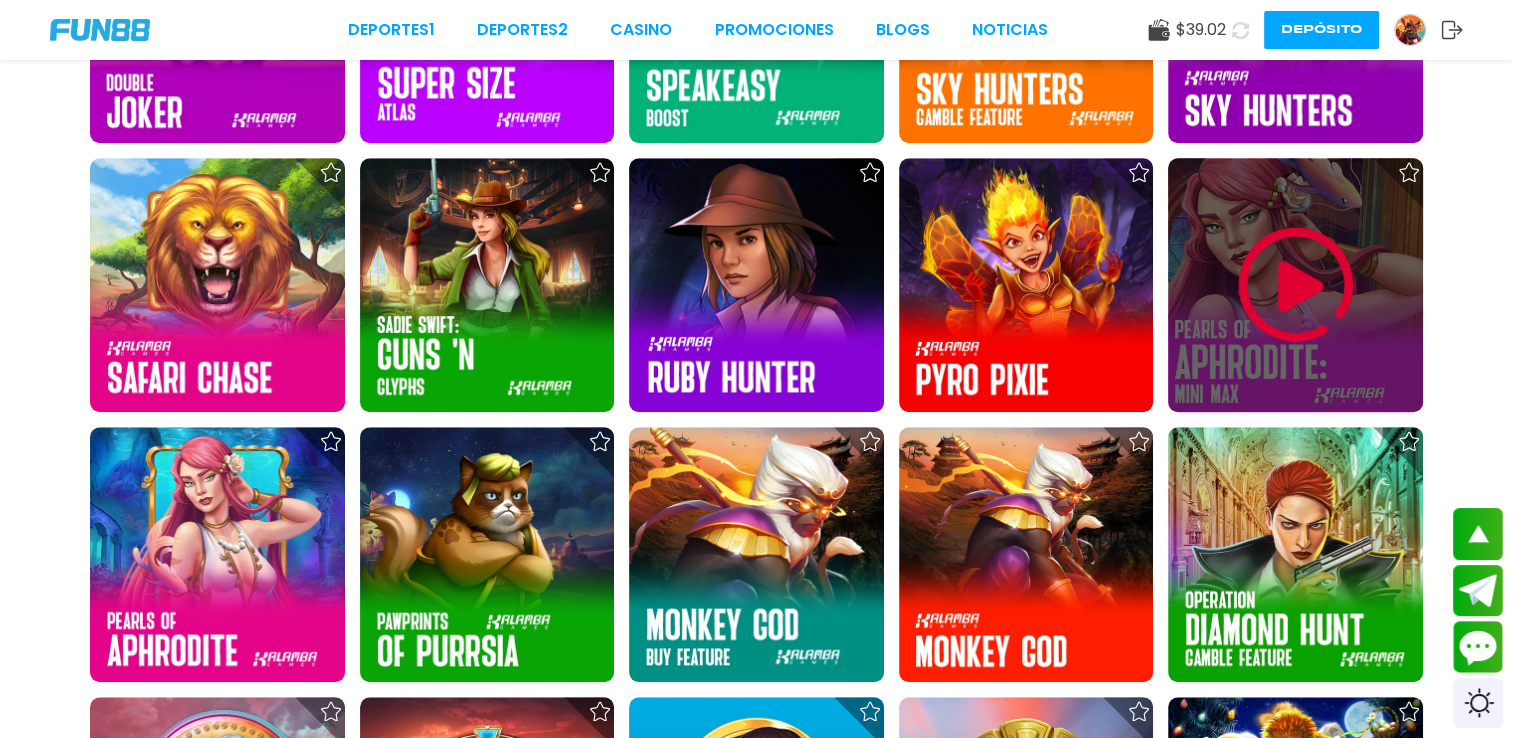 click at bounding box center (1296, 285) 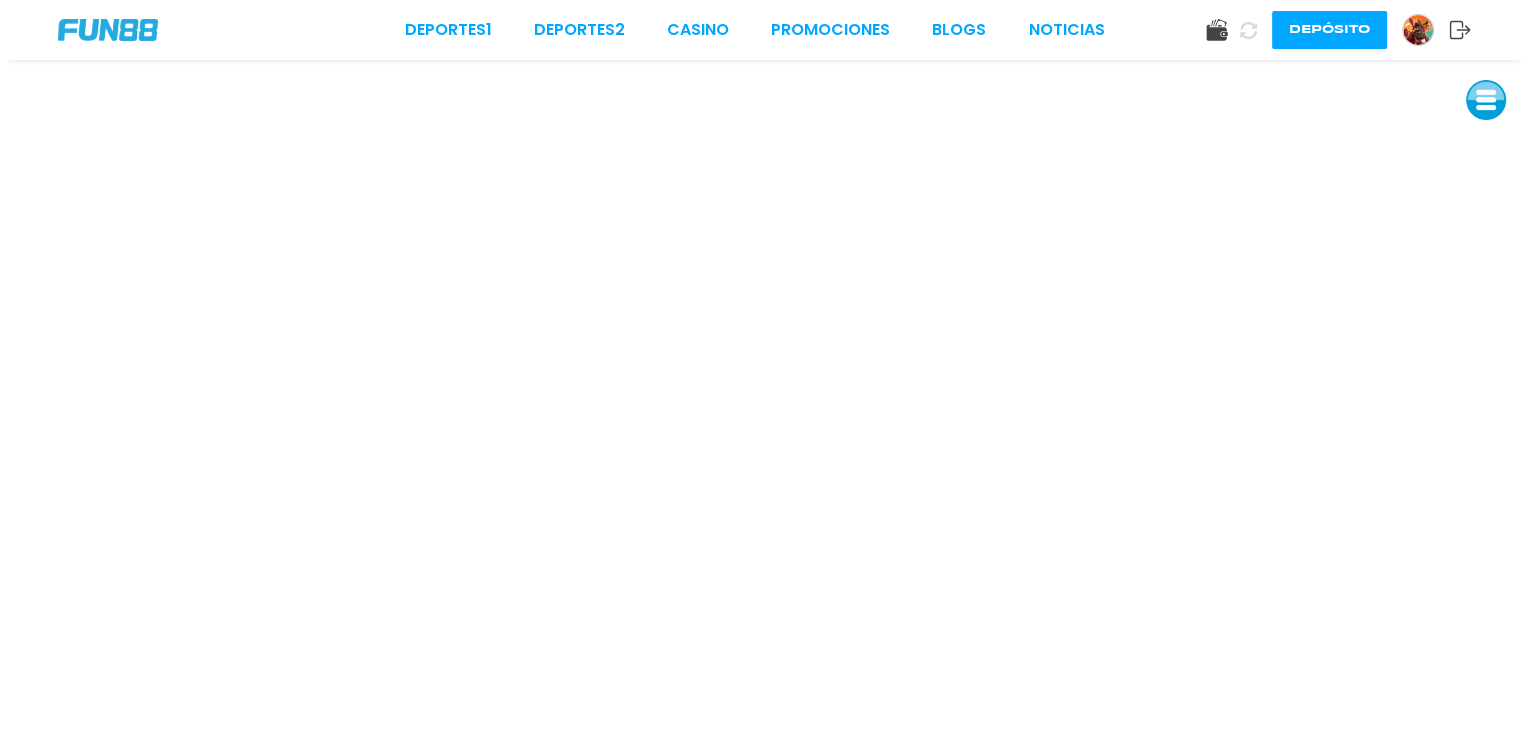 scroll, scrollTop: 0, scrollLeft: 0, axis: both 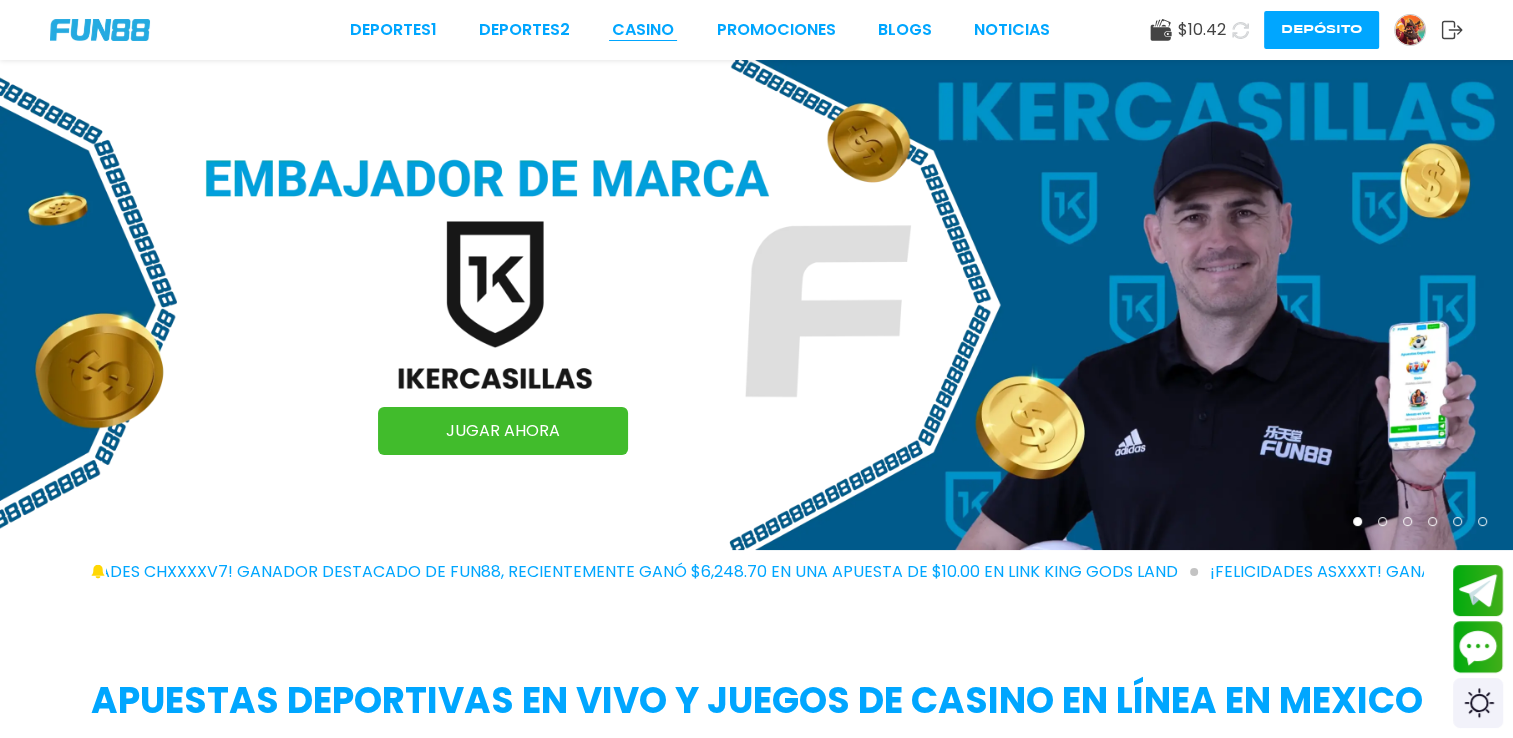 click on "CASINO" at bounding box center [643, 30] 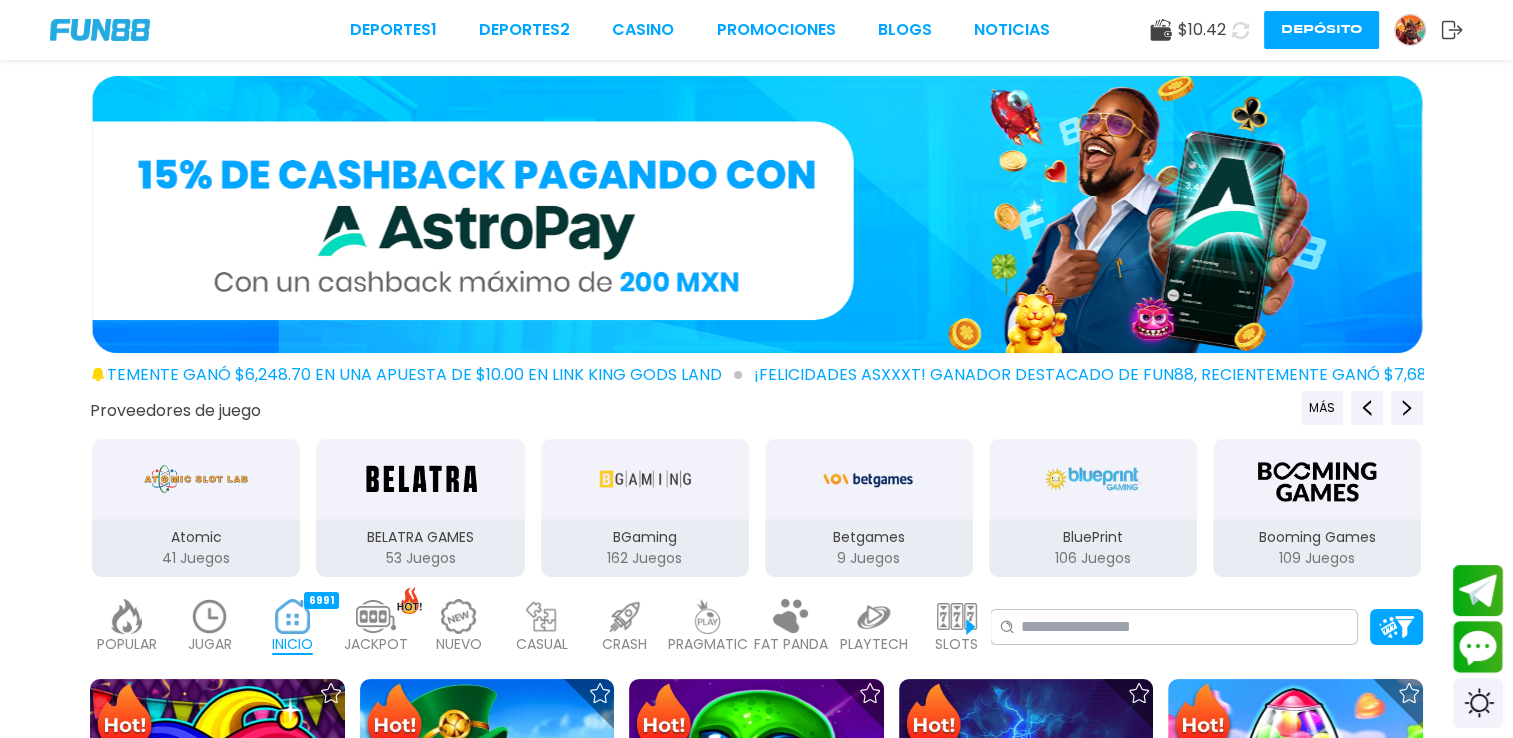 click on "JUGAR 45" at bounding box center [209, 627] 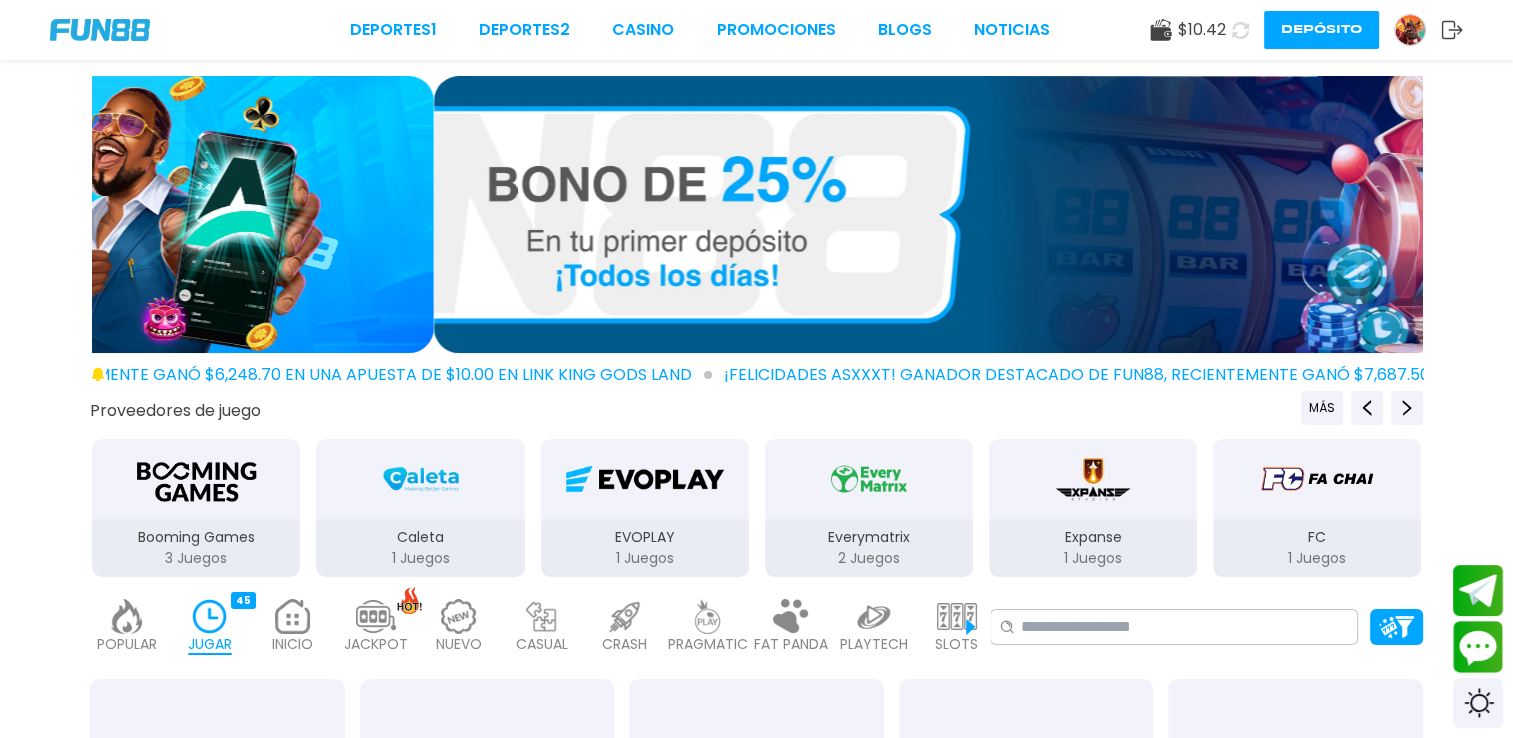 scroll, scrollTop: 400, scrollLeft: 0, axis: vertical 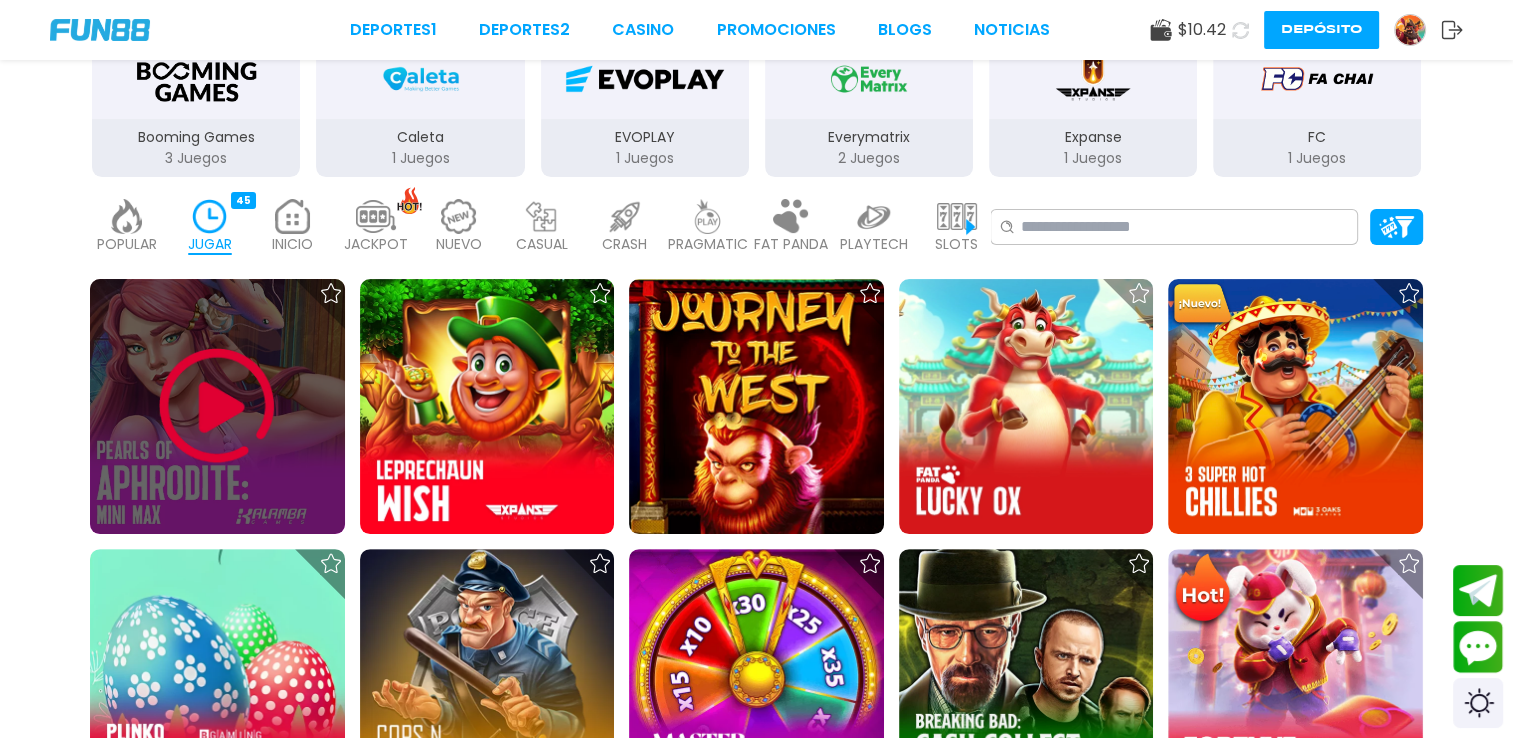 click at bounding box center [217, 406] 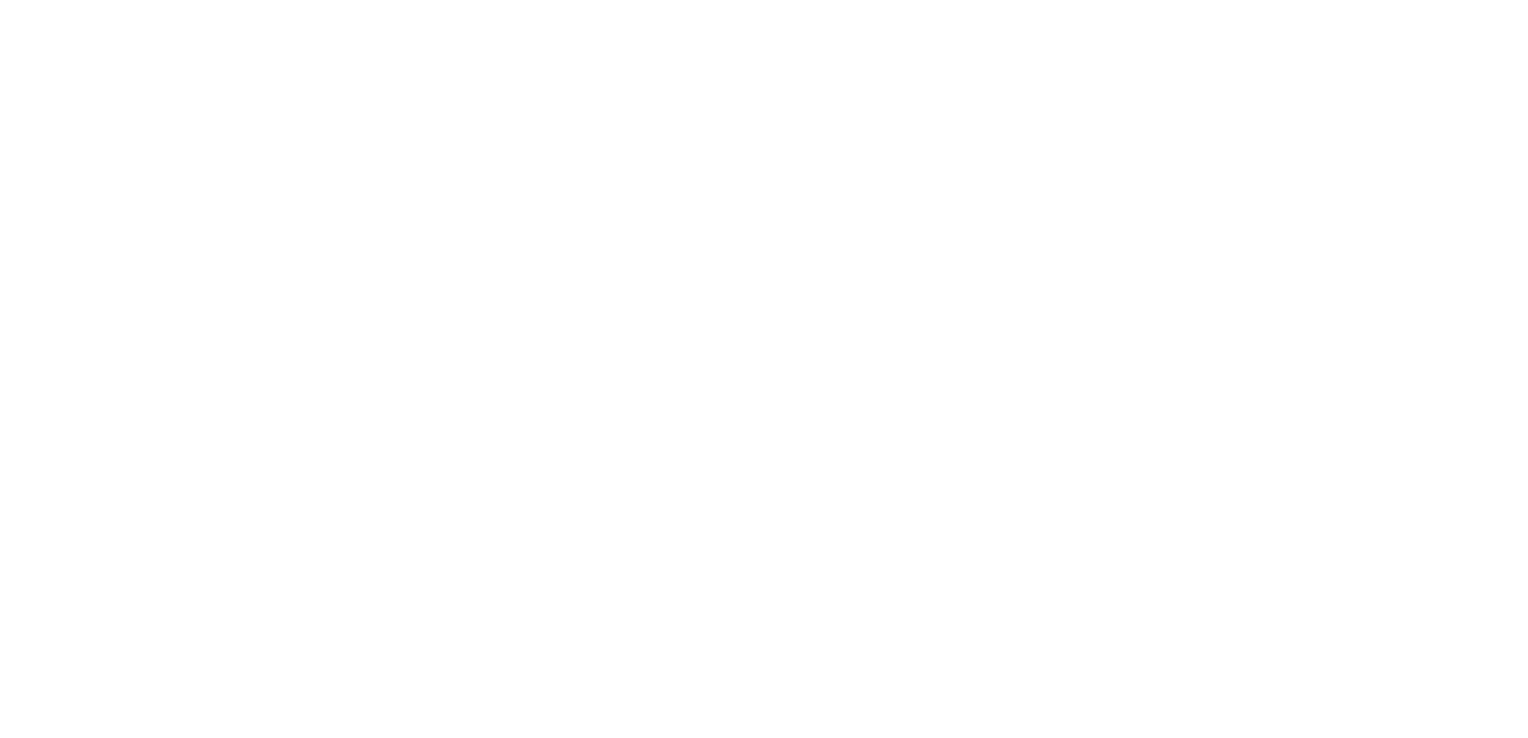 scroll, scrollTop: 0, scrollLeft: 0, axis: both 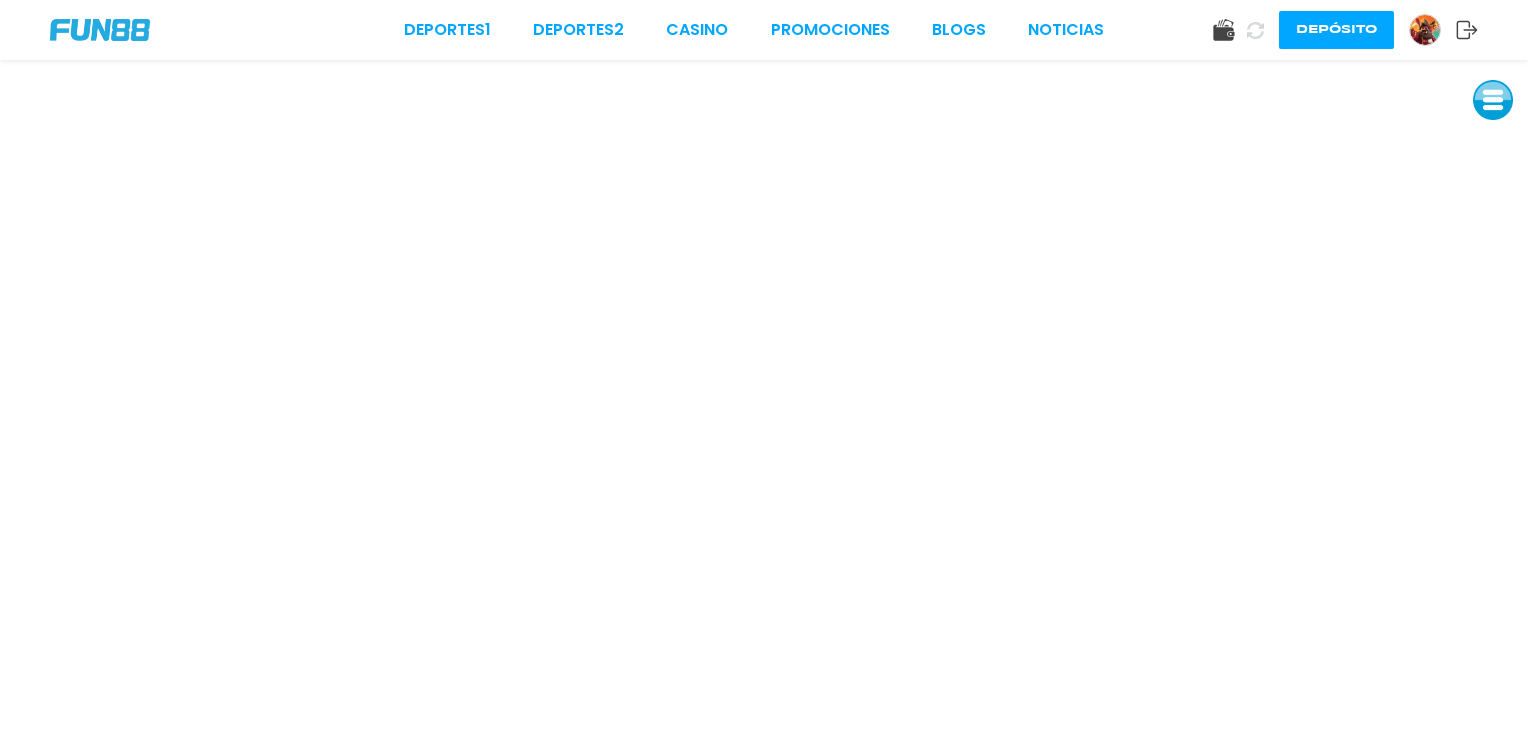 click on "Depósito" at bounding box center (1336, 30) 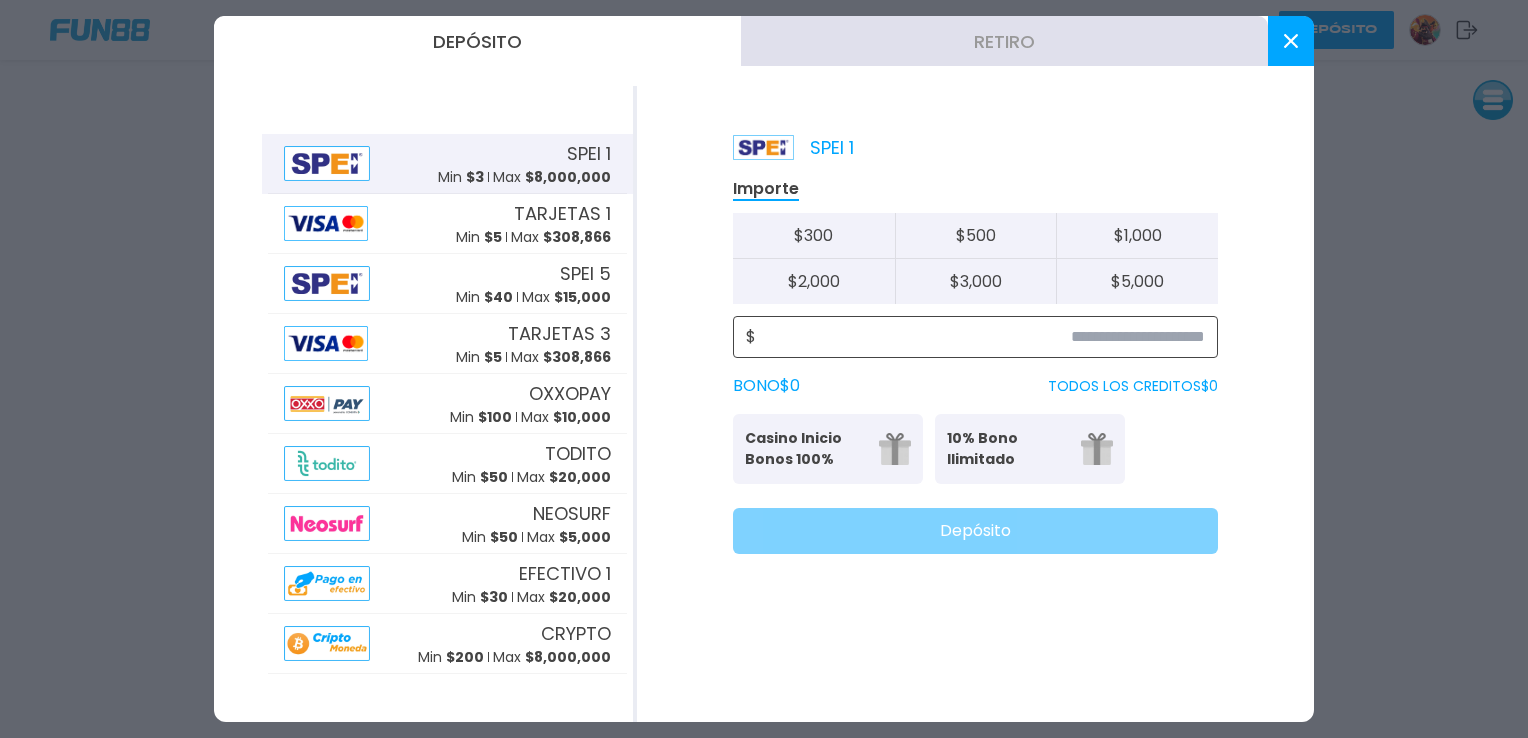 click at bounding box center (980, 337) 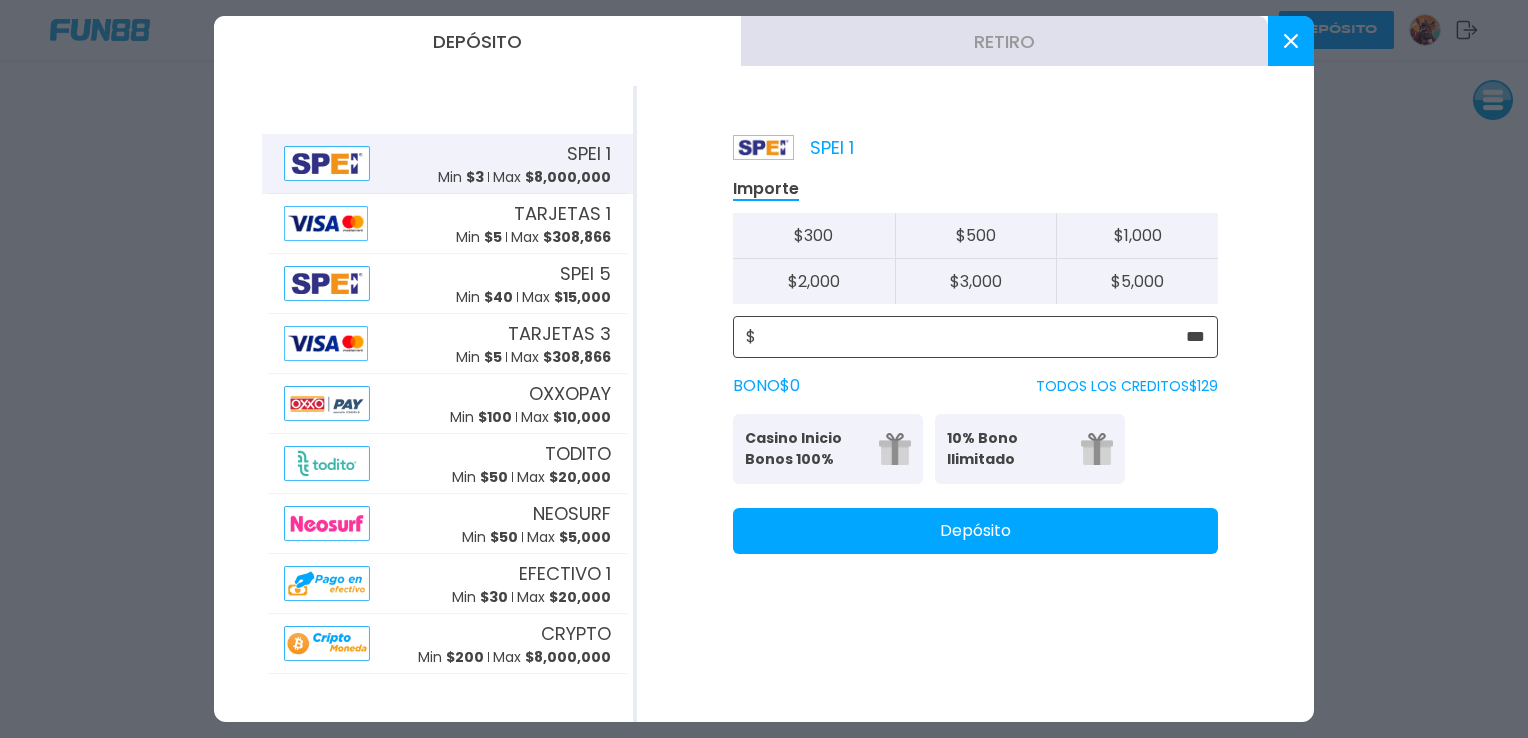 type on "***" 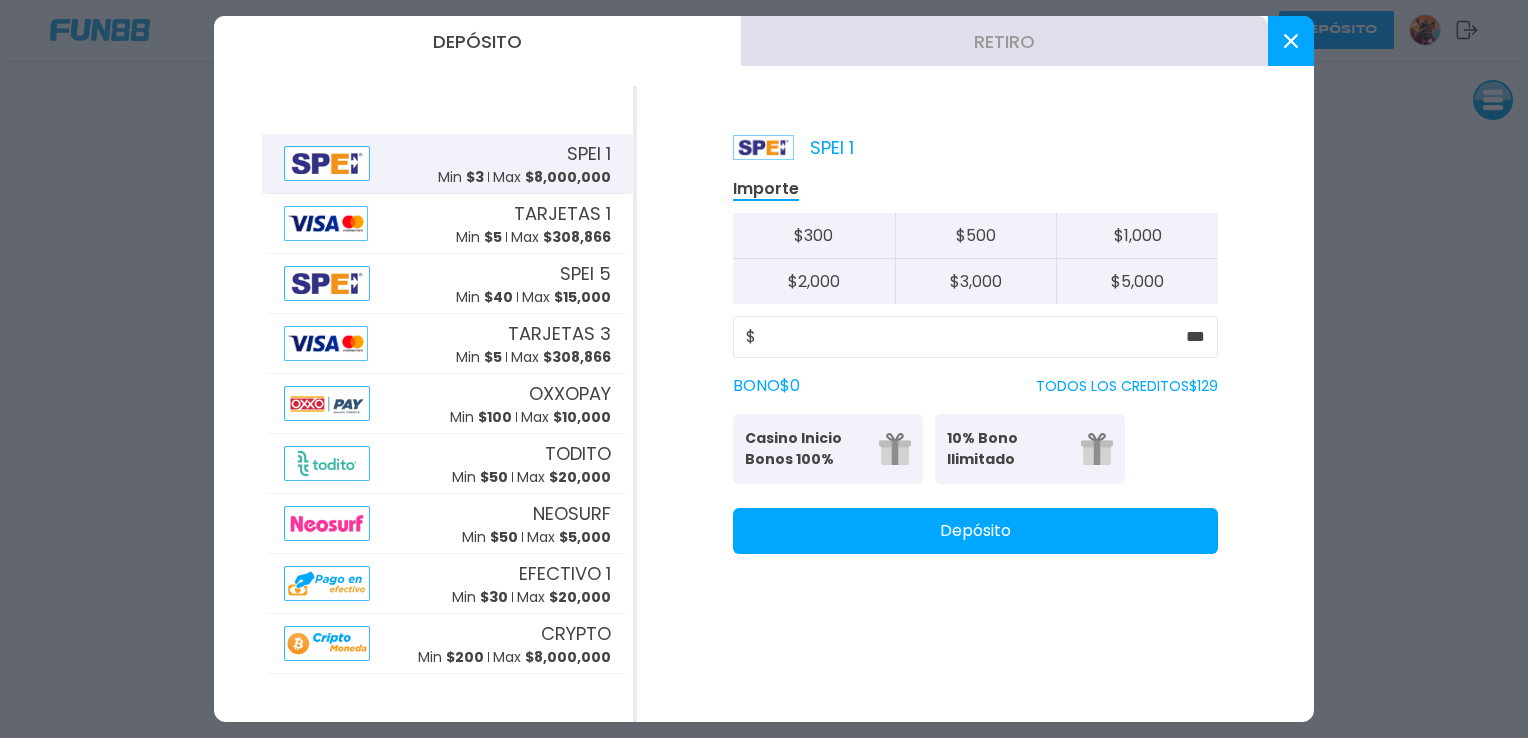 click on "10% Bono Ilimitado" at bounding box center (1008, 449) 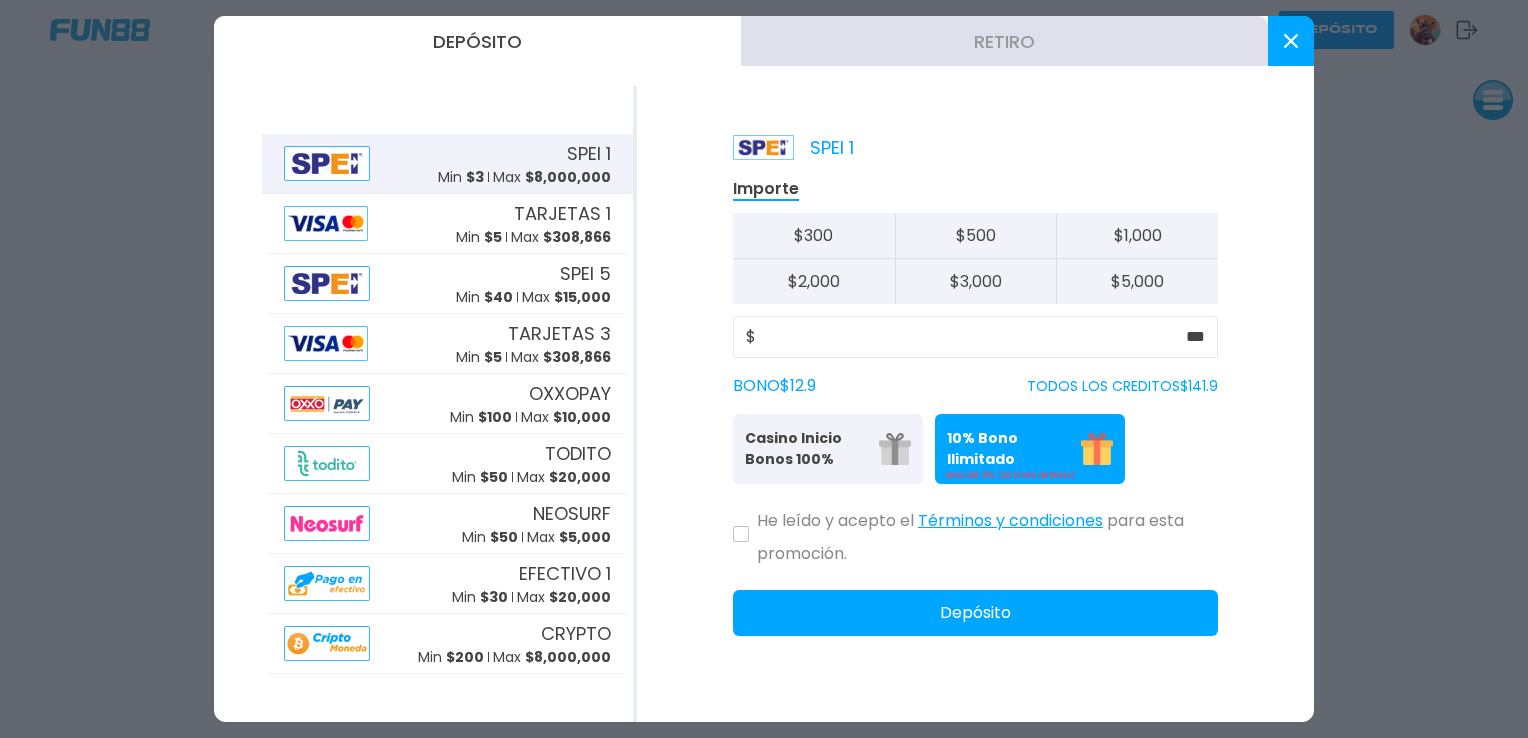 click at bounding box center (741, 534) 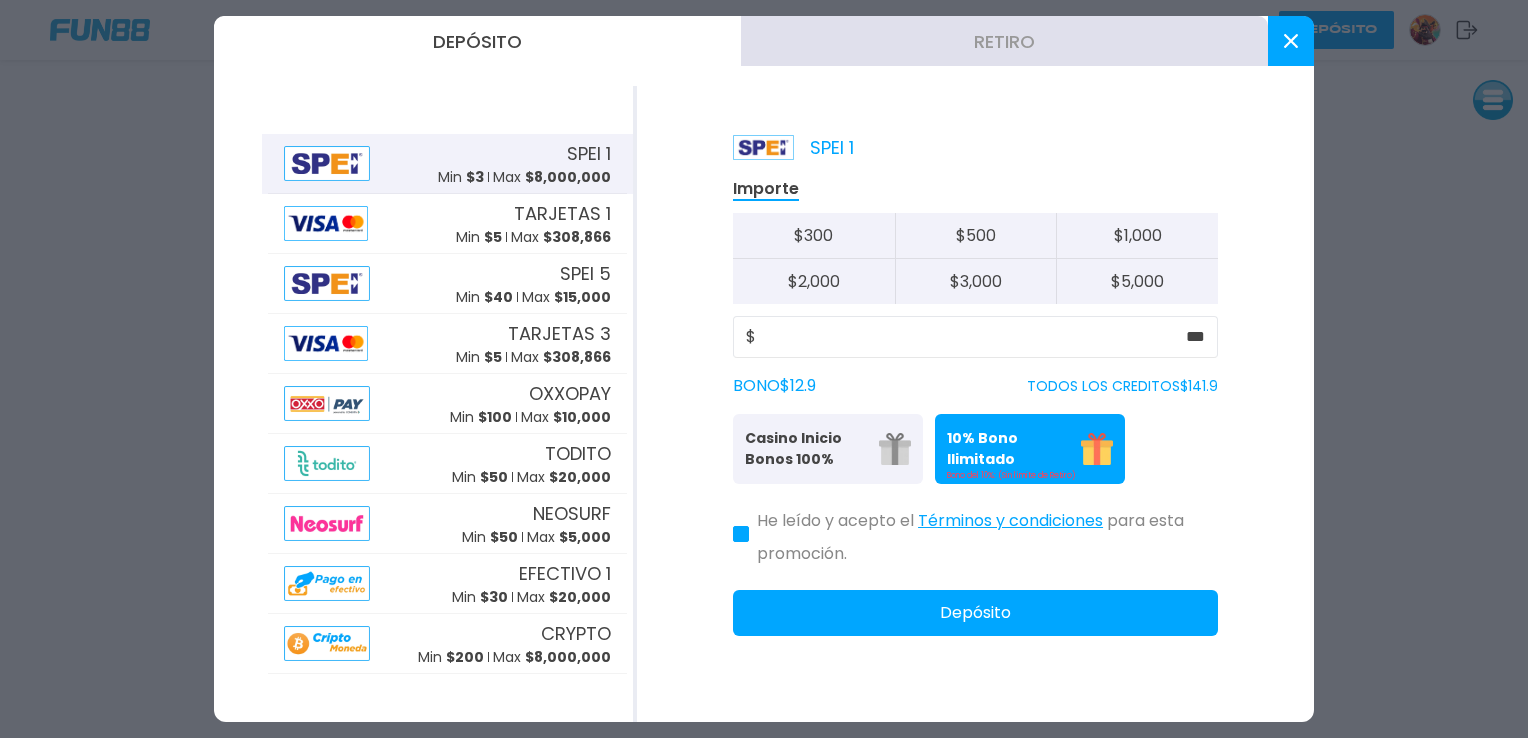 click on "Depósito" at bounding box center [975, 613] 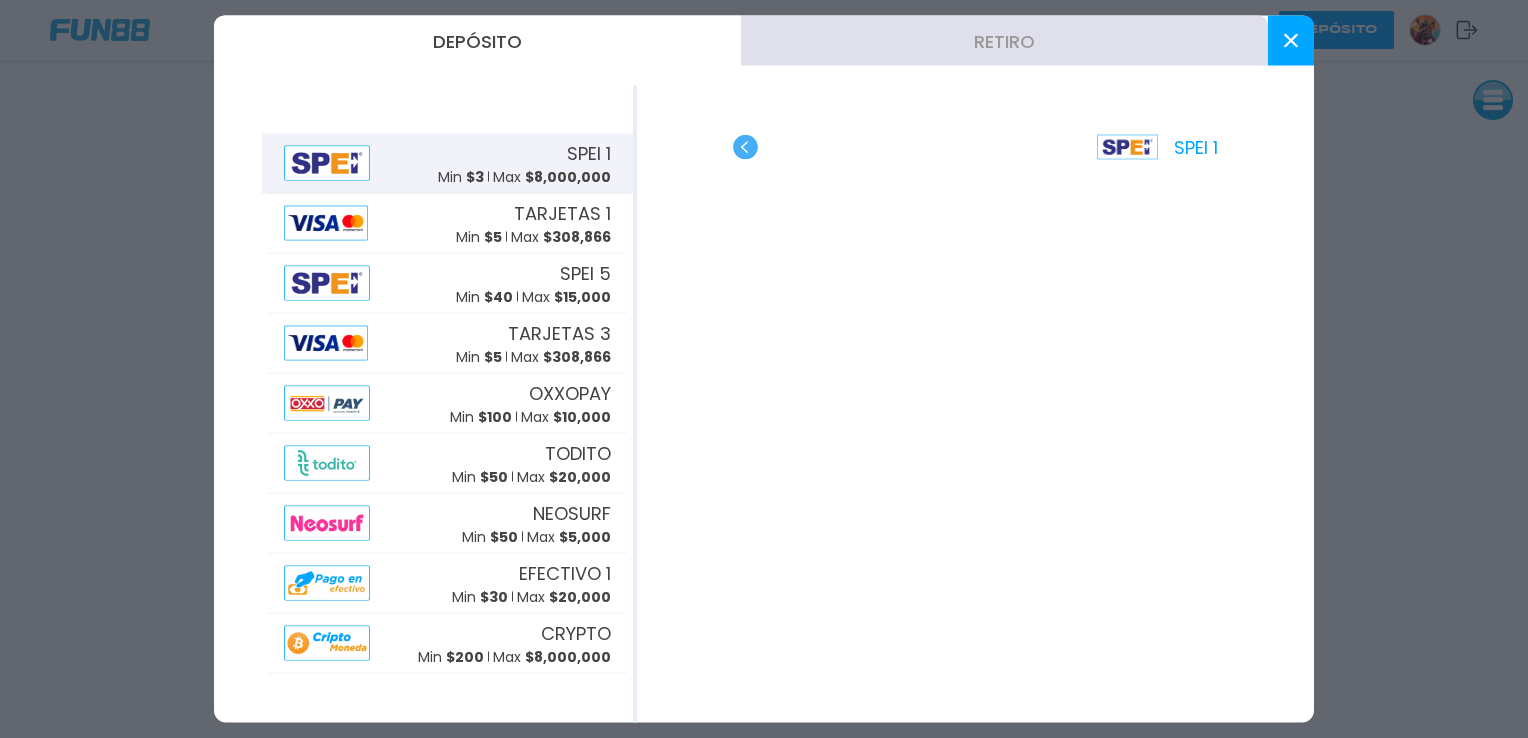 click at bounding box center (1291, 41) 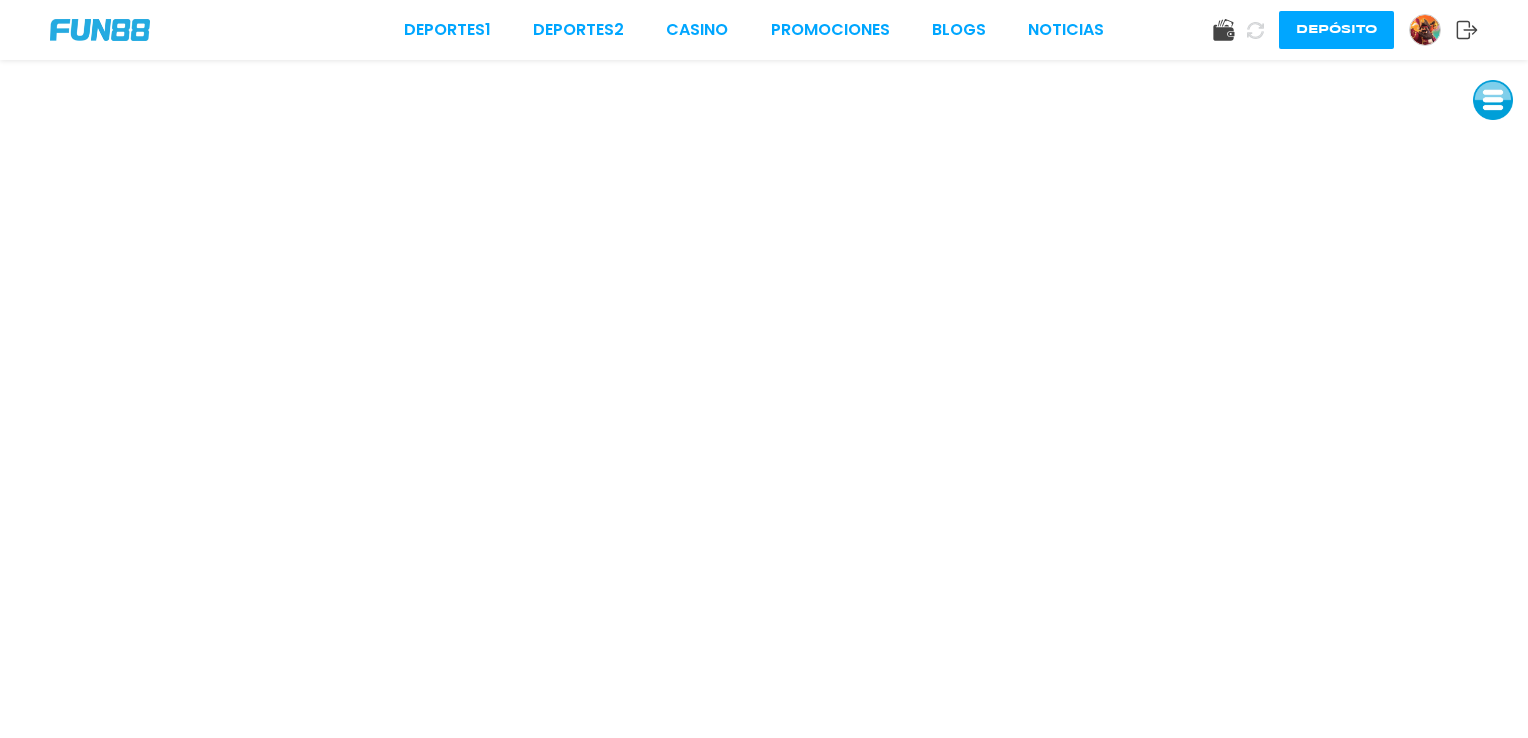 click 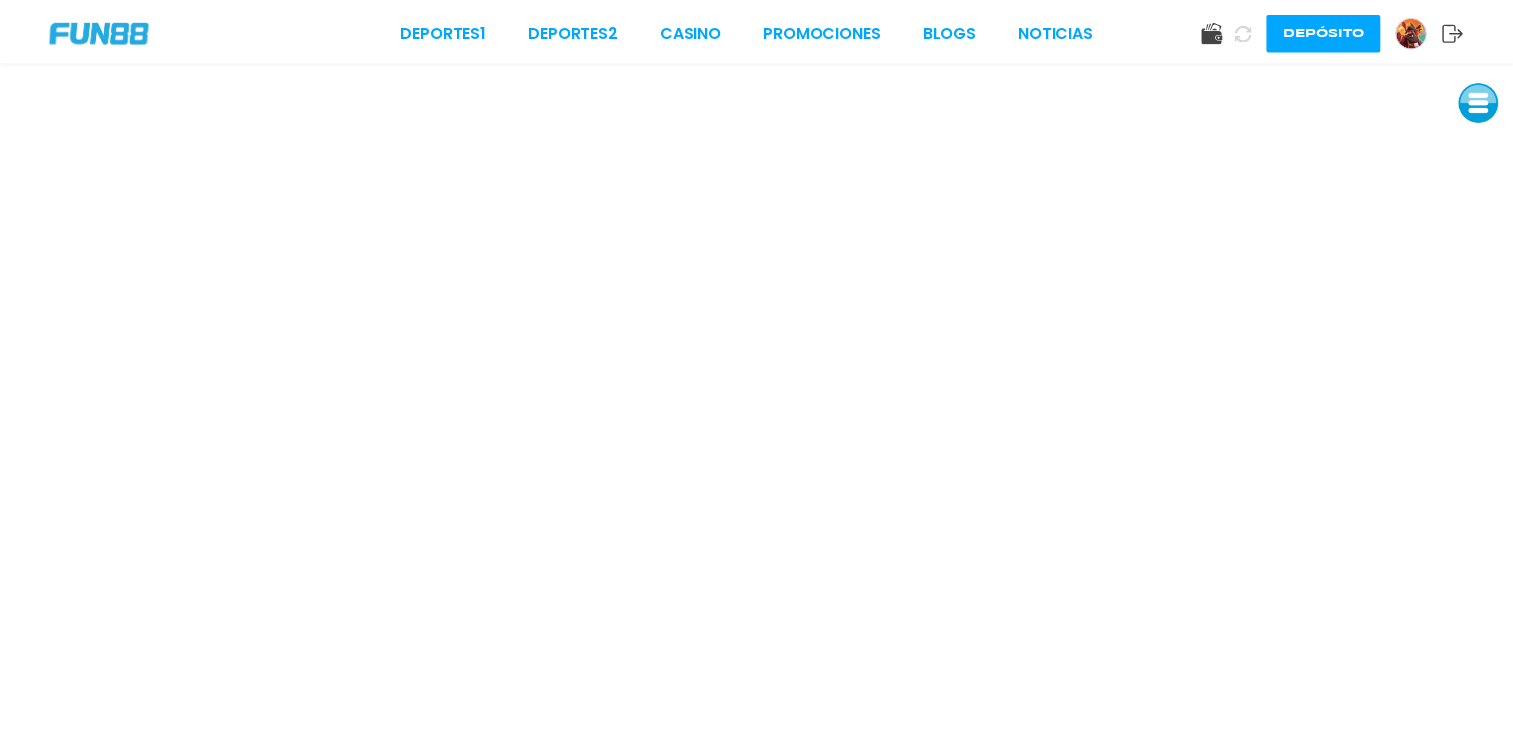 scroll, scrollTop: 0, scrollLeft: 0, axis: both 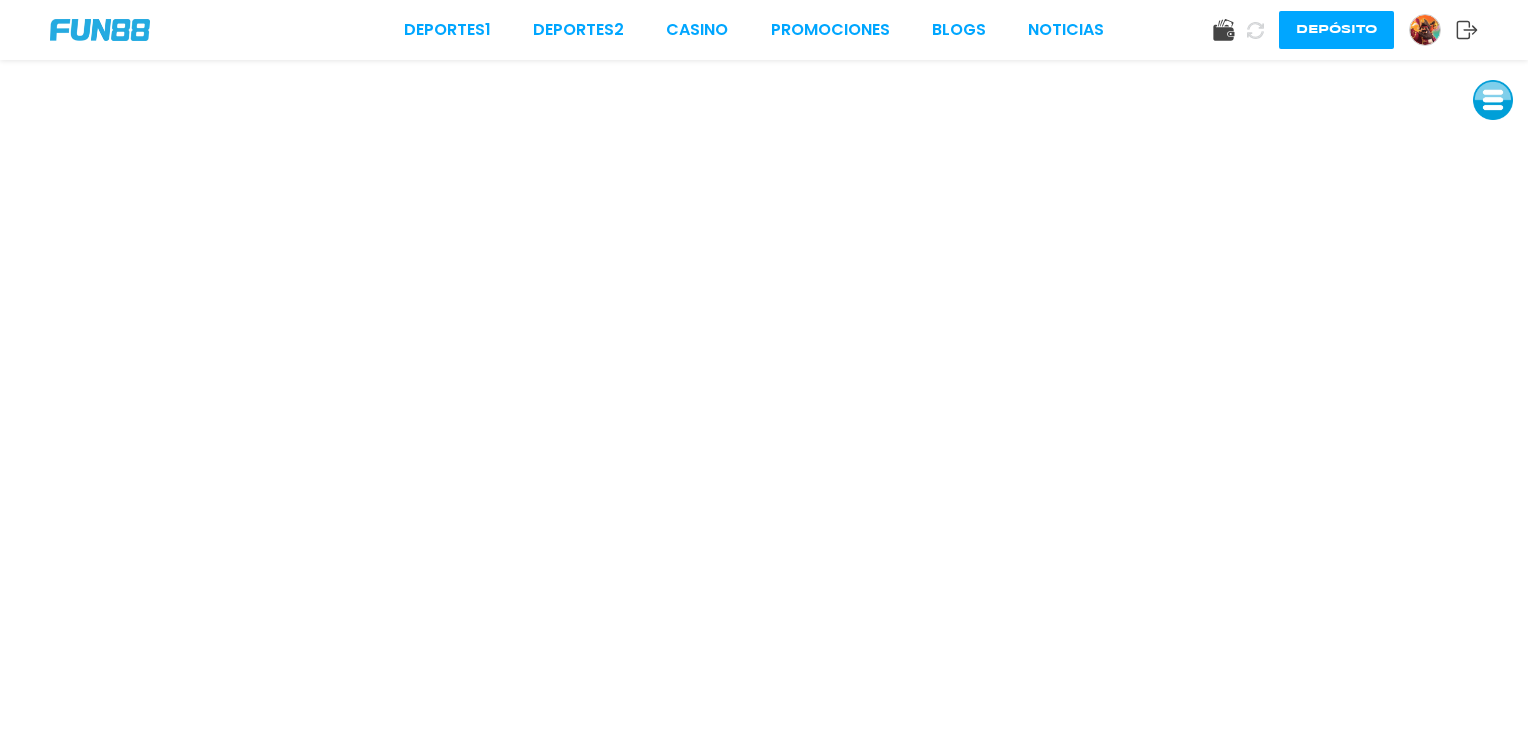 click at bounding box center [1493, 100] 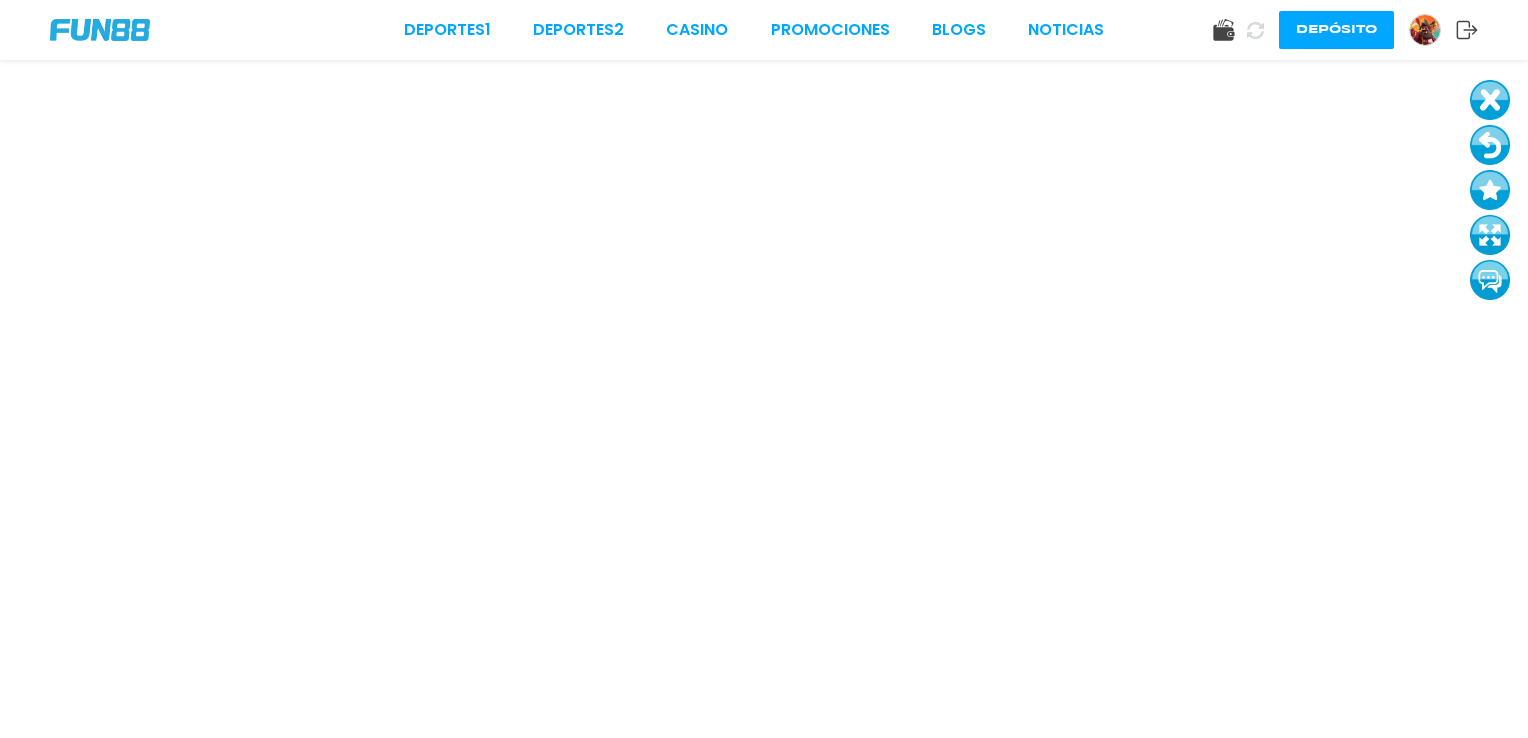 click at bounding box center (1490, 235) 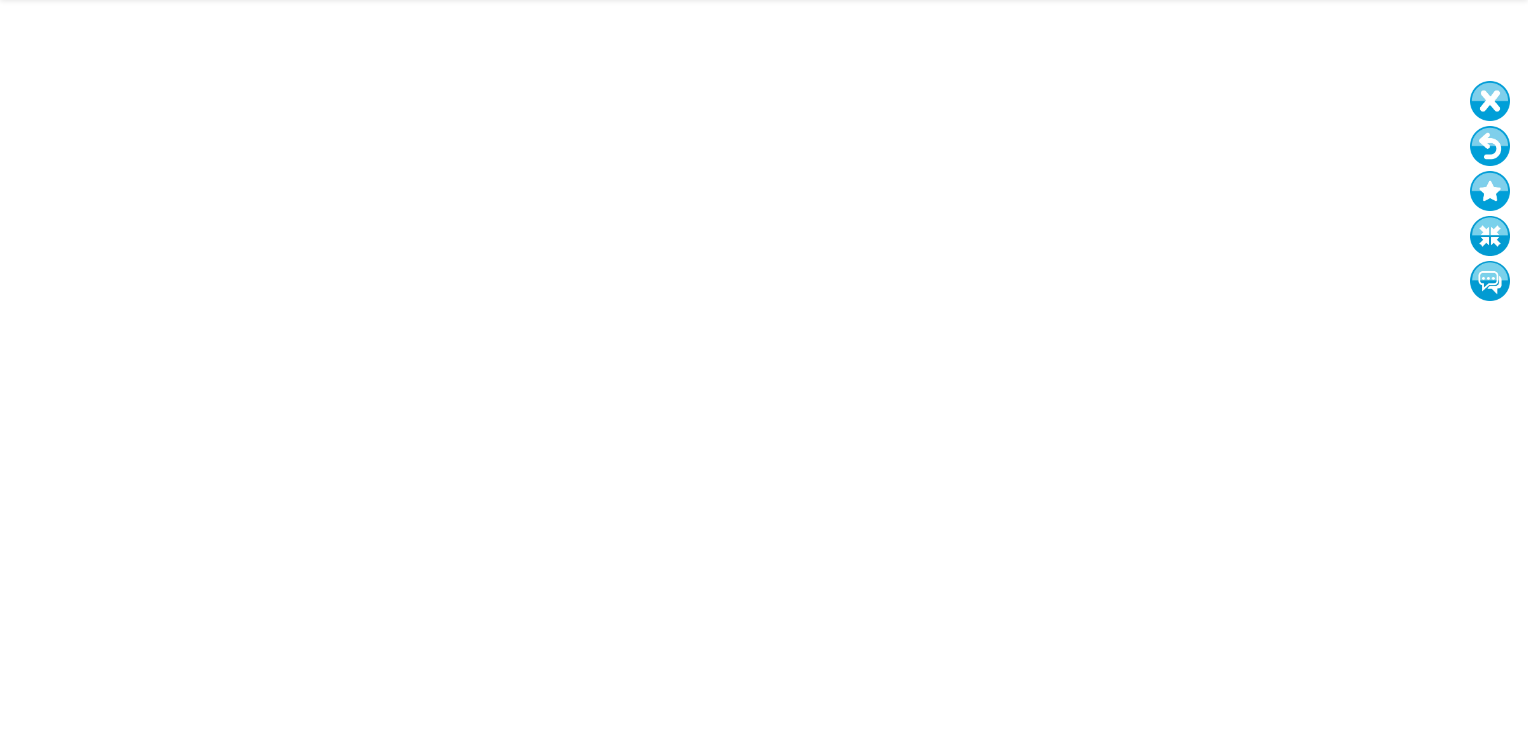 click at bounding box center [1490, 146] 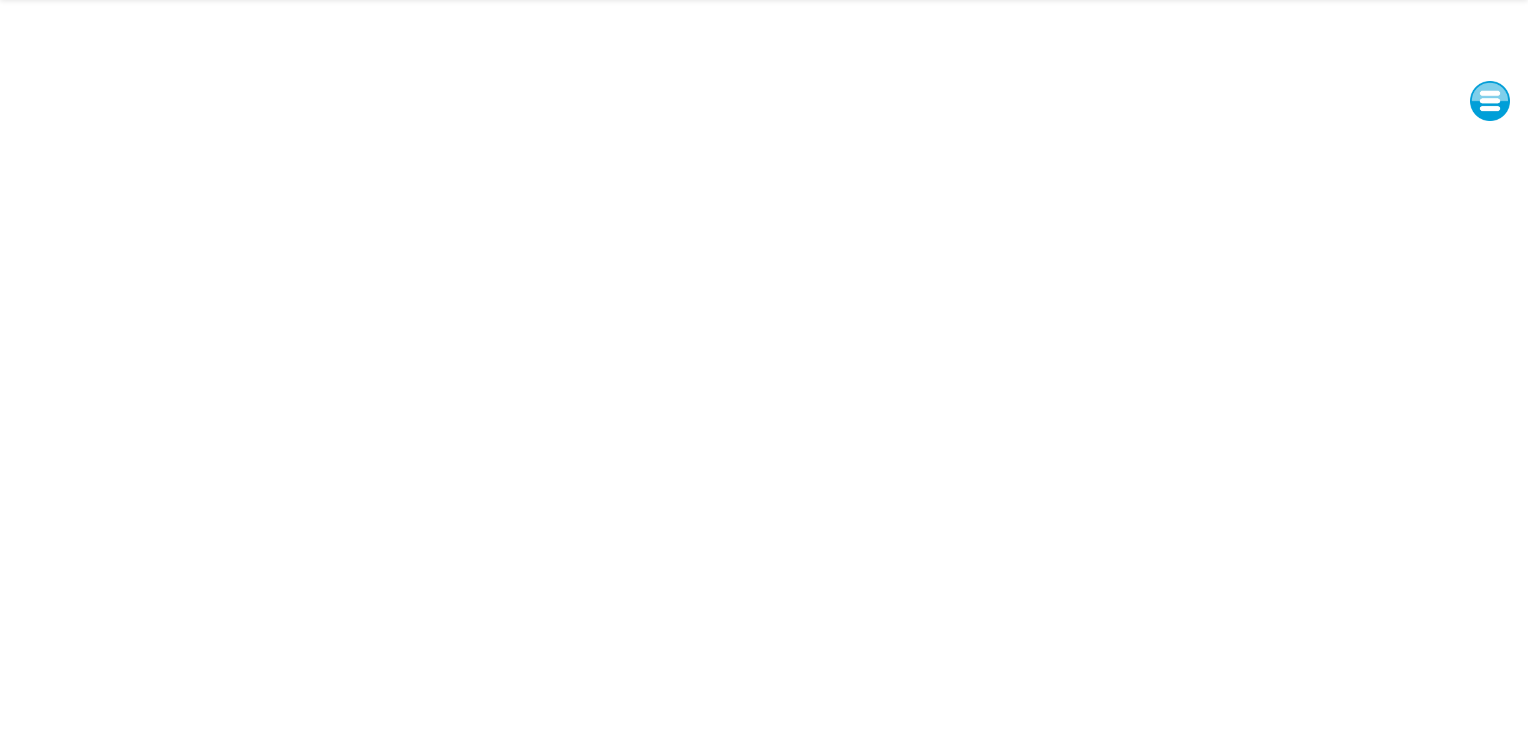 click at bounding box center (1490, 101) 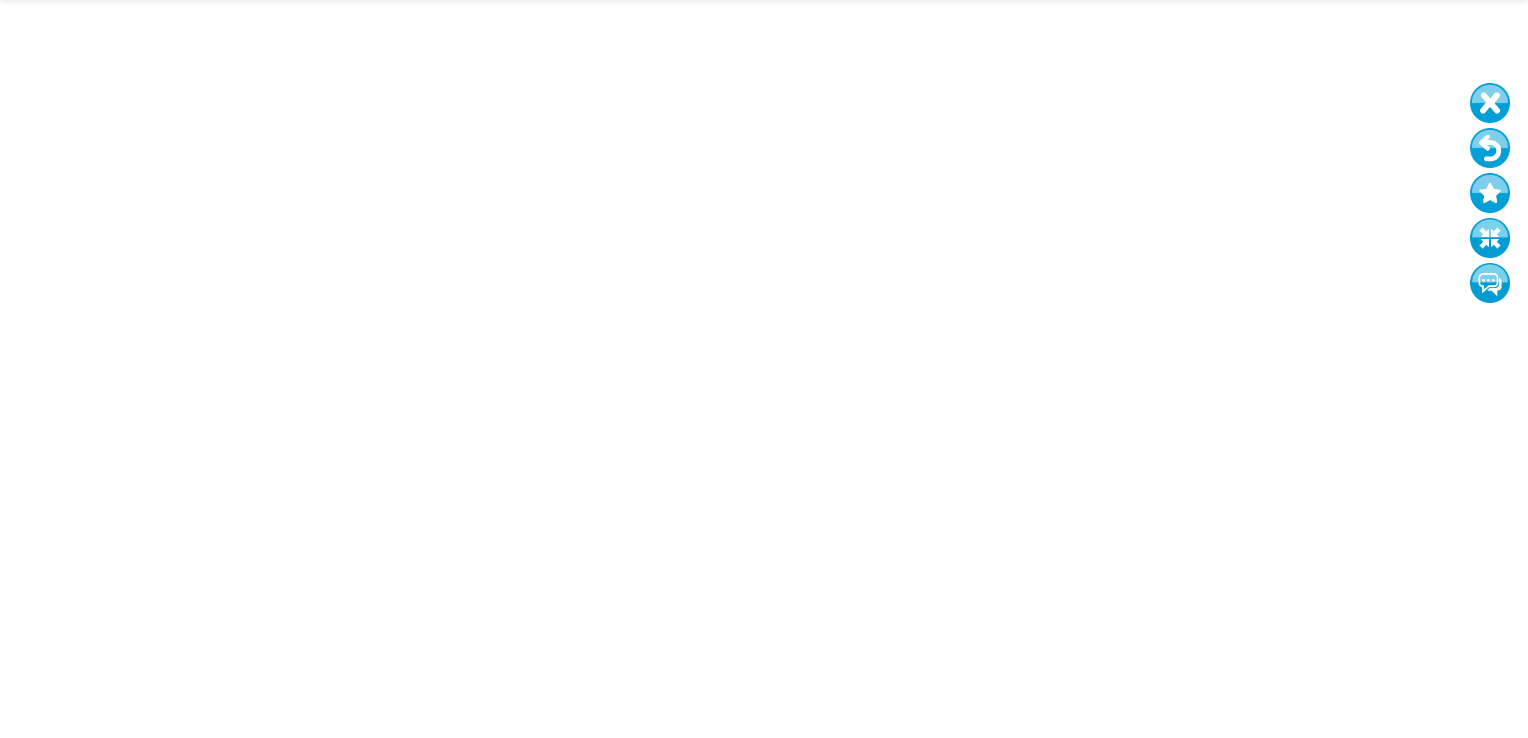 click at bounding box center [1490, 238] 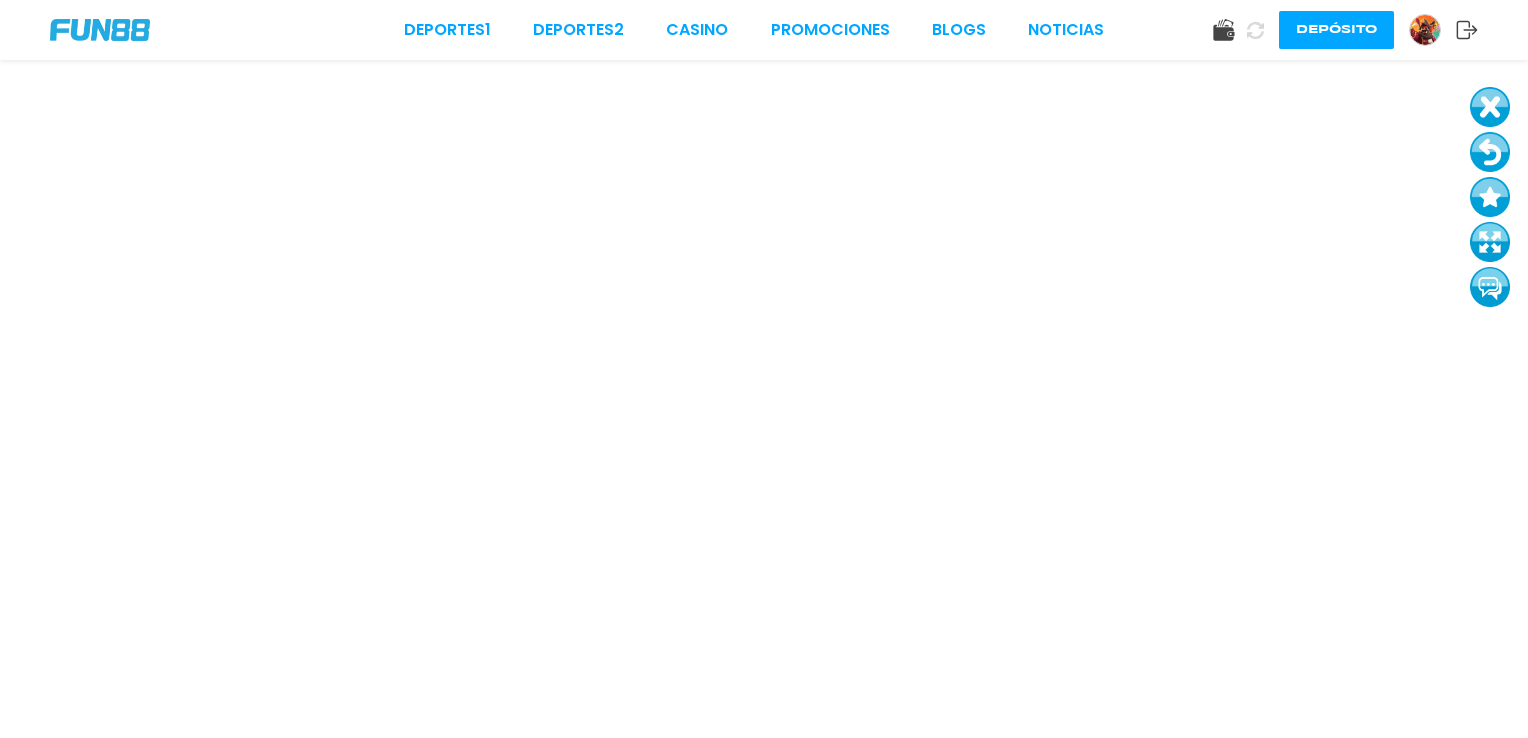click at bounding box center (1490, 152) 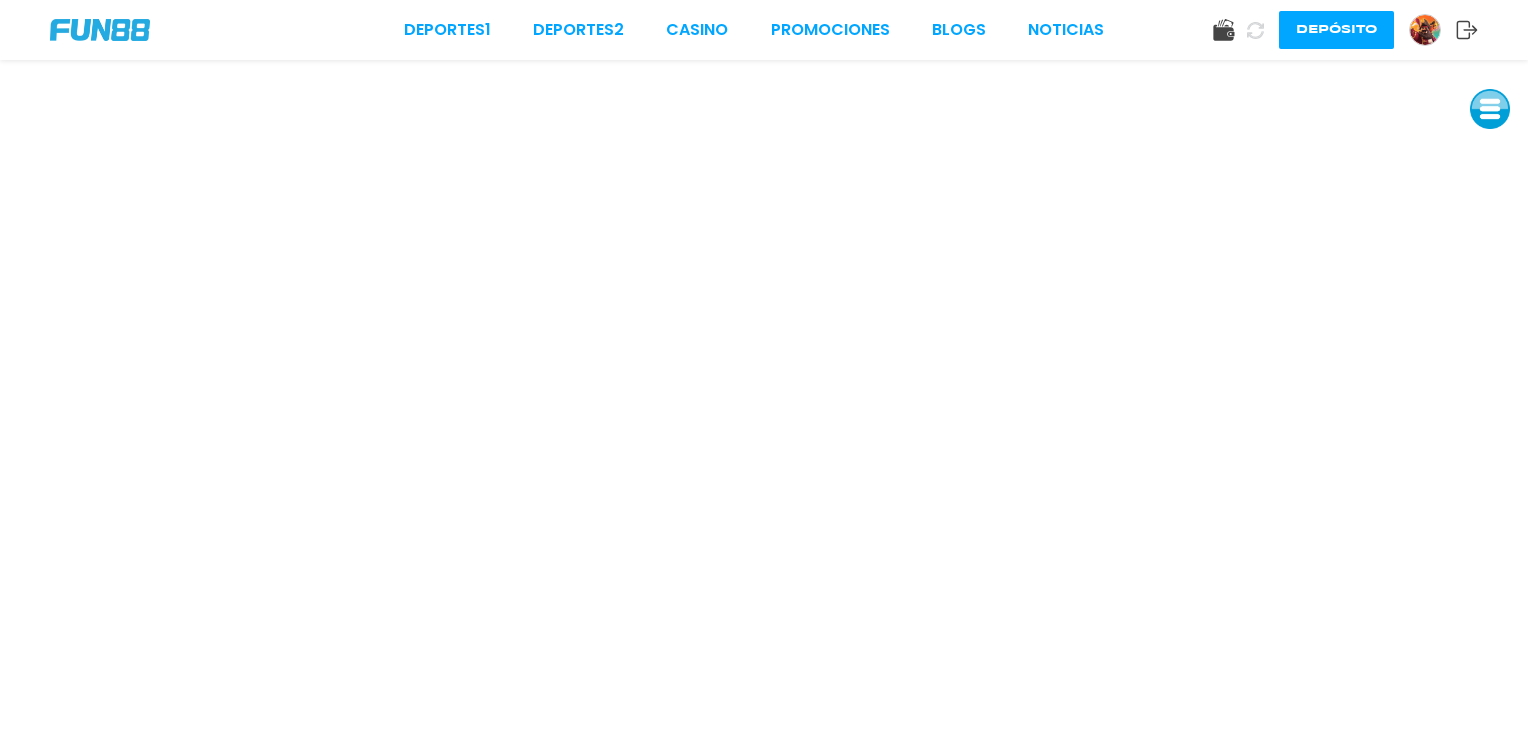 click at bounding box center [1490, 109] 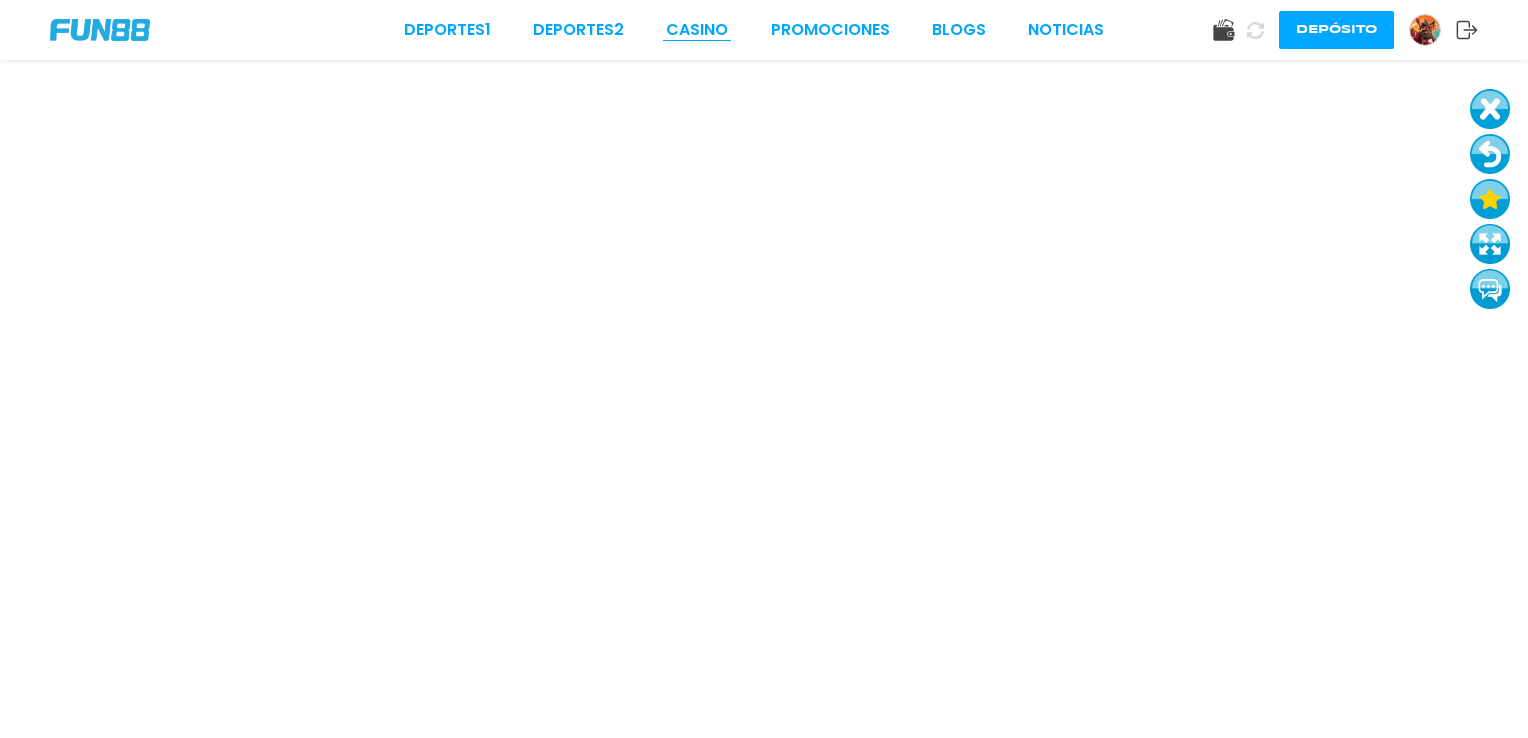 click on "CASINO" at bounding box center [697, 30] 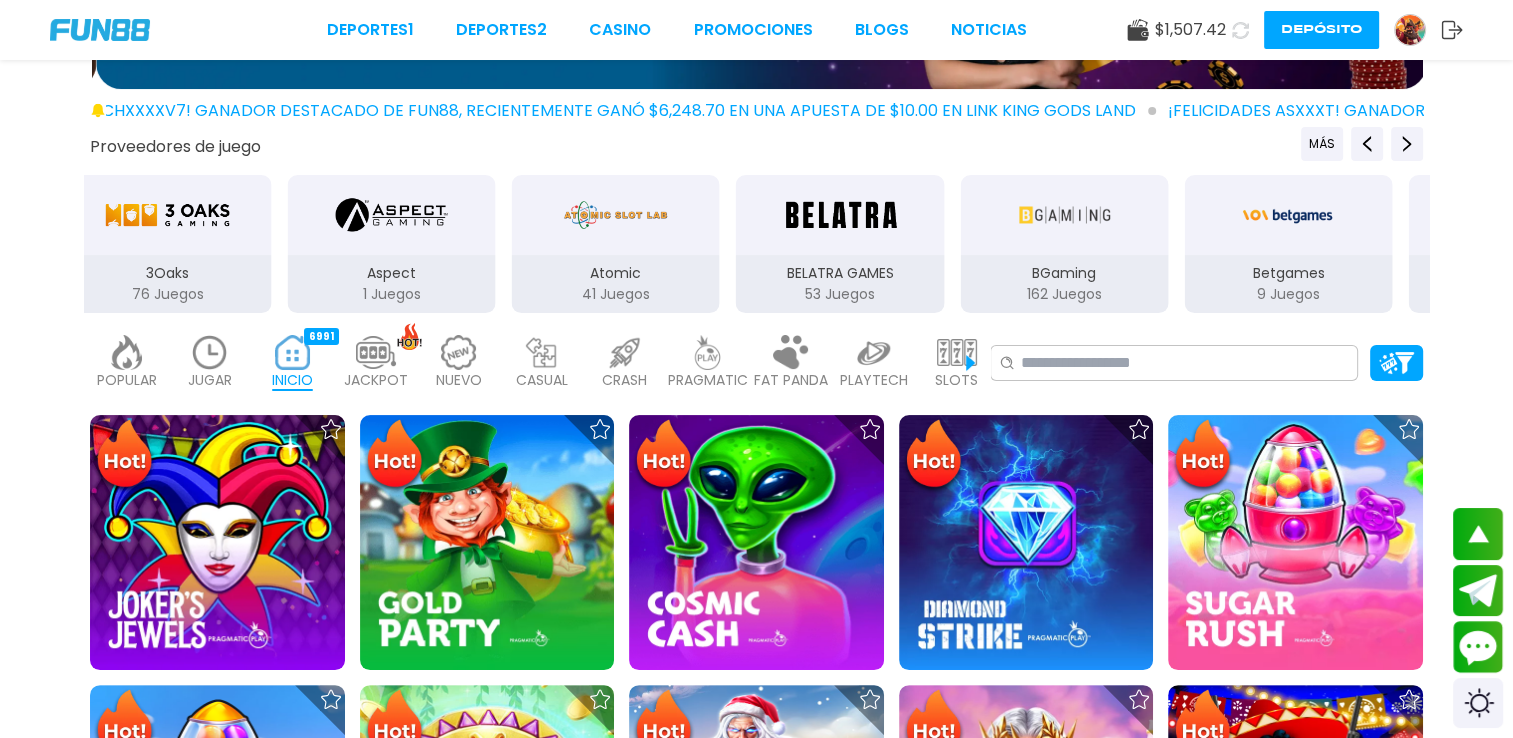 scroll, scrollTop: 400, scrollLeft: 0, axis: vertical 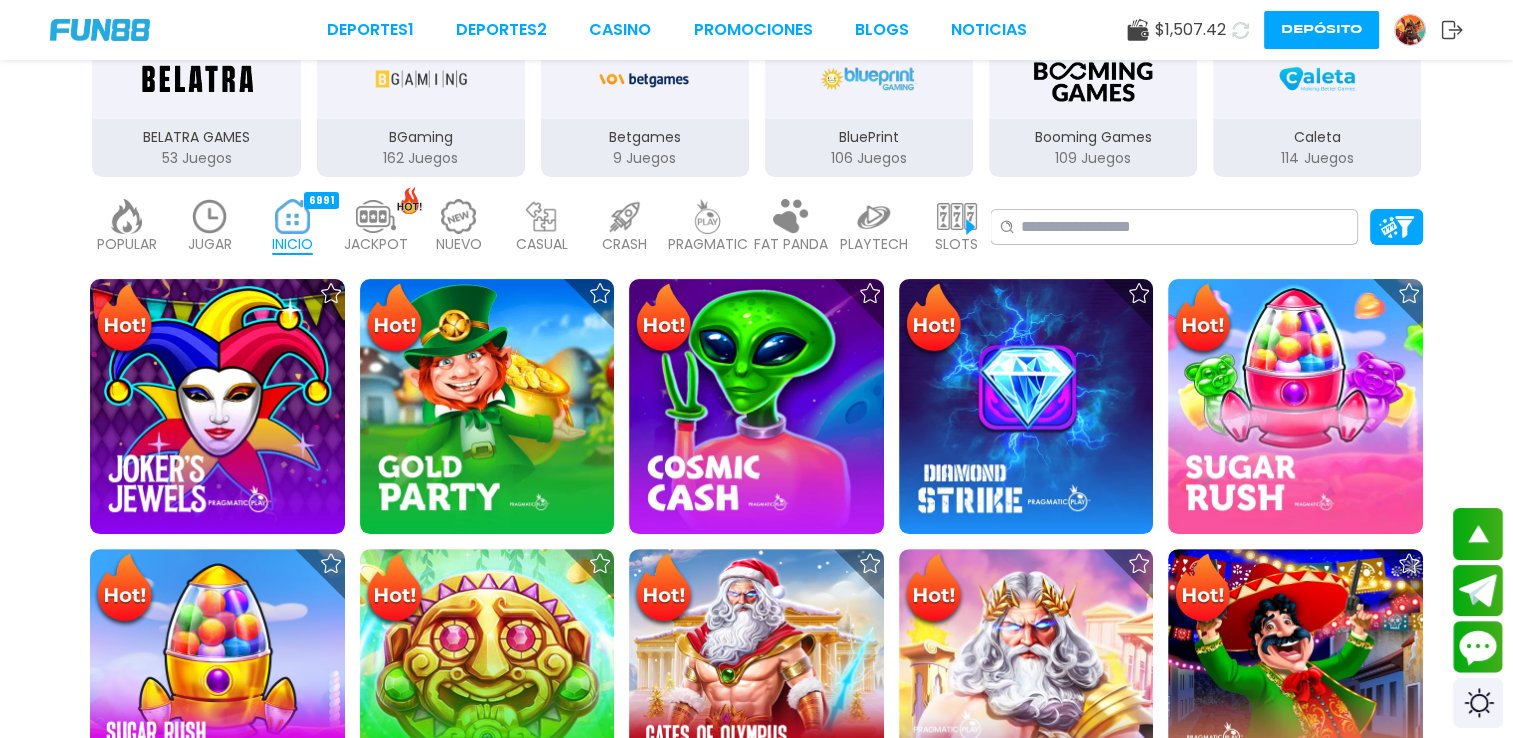 click at bounding box center (459, 216) 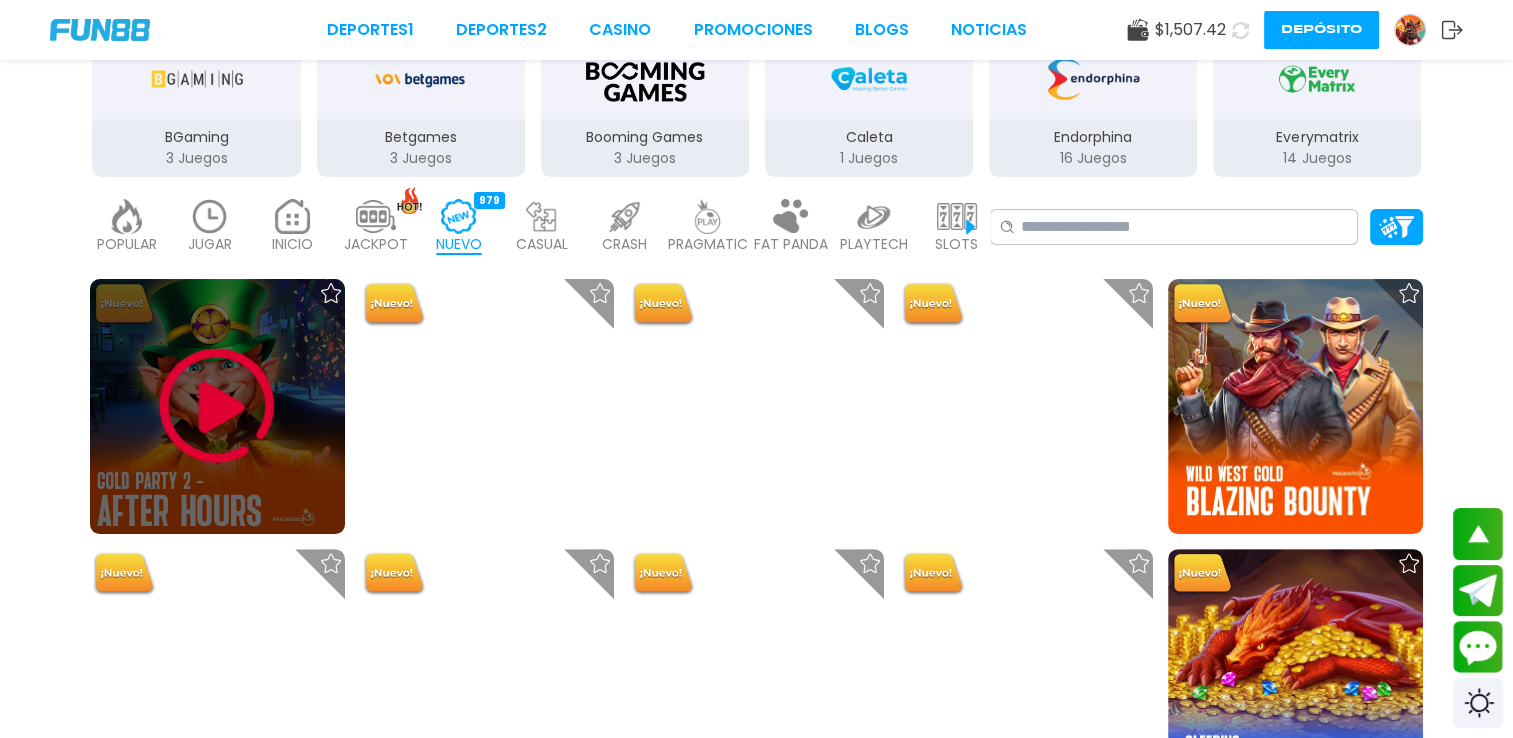 click at bounding box center [217, 406] 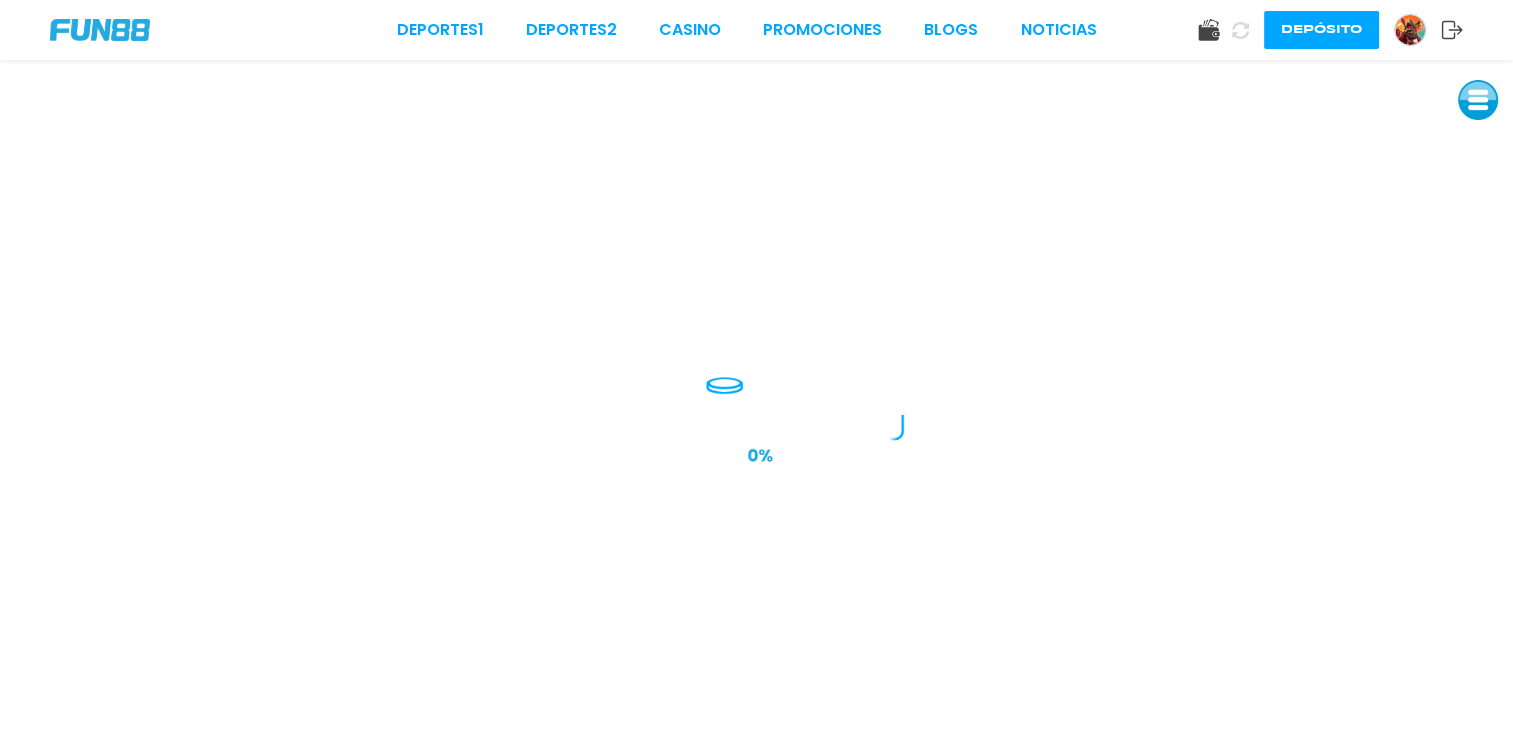 scroll, scrollTop: 0, scrollLeft: 0, axis: both 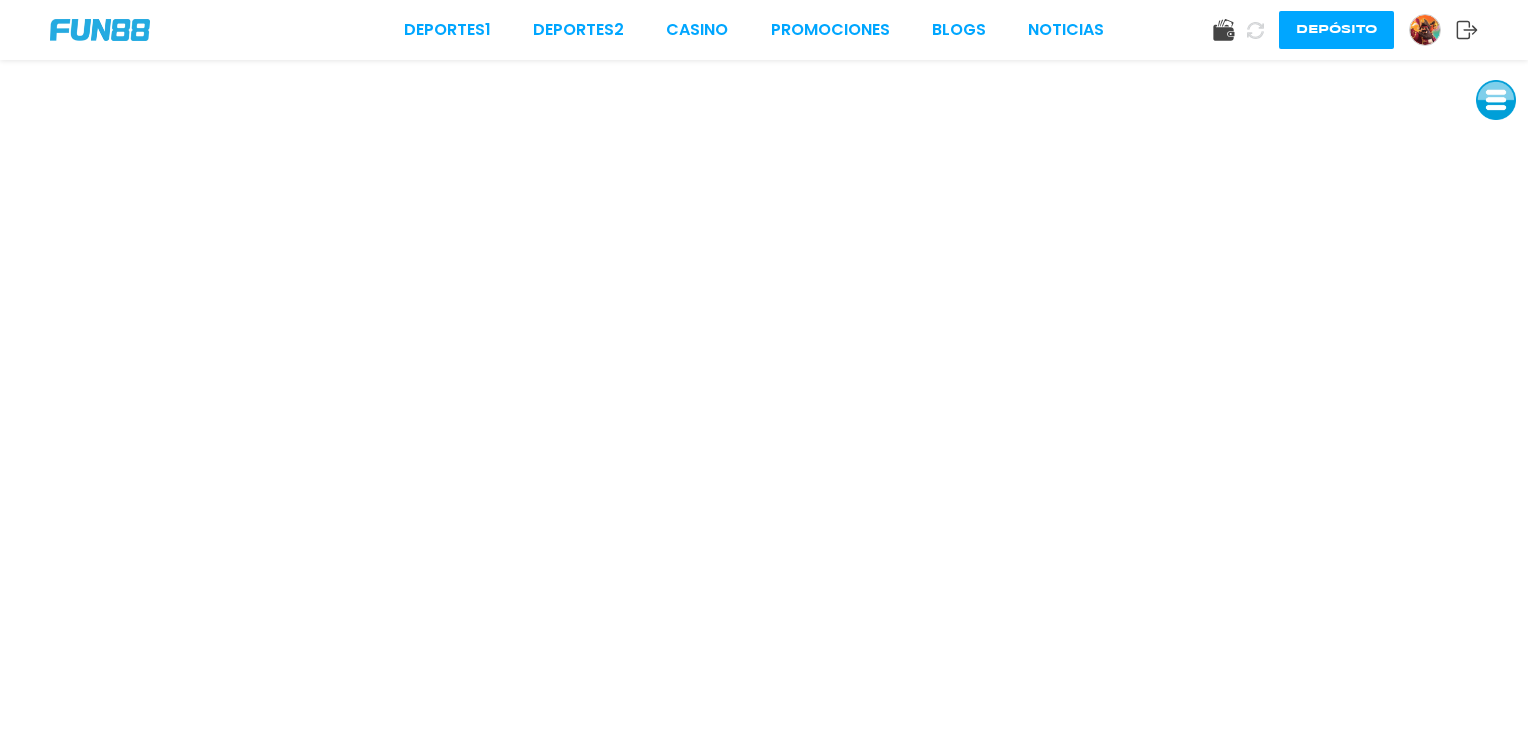 click at bounding box center [1496, 100] 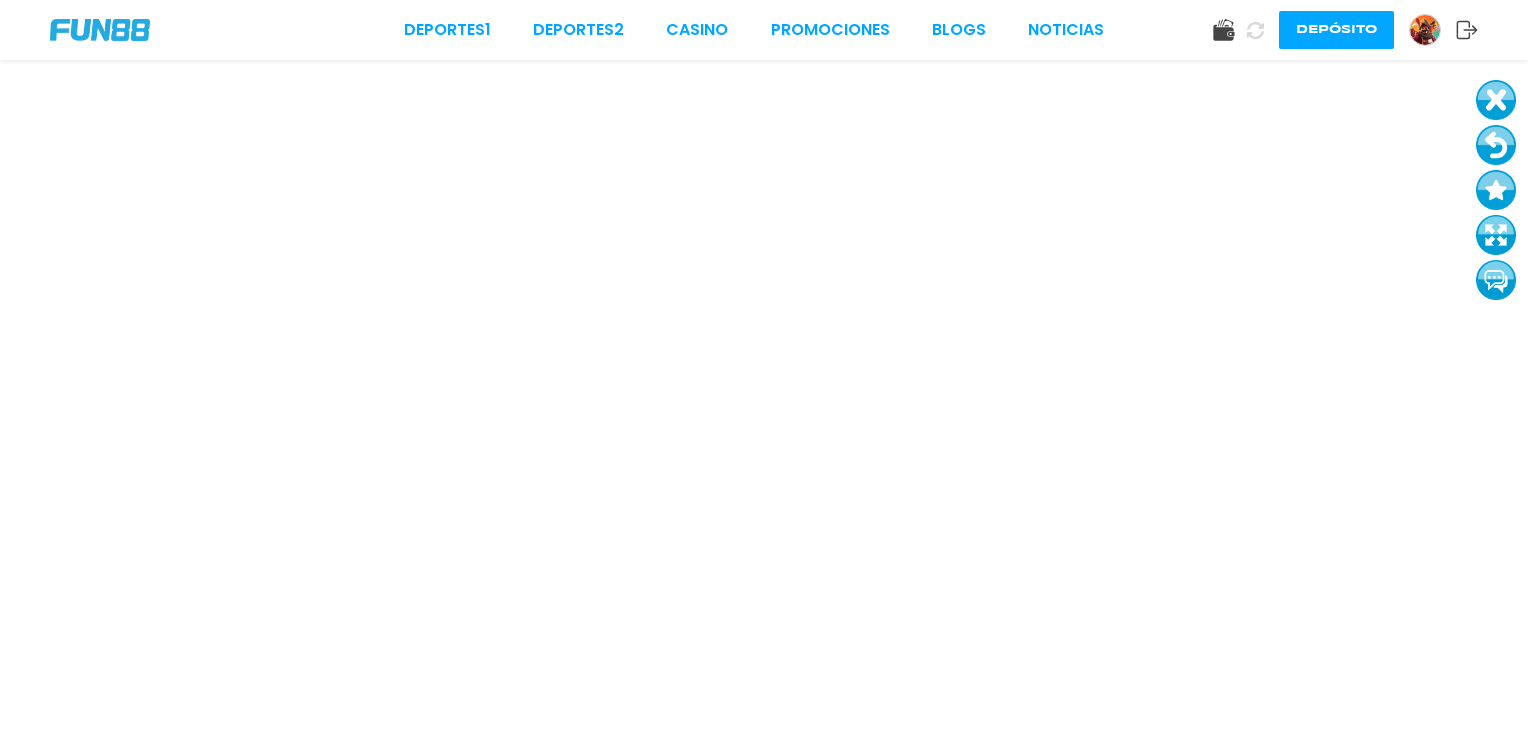 click at bounding box center (1496, 145) 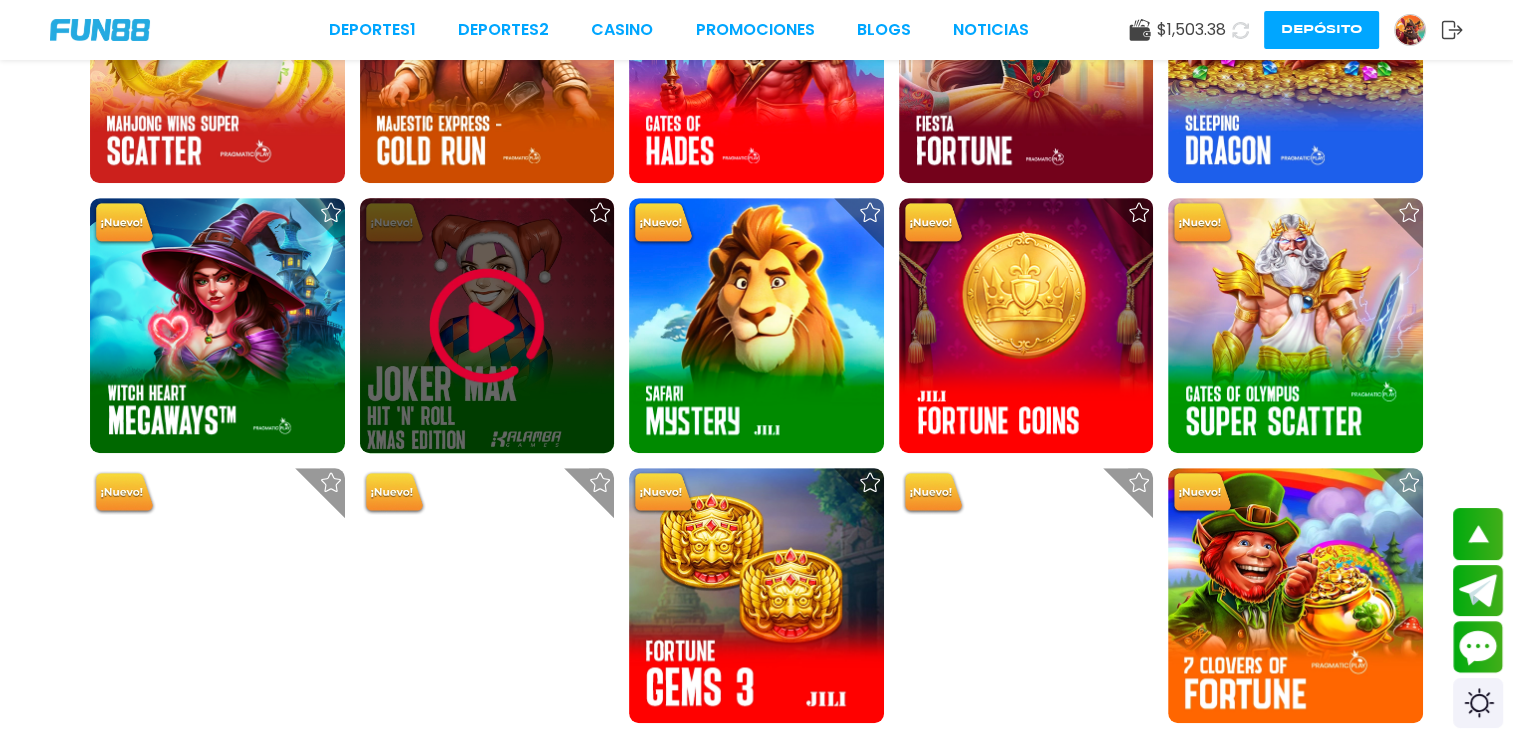 scroll, scrollTop: 1200, scrollLeft: 0, axis: vertical 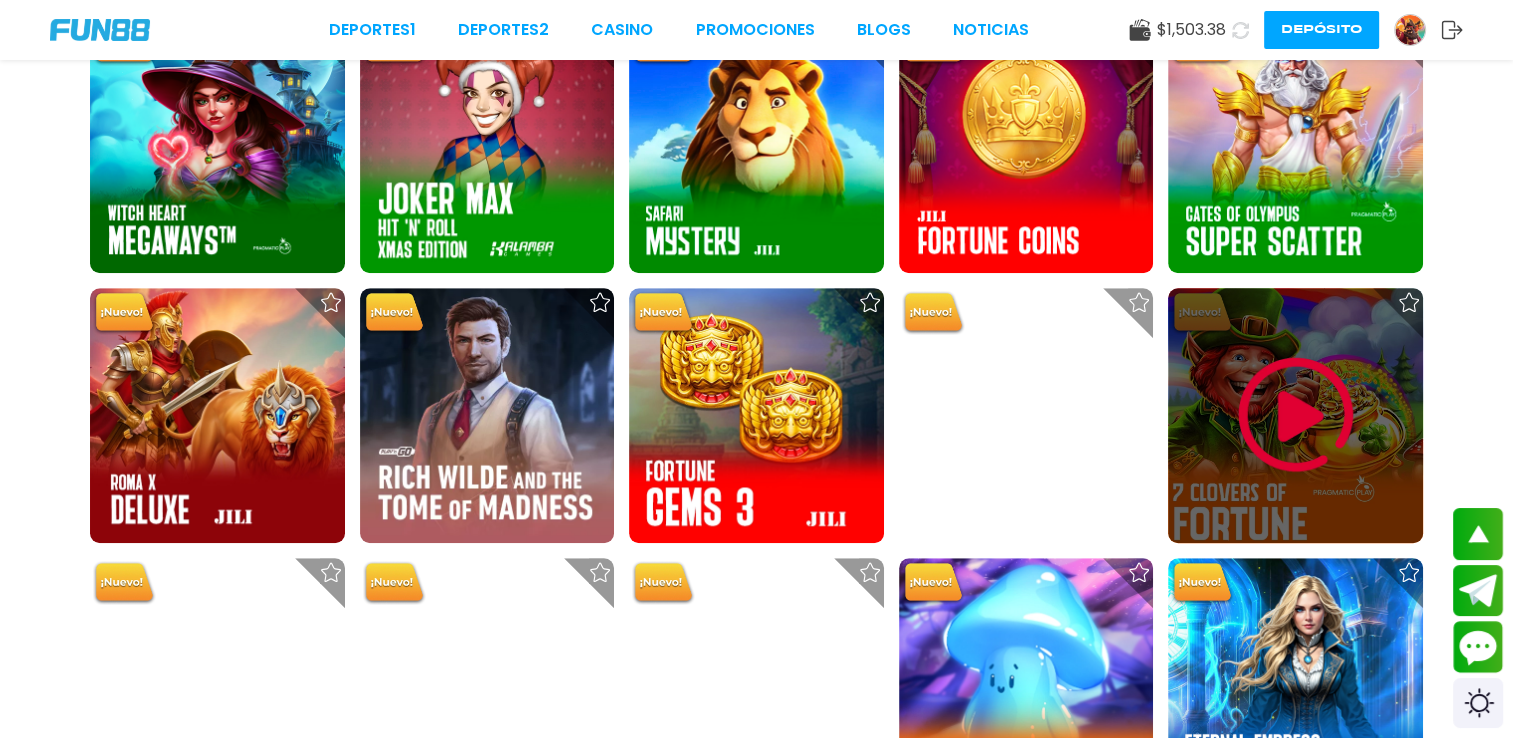 click at bounding box center [1296, 415] 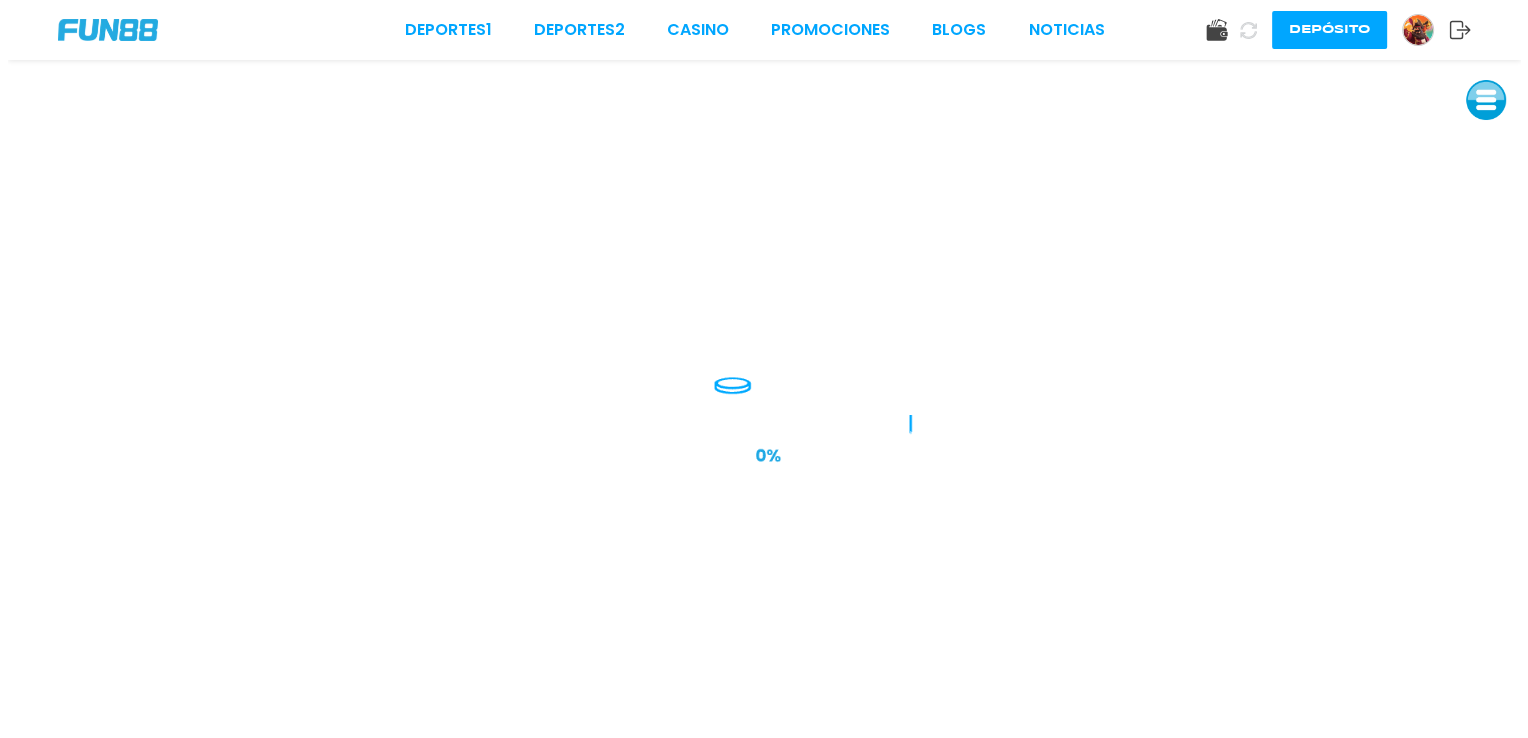 scroll, scrollTop: 0, scrollLeft: 0, axis: both 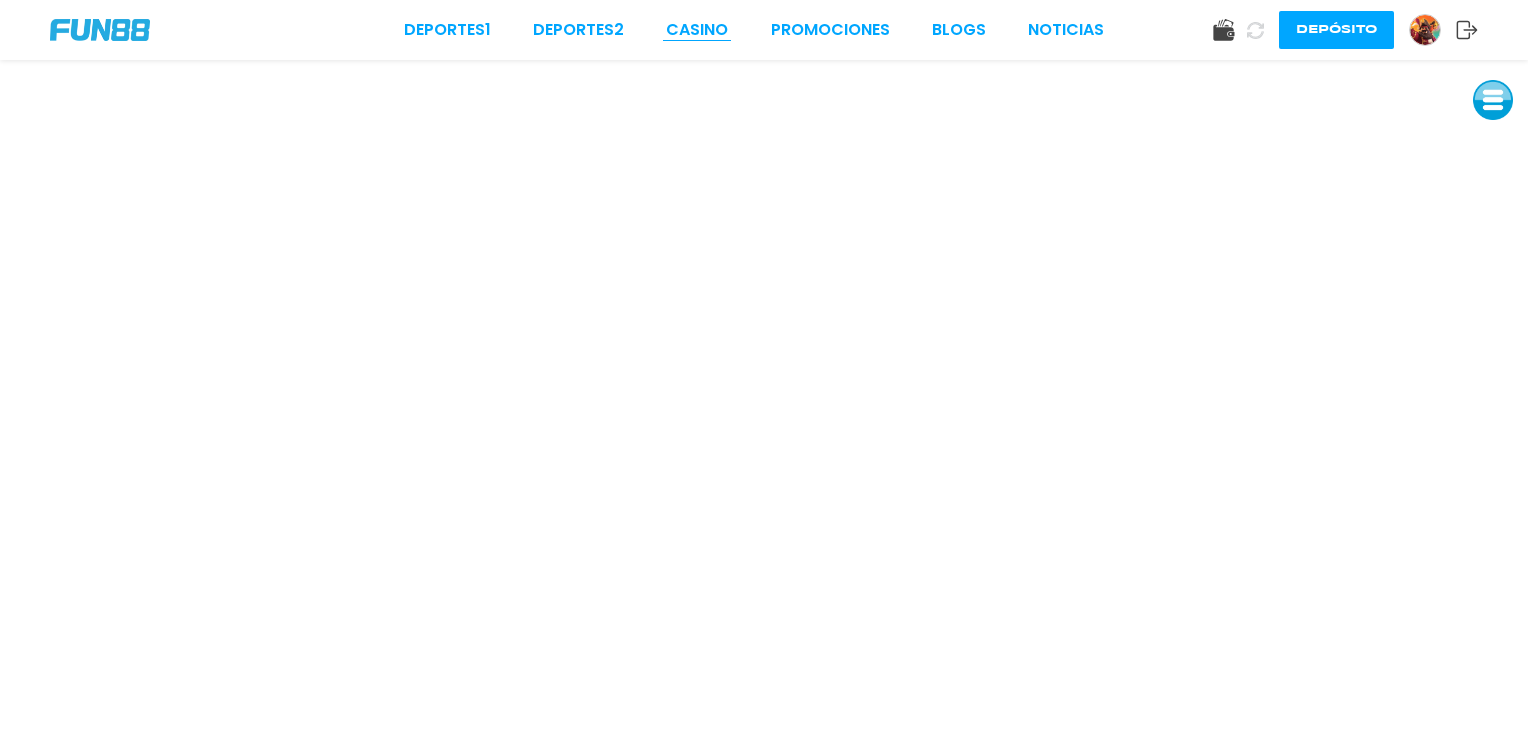 click on "CASINO" at bounding box center [697, 30] 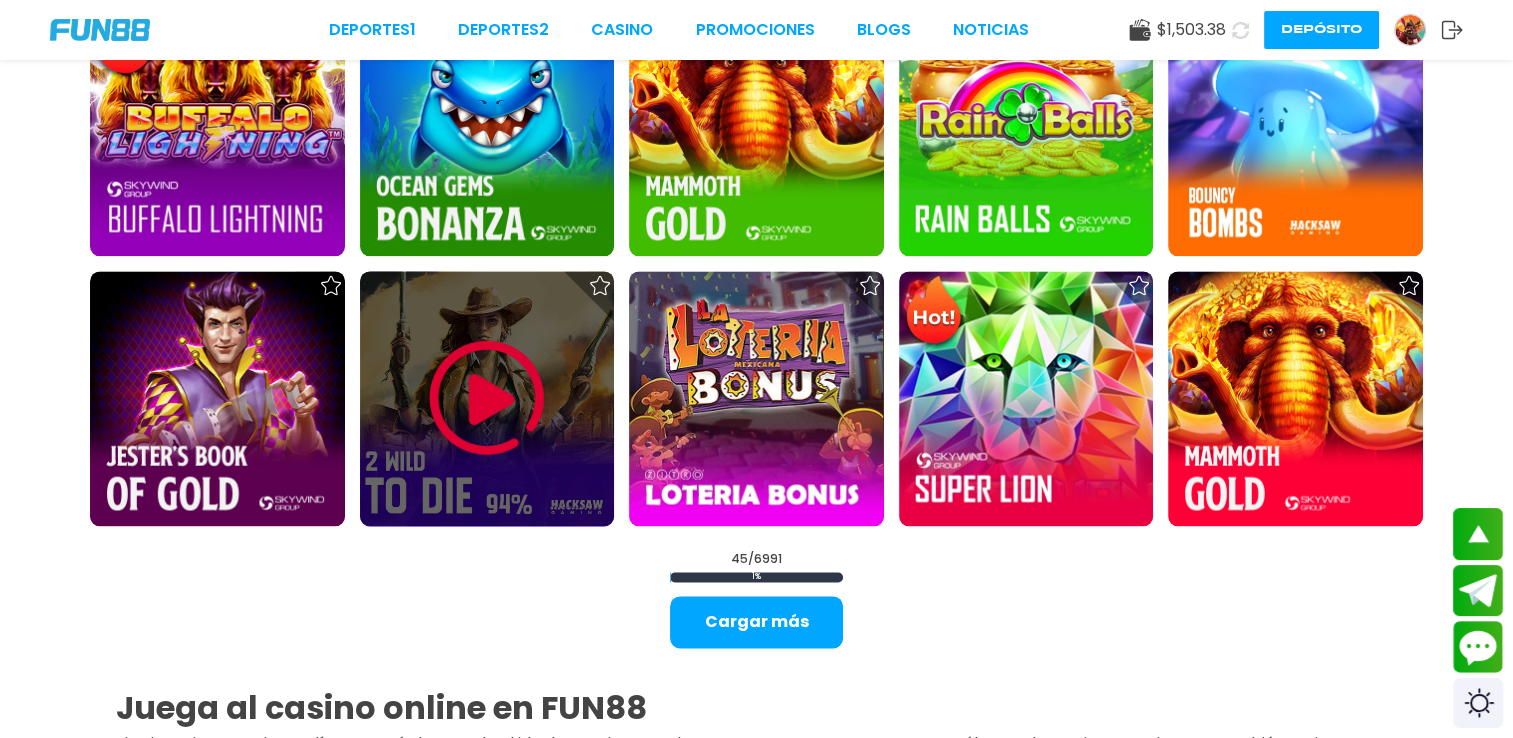 scroll, scrollTop: 2600, scrollLeft: 0, axis: vertical 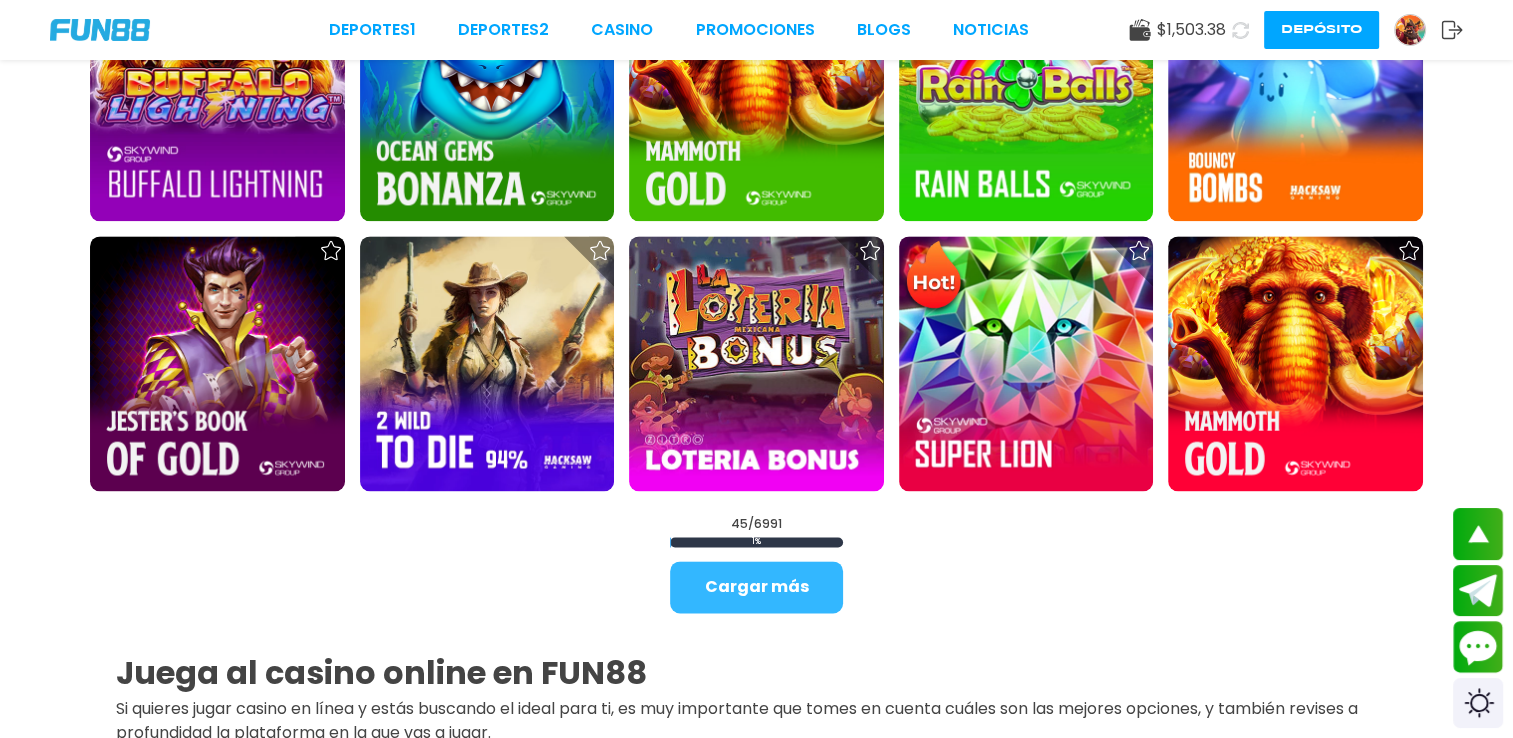 click on "Cargar más" at bounding box center [756, 587] 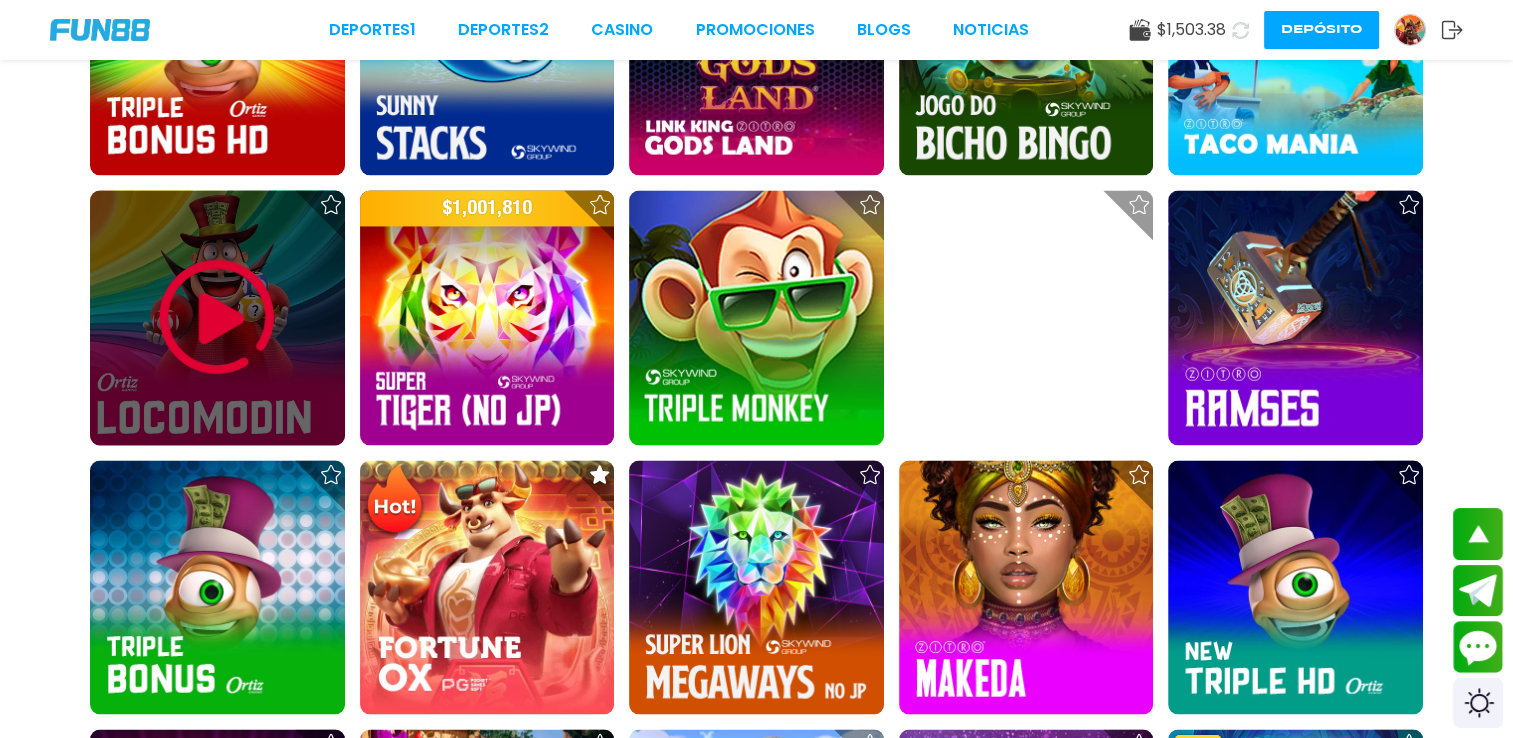 scroll, scrollTop: 3300, scrollLeft: 0, axis: vertical 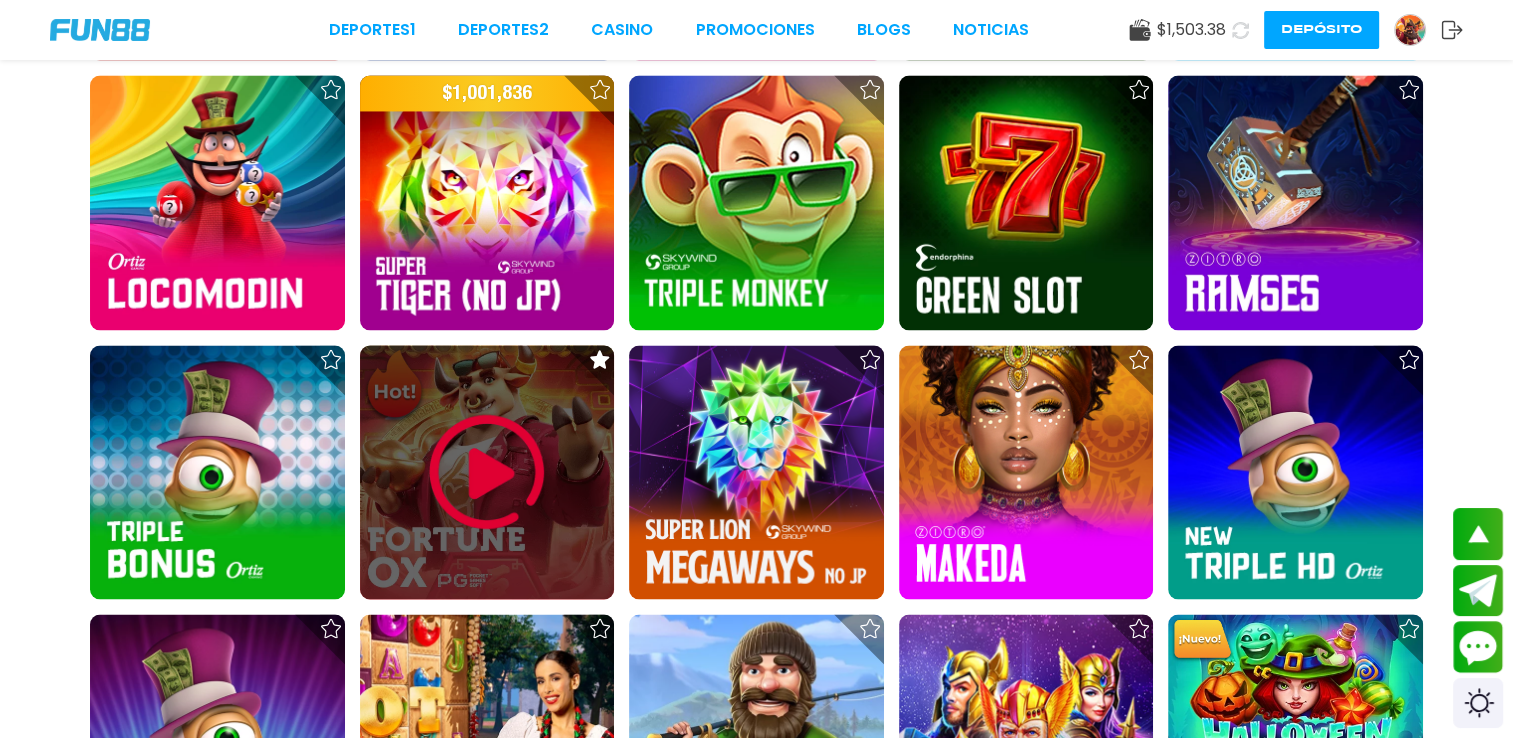 click at bounding box center [487, 472] 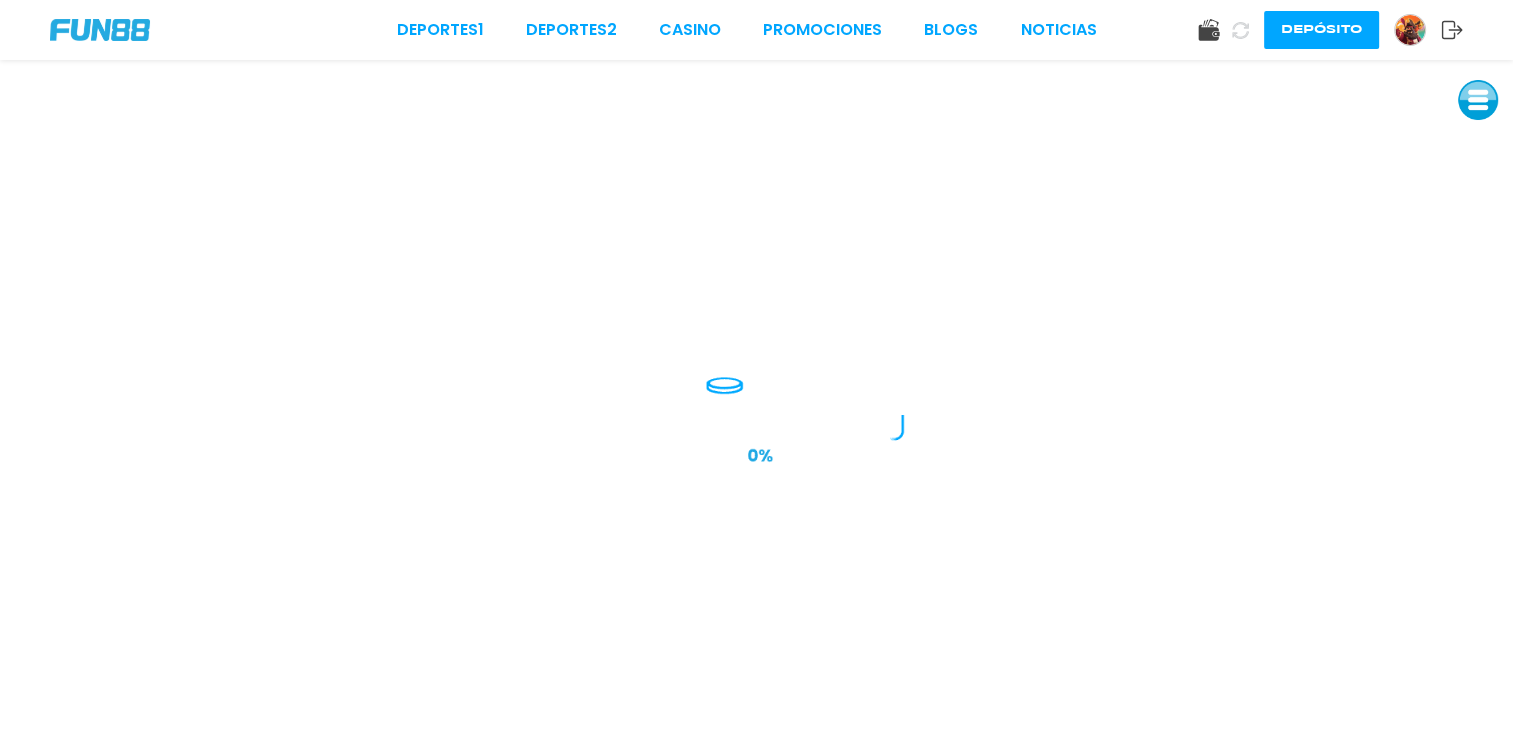scroll, scrollTop: 0, scrollLeft: 0, axis: both 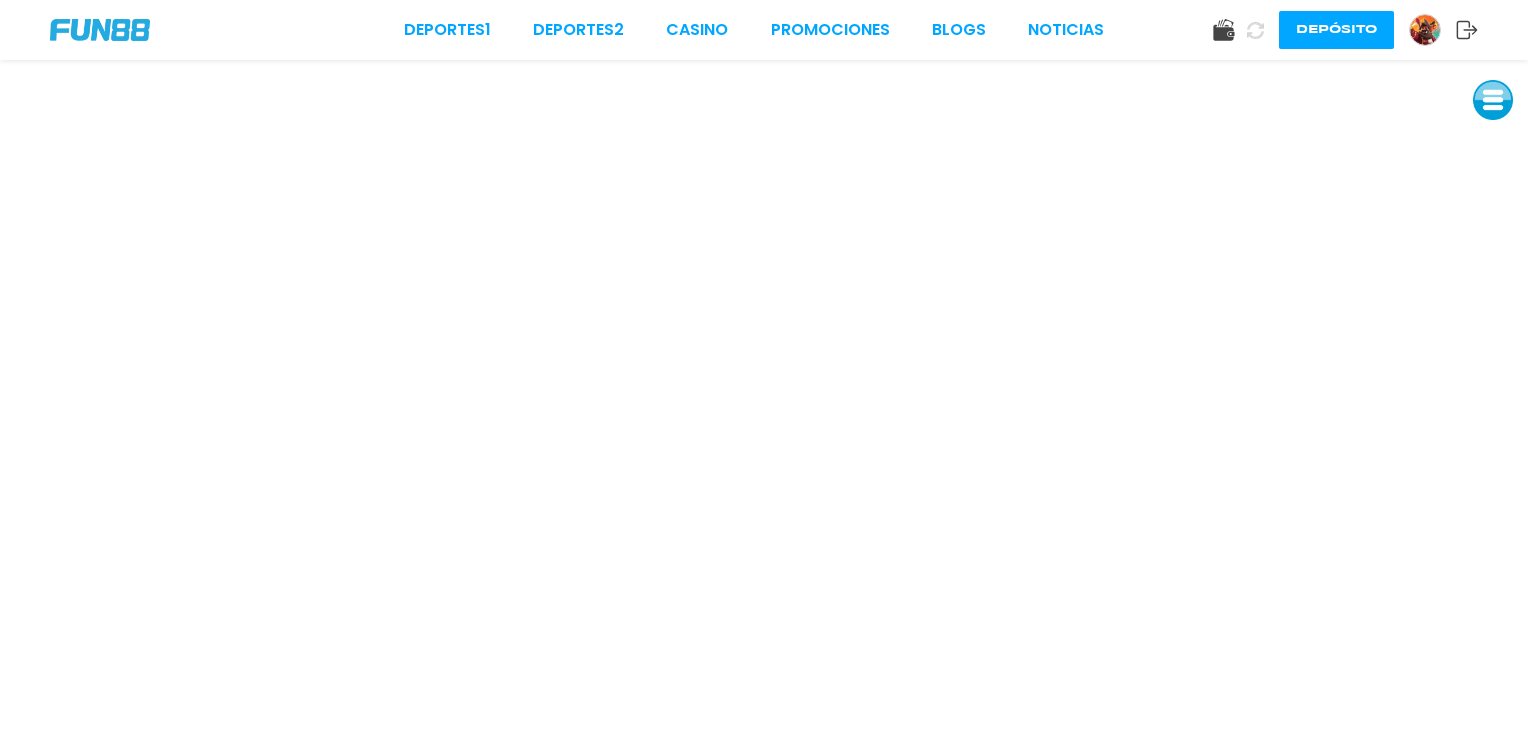 click at bounding box center (1493, 100) 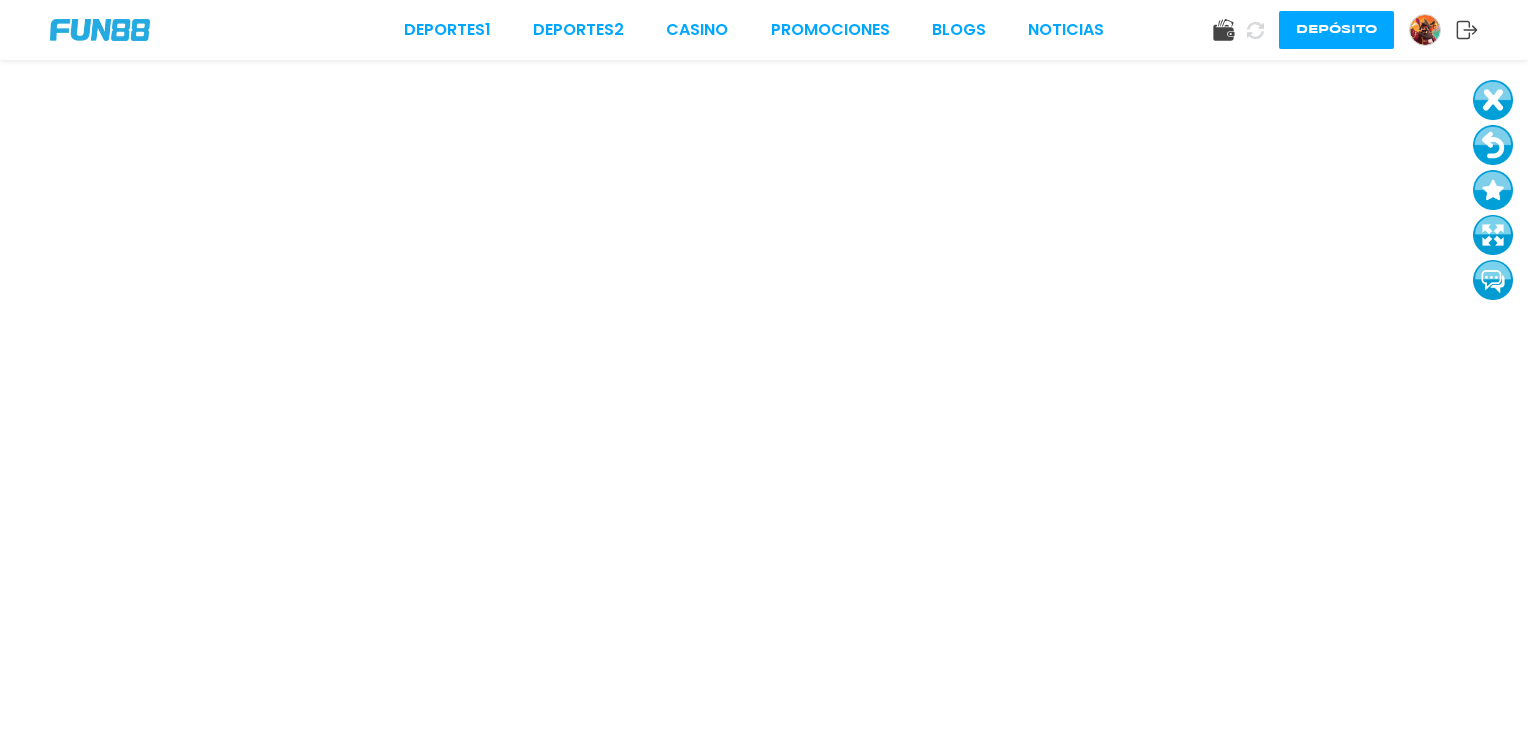 click at bounding box center (1493, 235) 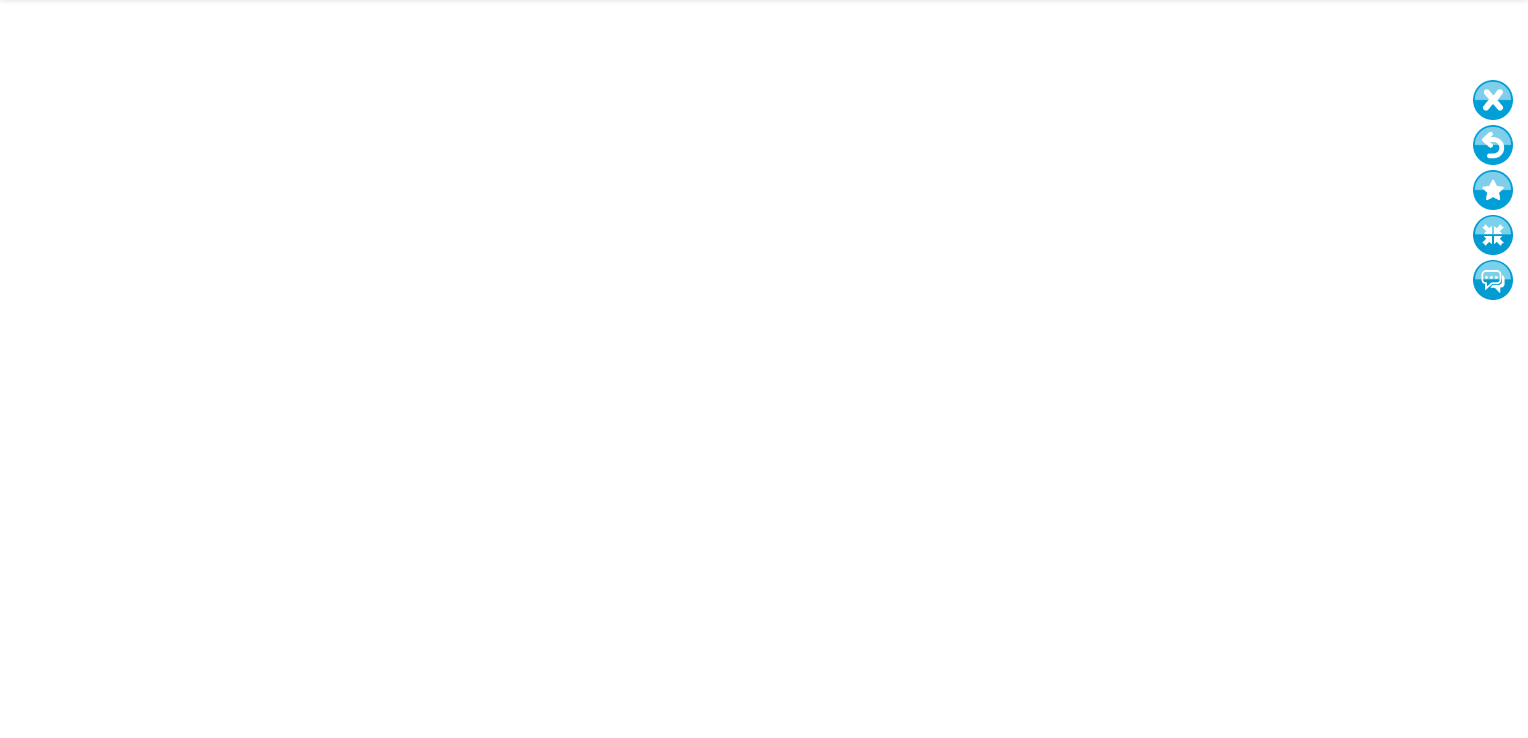 click at bounding box center [1493, 145] 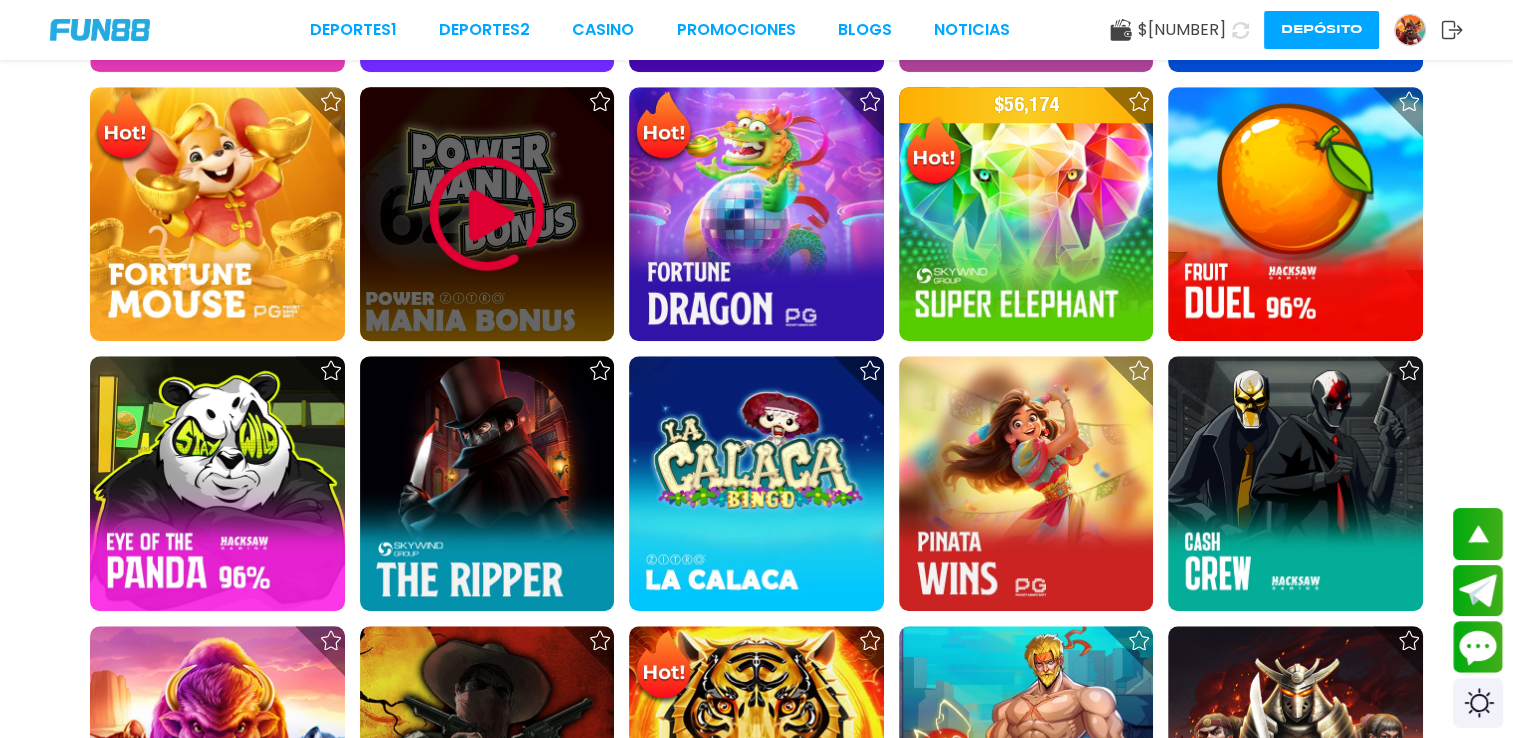 scroll, scrollTop: 1672, scrollLeft: 0, axis: vertical 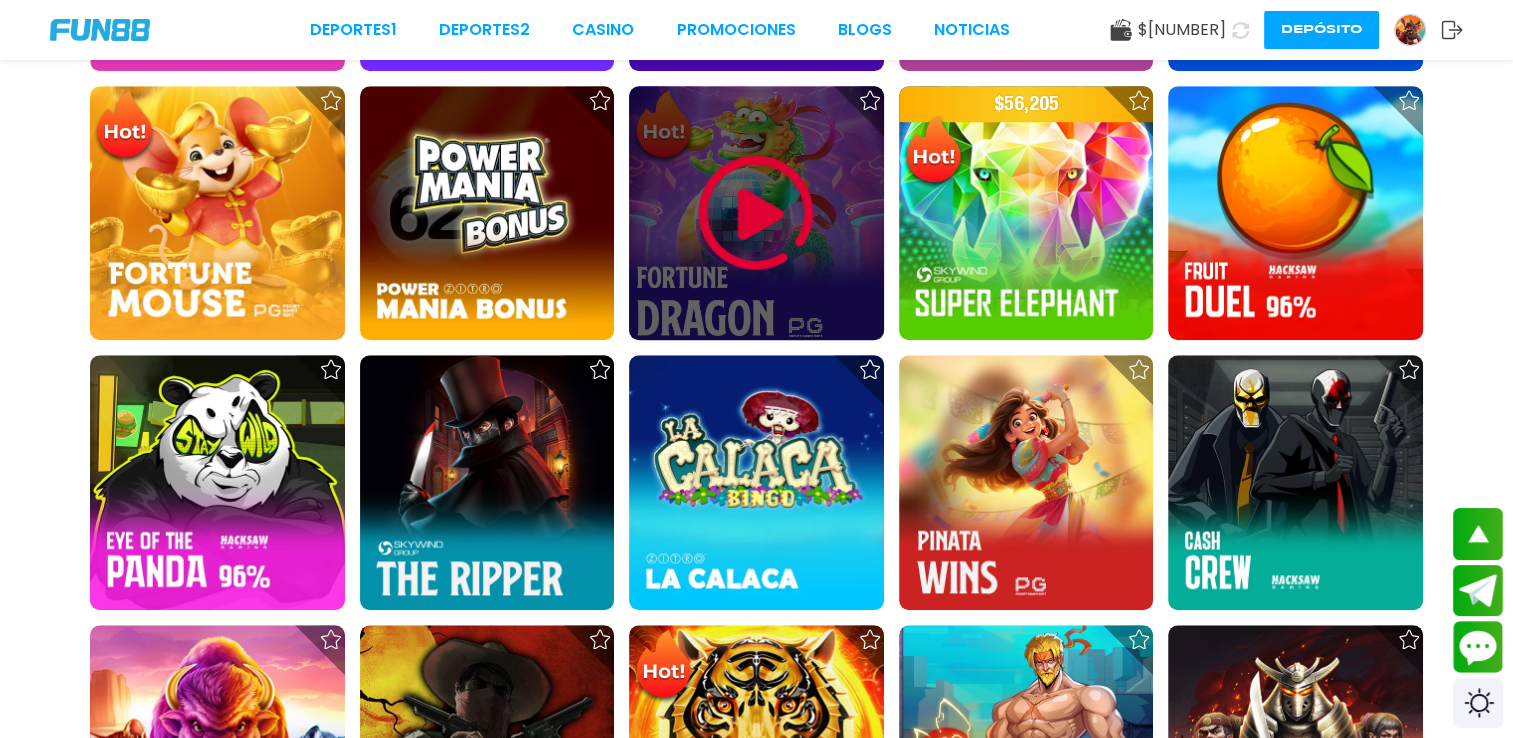 click at bounding box center (756, 213) 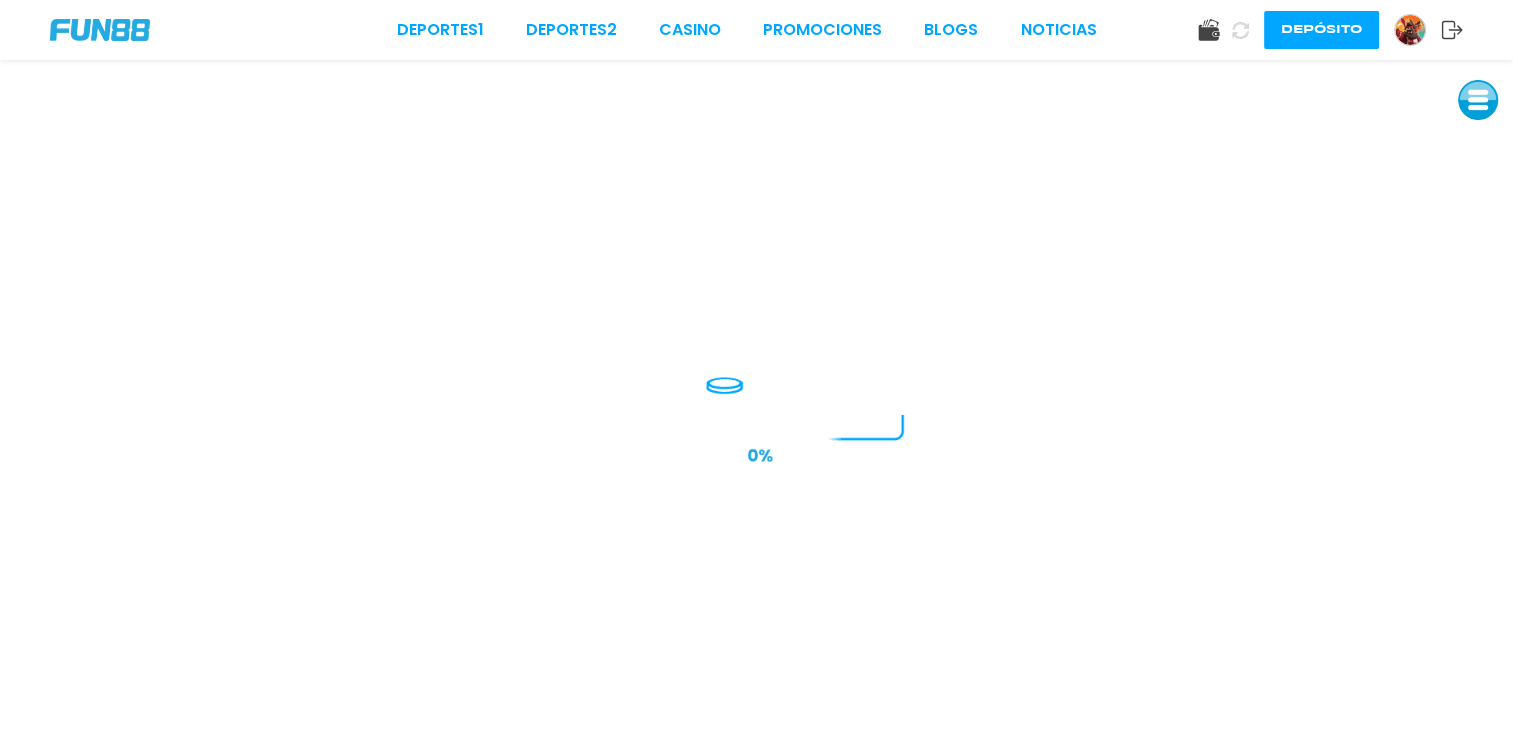 scroll, scrollTop: 0, scrollLeft: 0, axis: both 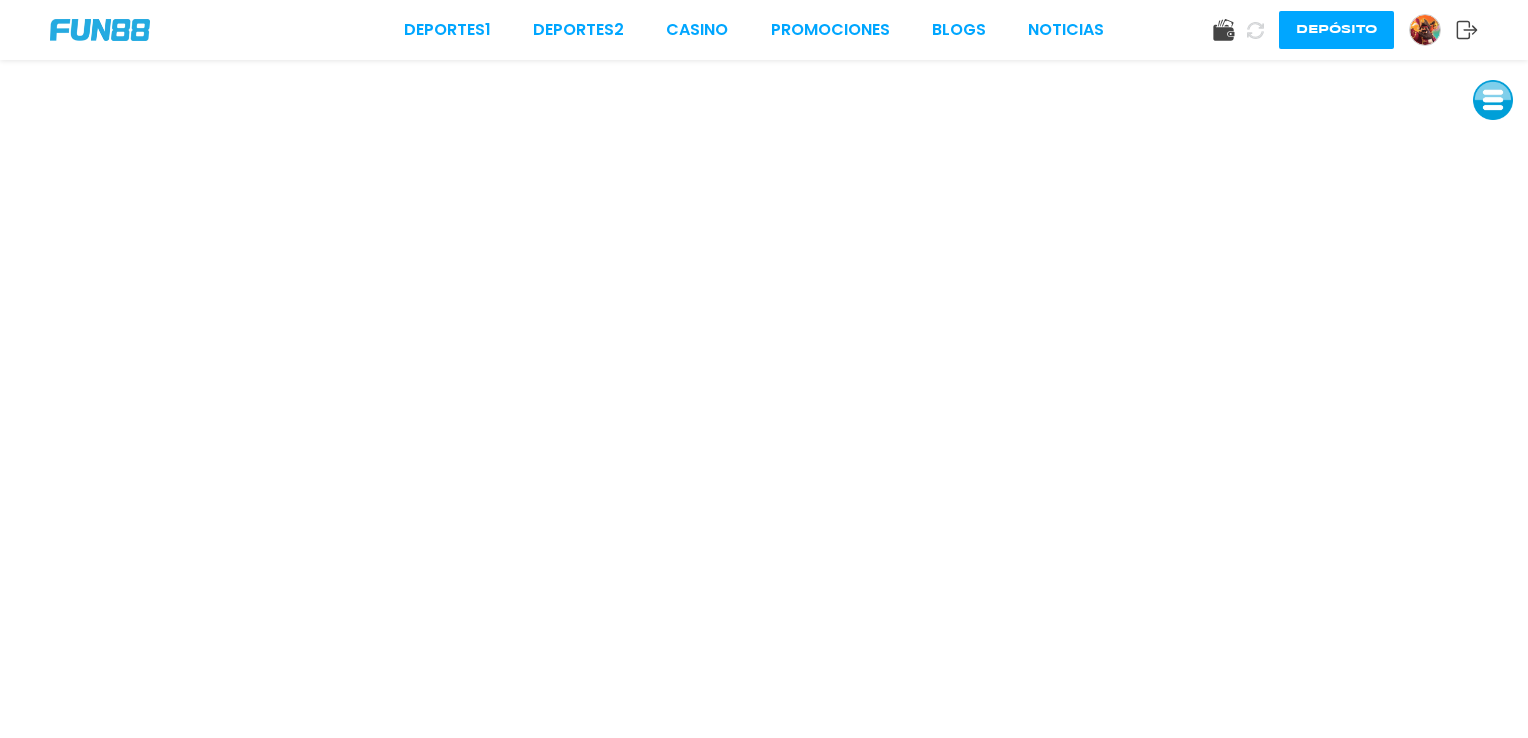 click at bounding box center (1493, 100) 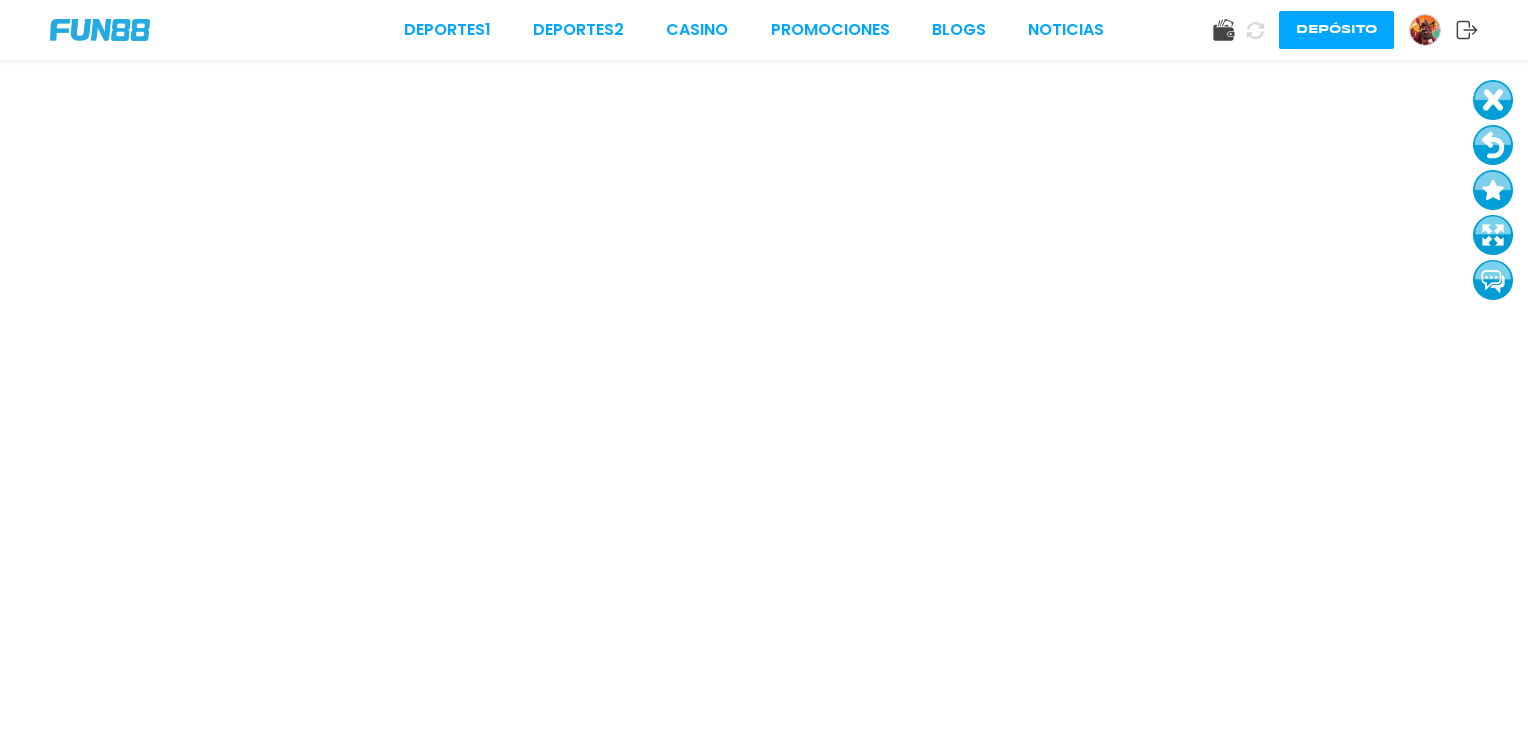 click at bounding box center (1493, 235) 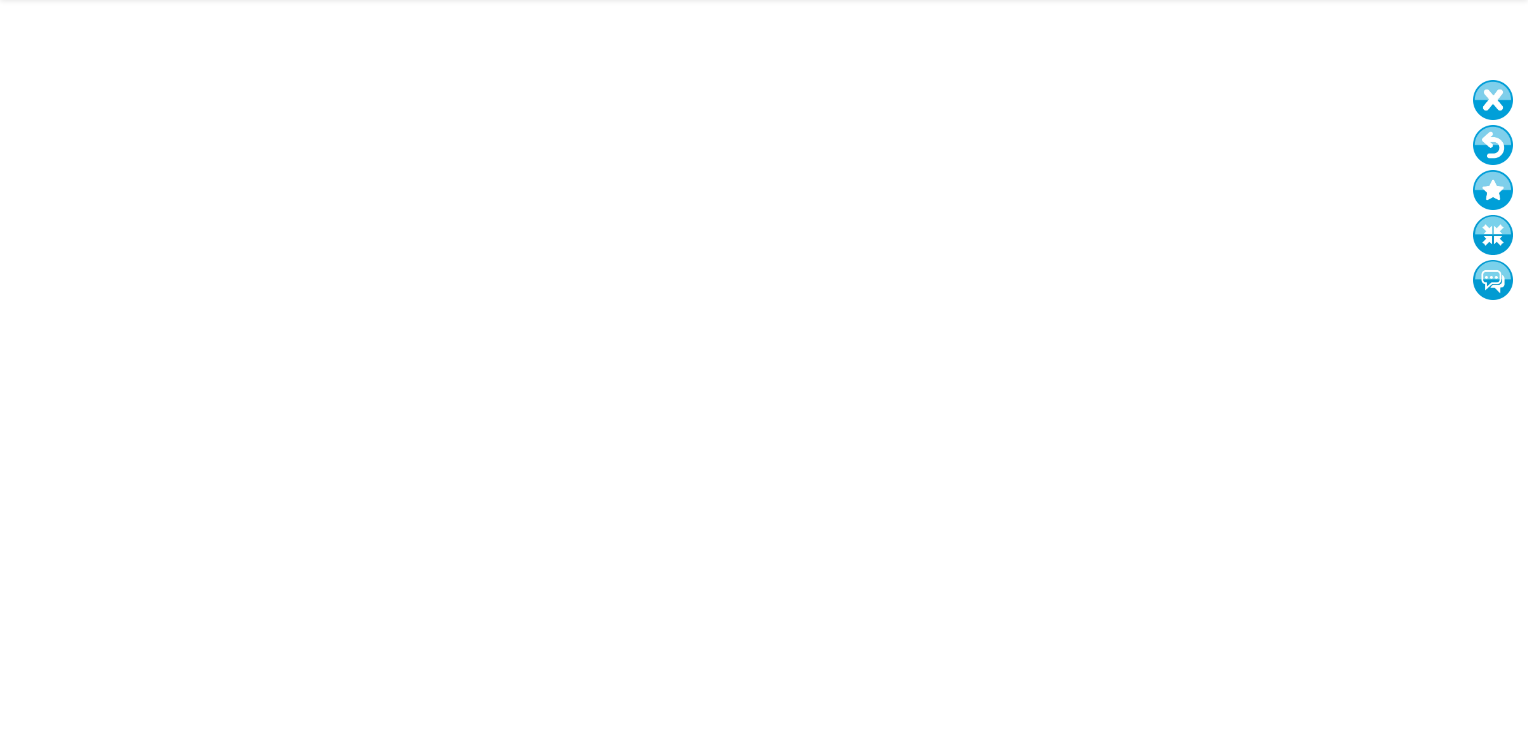click at bounding box center [1493, 145] 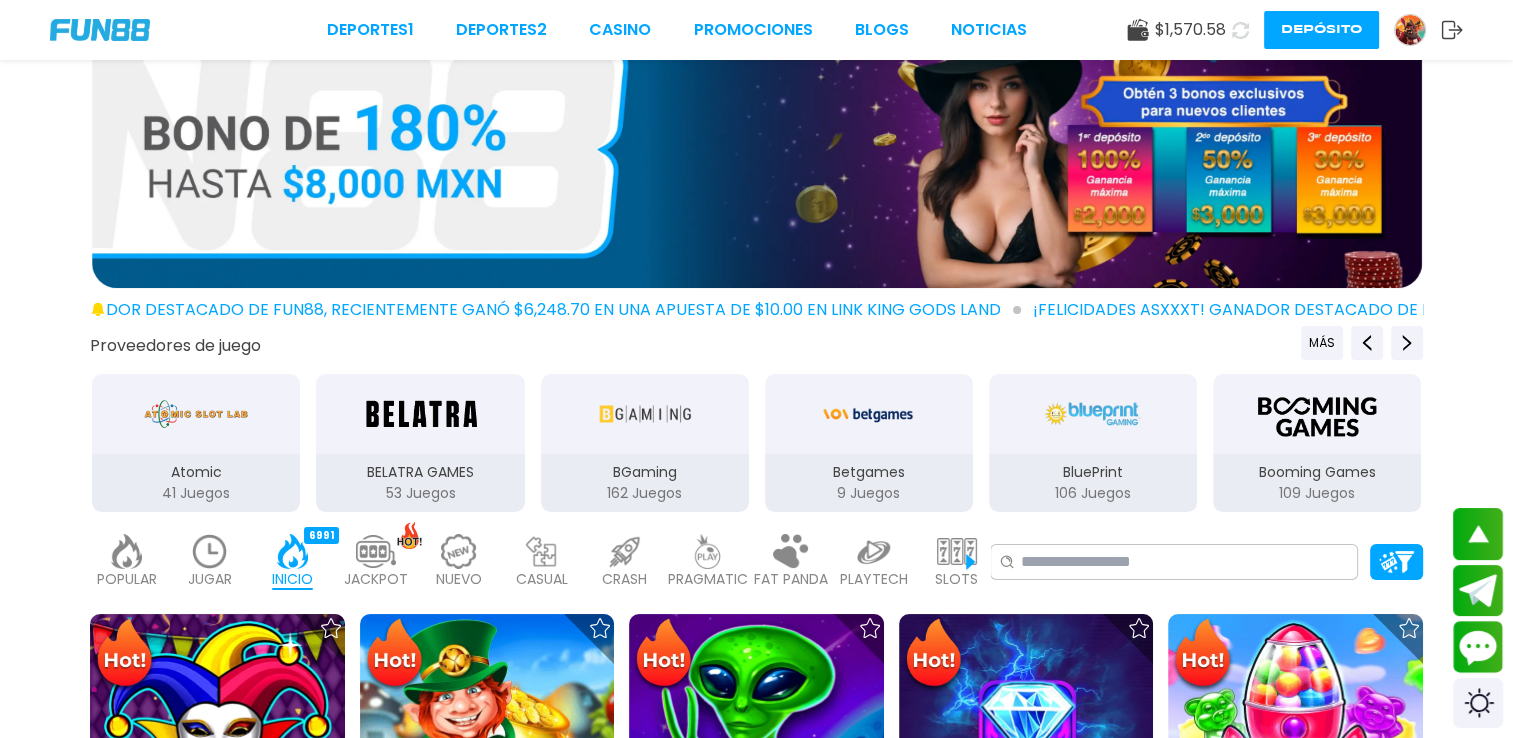 scroll, scrollTop: 0, scrollLeft: 0, axis: both 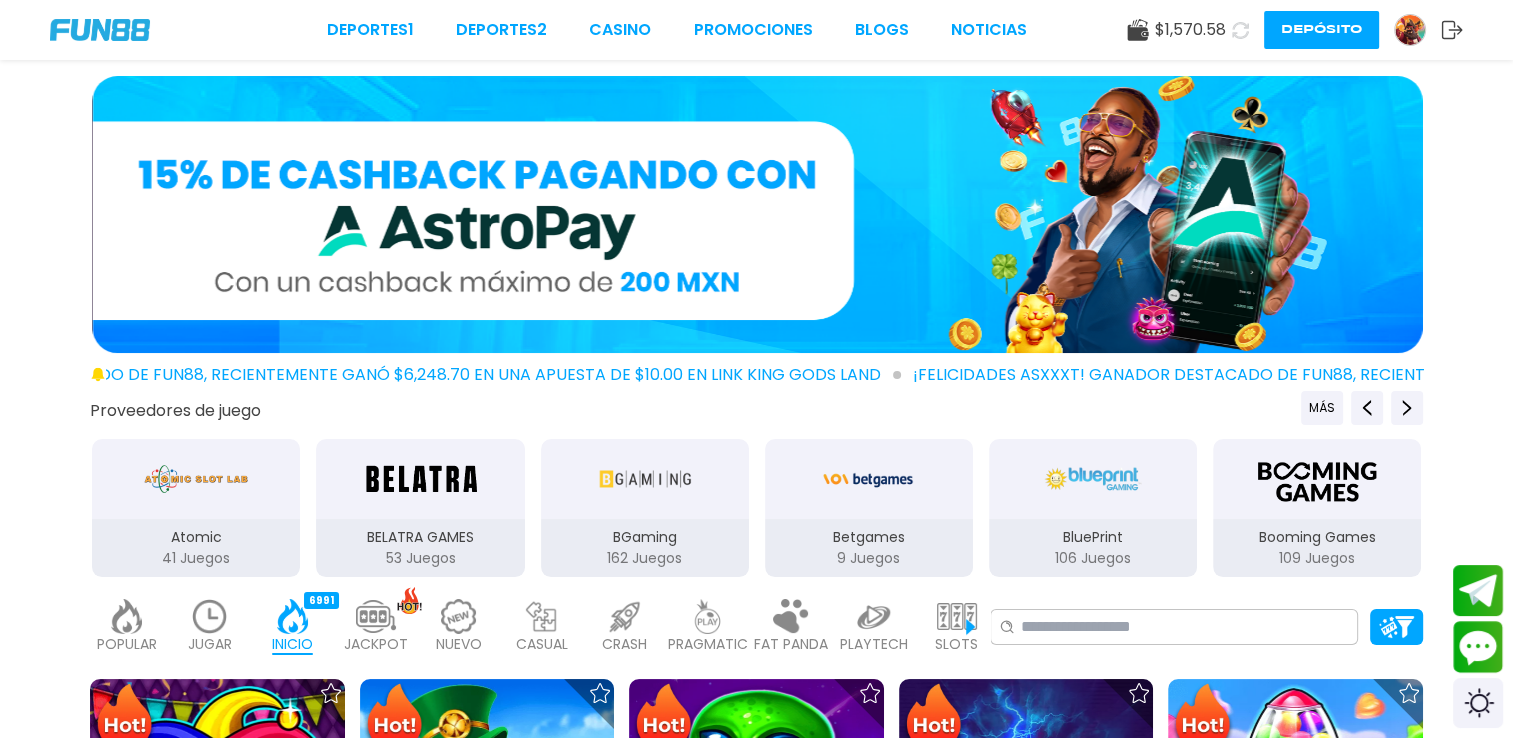 click at bounding box center (957, 616) 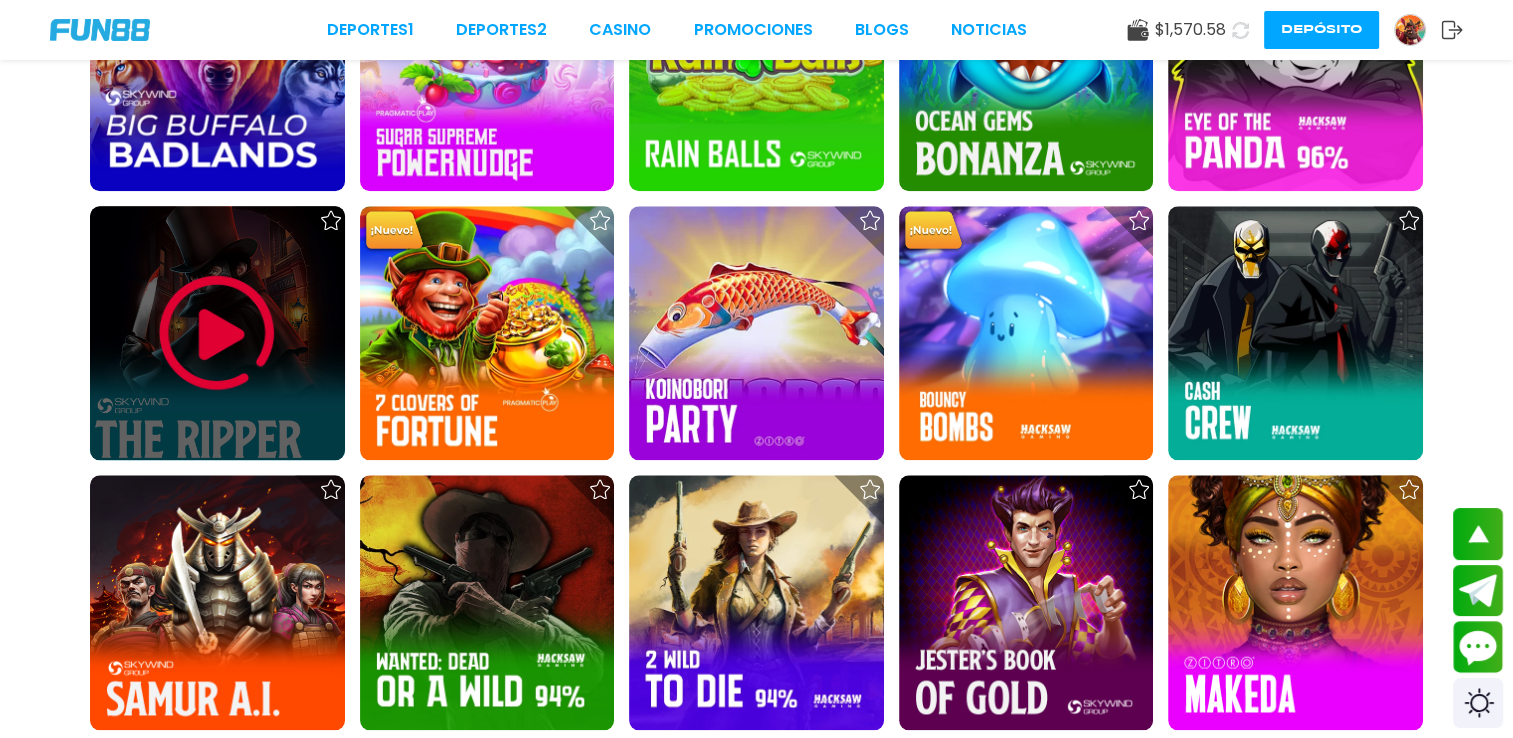 scroll, scrollTop: 2100, scrollLeft: 0, axis: vertical 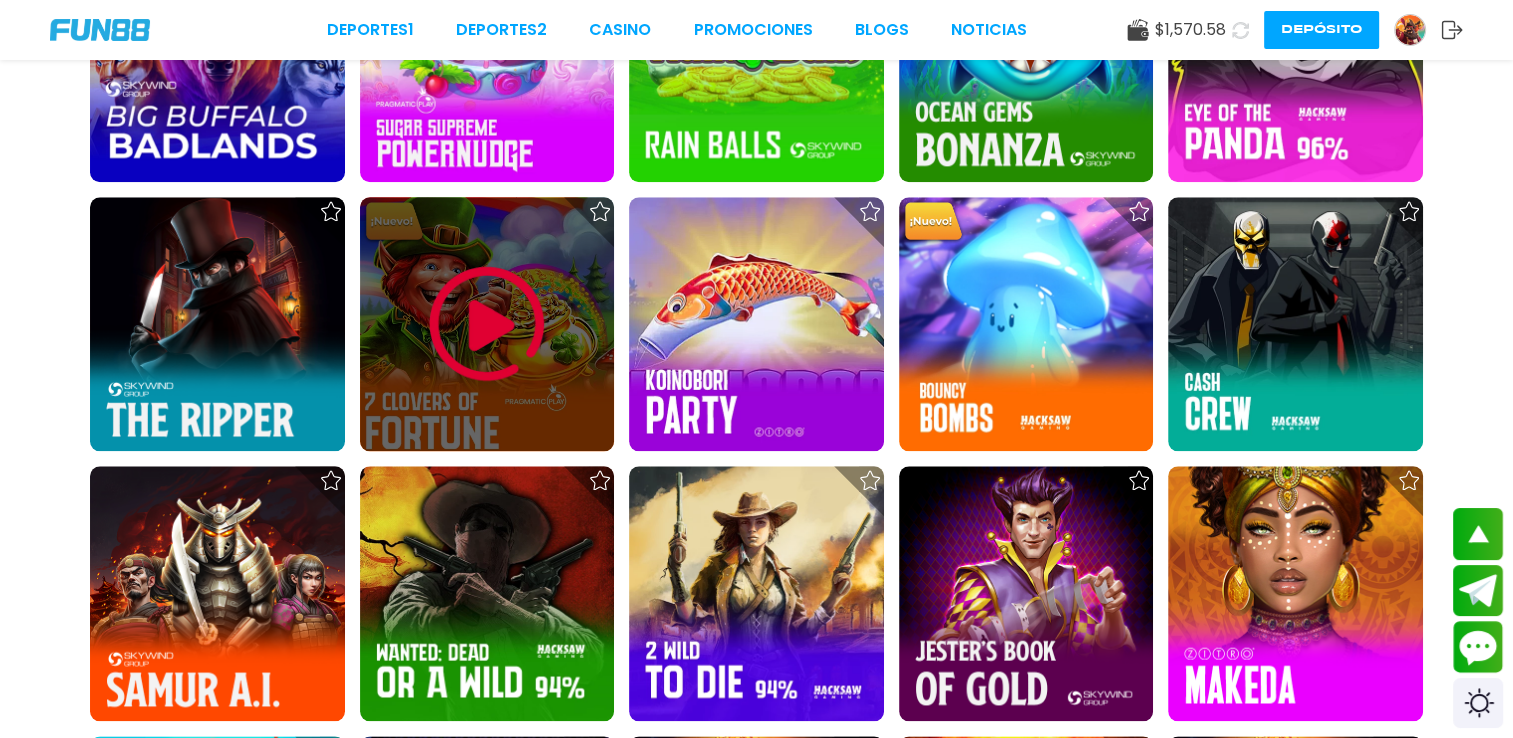 click at bounding box center [487, 324] 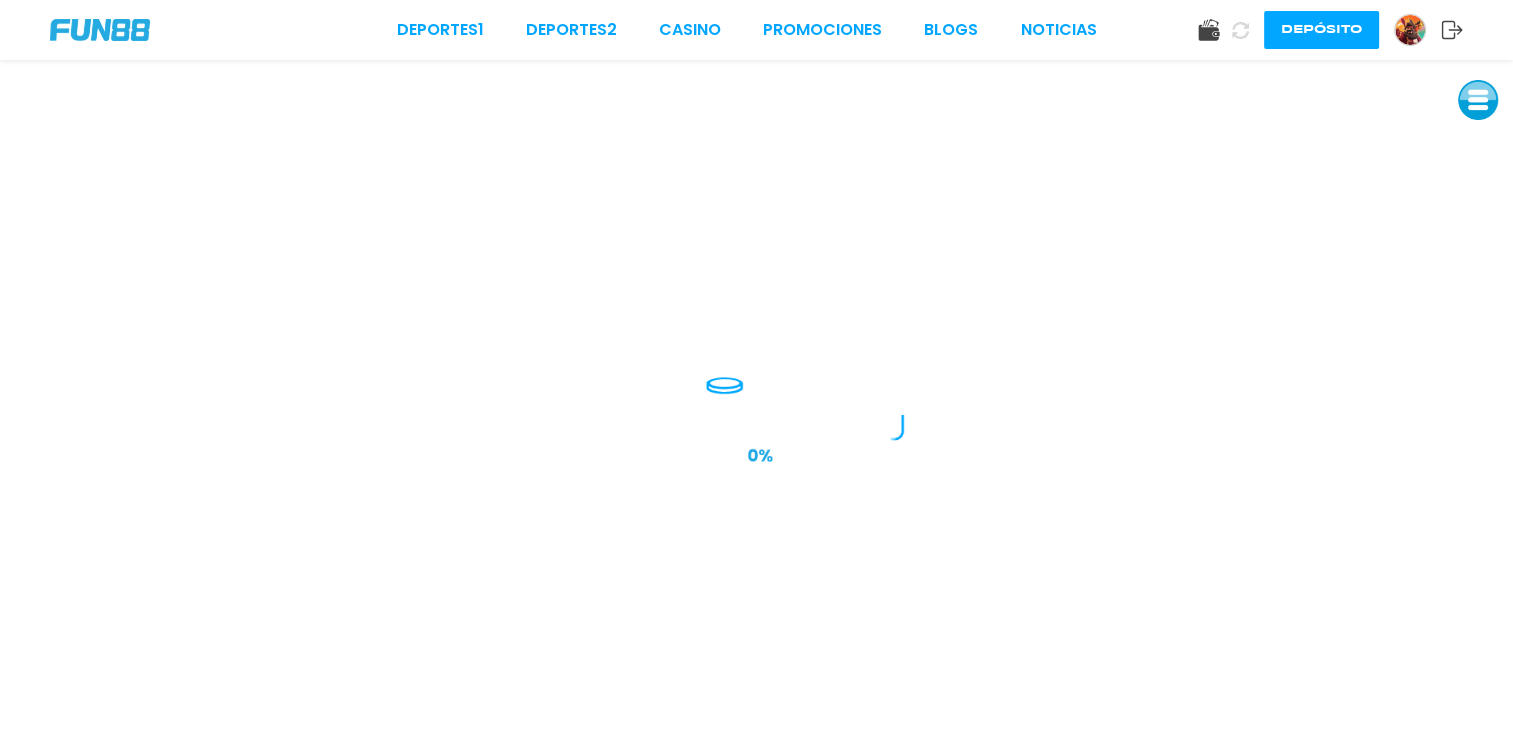 scroll, scrollTop: 0, scrollLeft: 0, axis: both 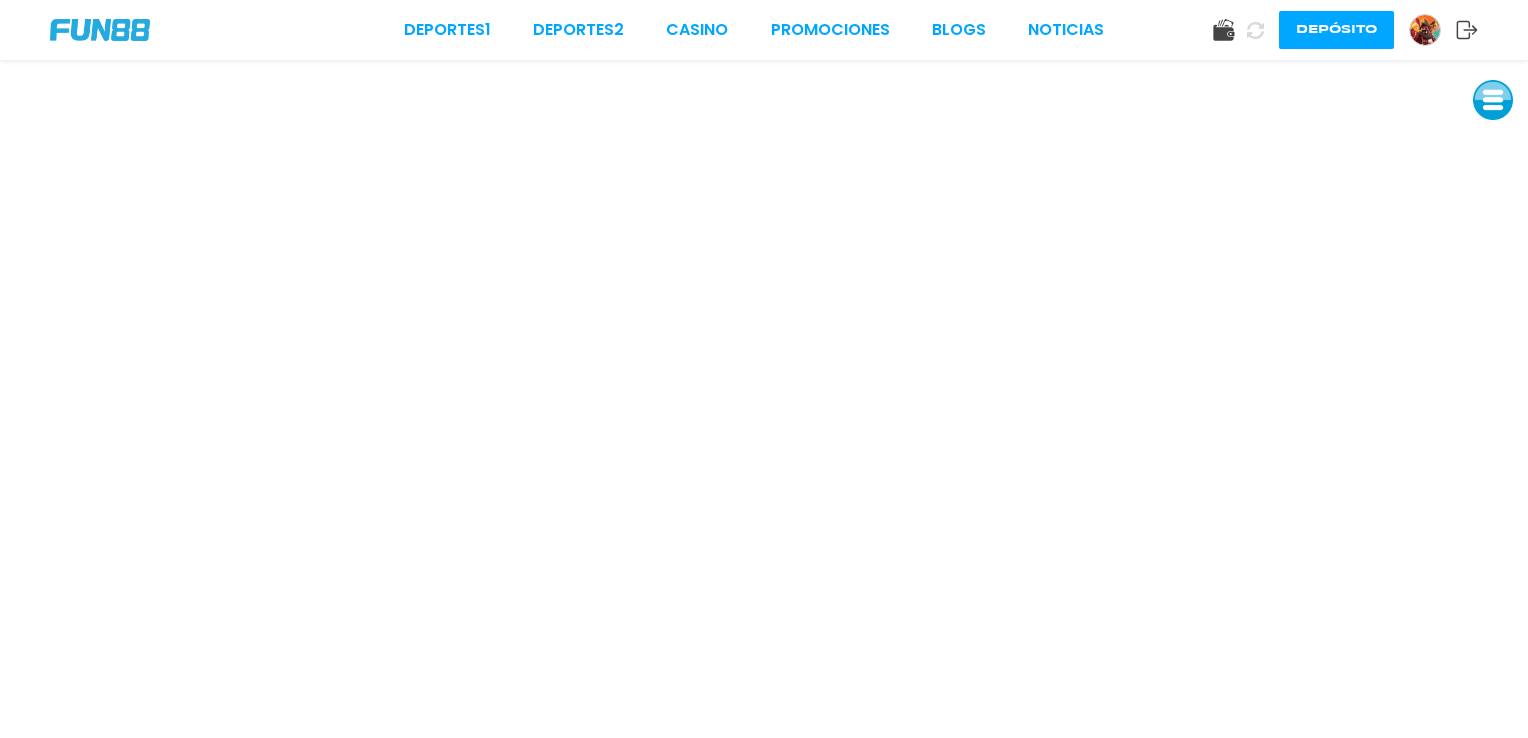 click at bounding box center (1493, 100) 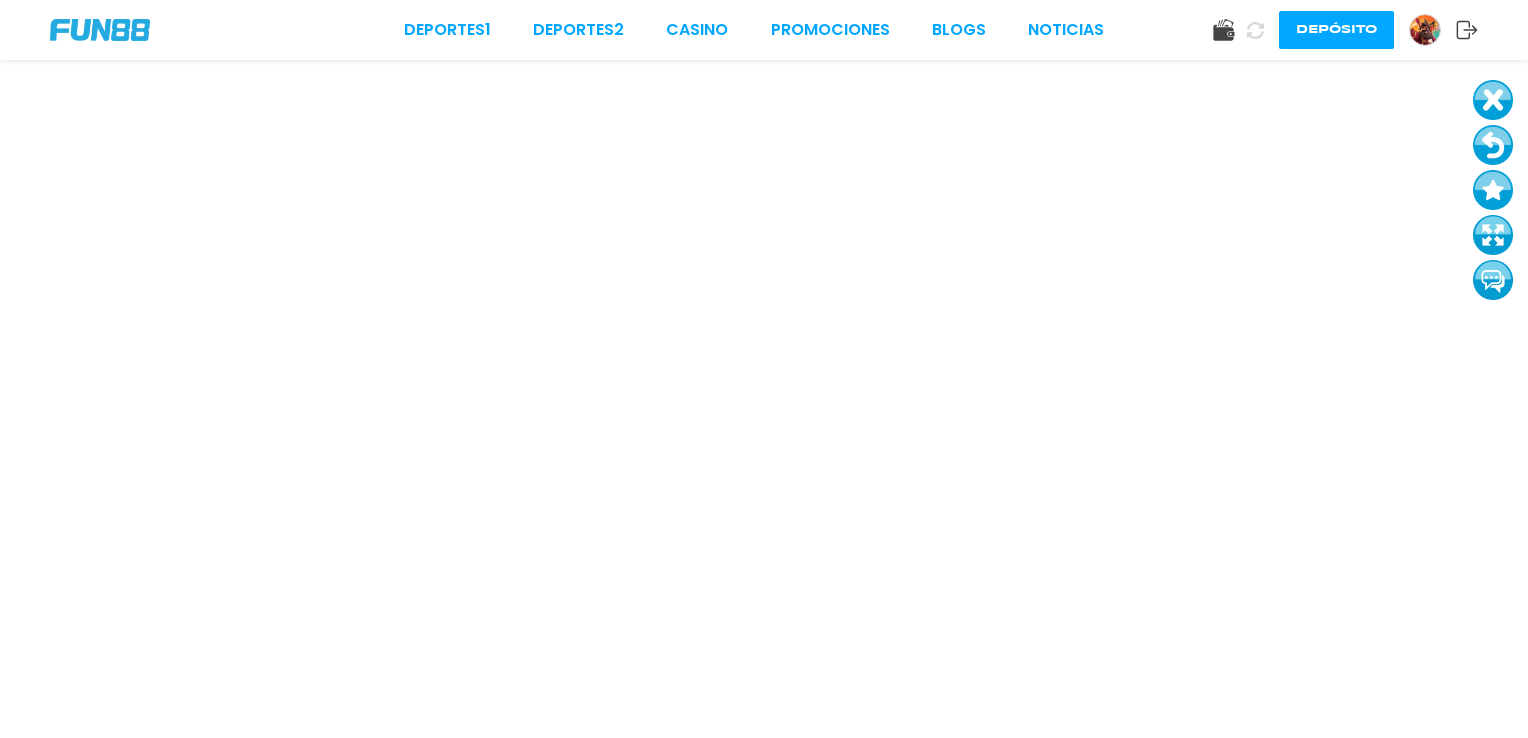 click at bounding box center (1493, 145) 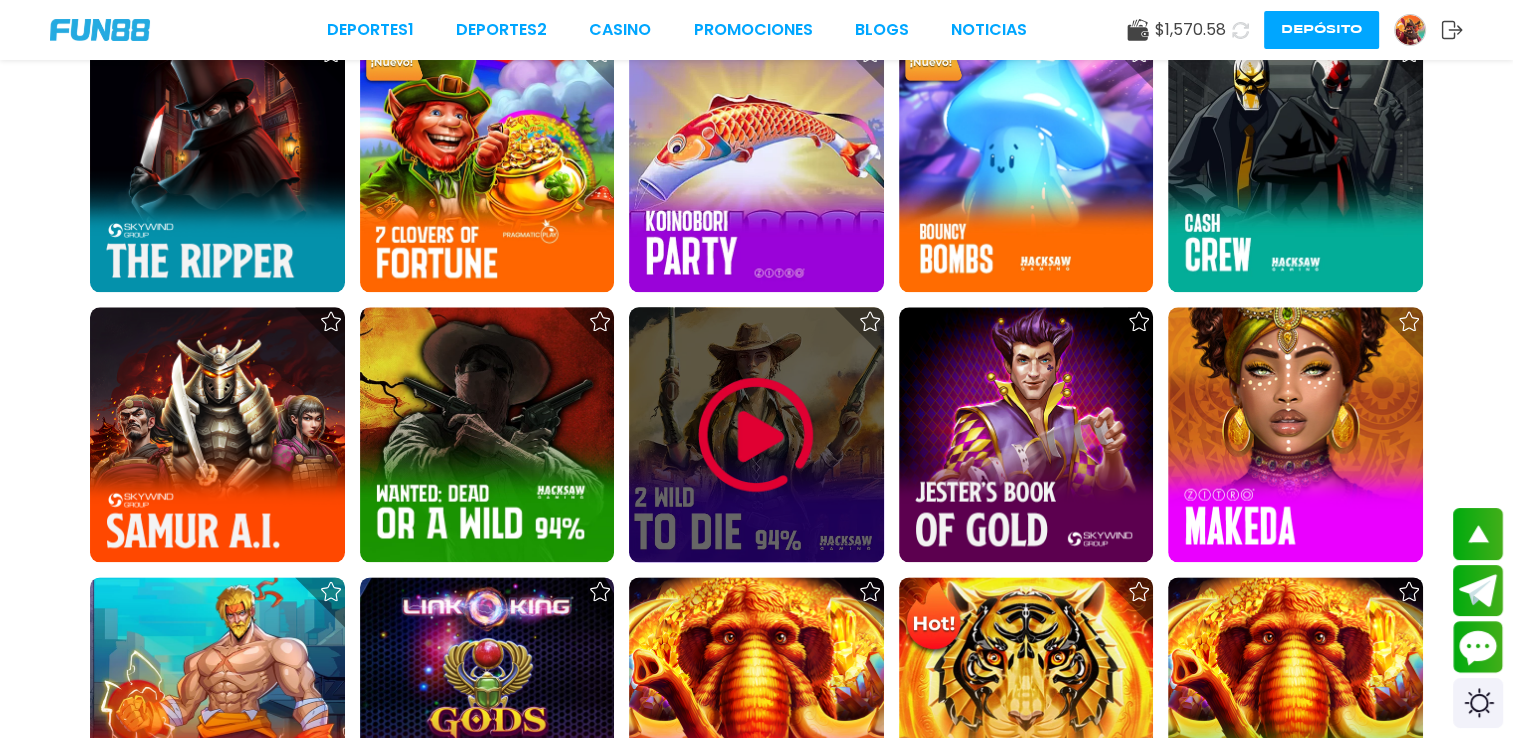scroll, scrollTop: 2268, scrollLeft: 0, axis: vertical 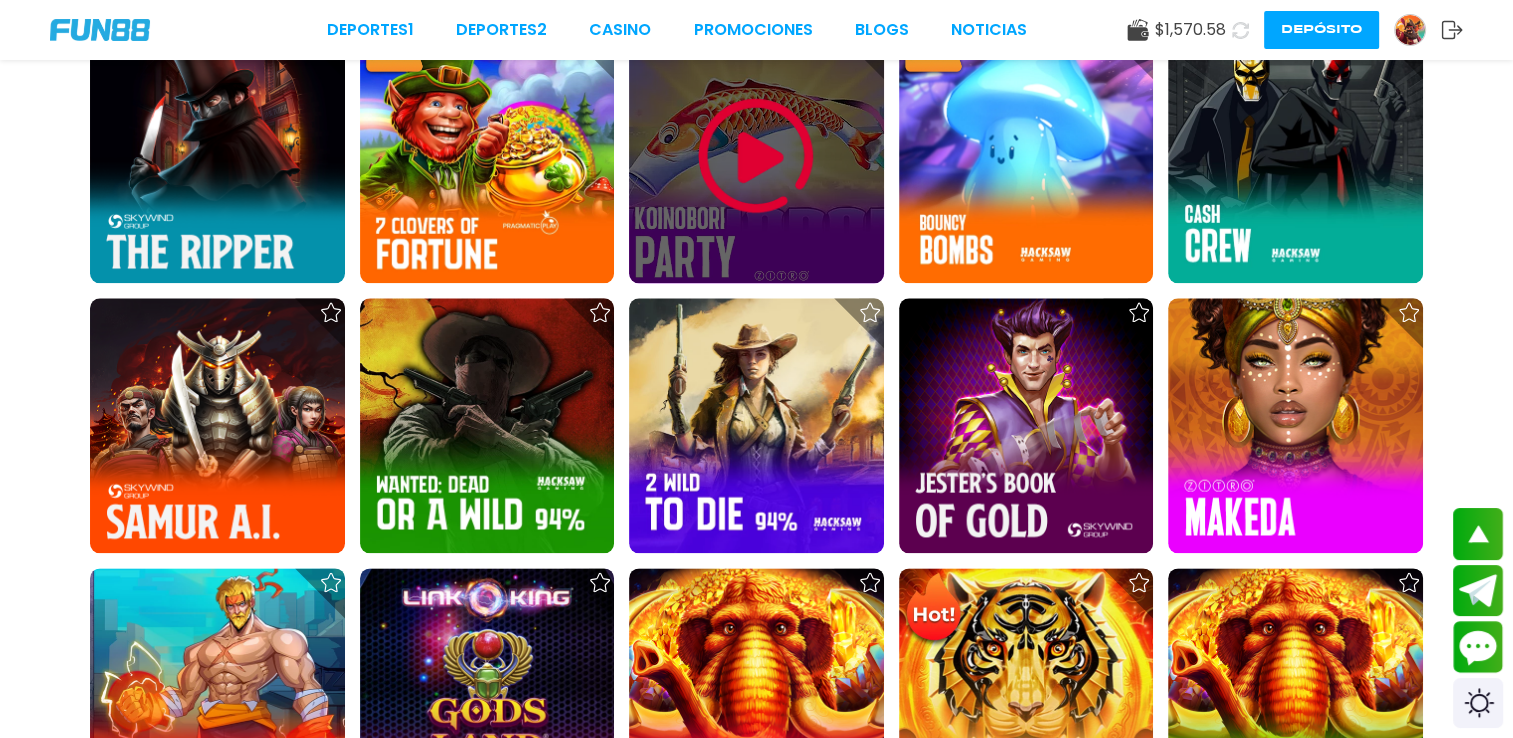 click at bounding box center [756, 156] 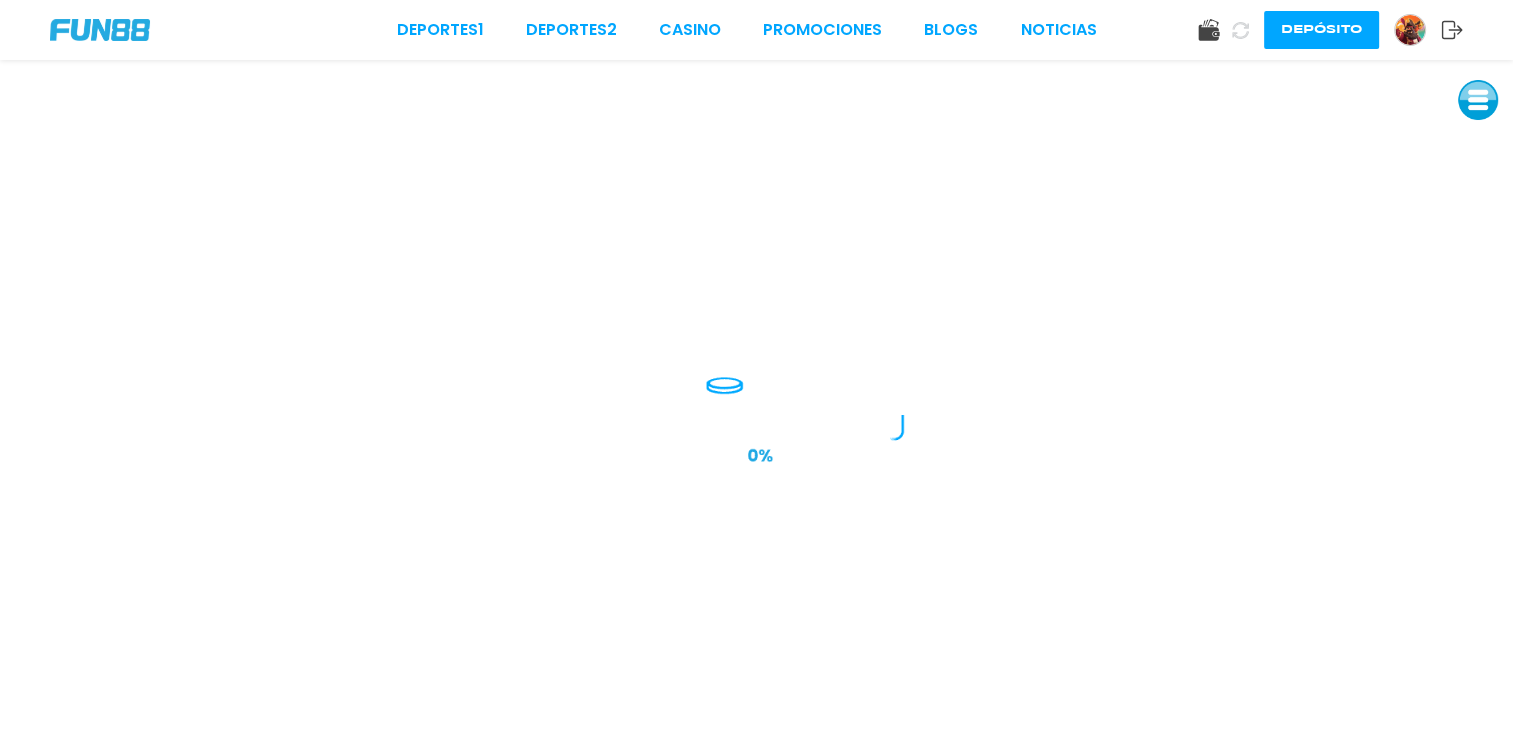 scroll, scrollTop: 0, scrollLeft: 0, axis: both 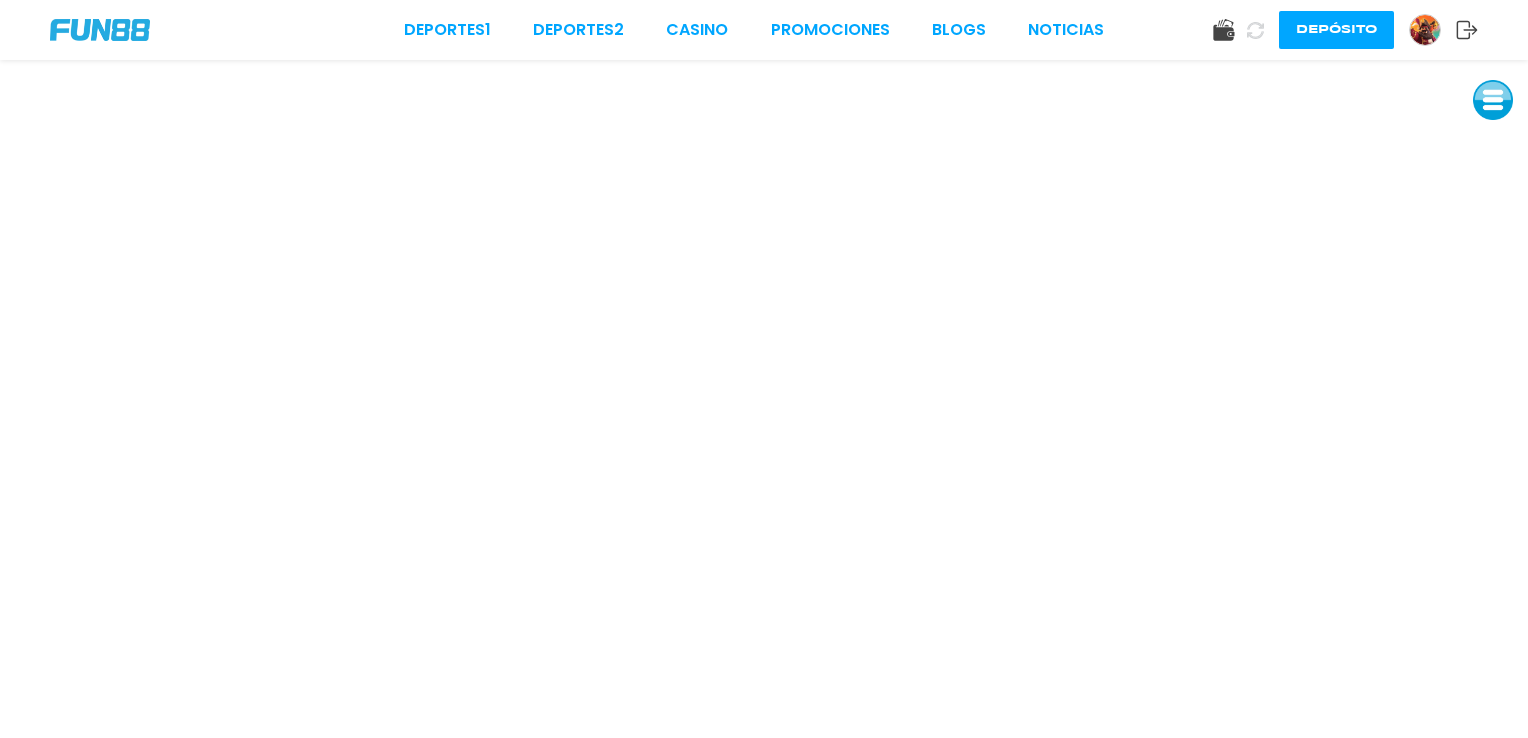 click on "Deportes  1 Deportes  2 CASINO Promociones BLOGS NOTICIAS" at bounding box center (754, 30) 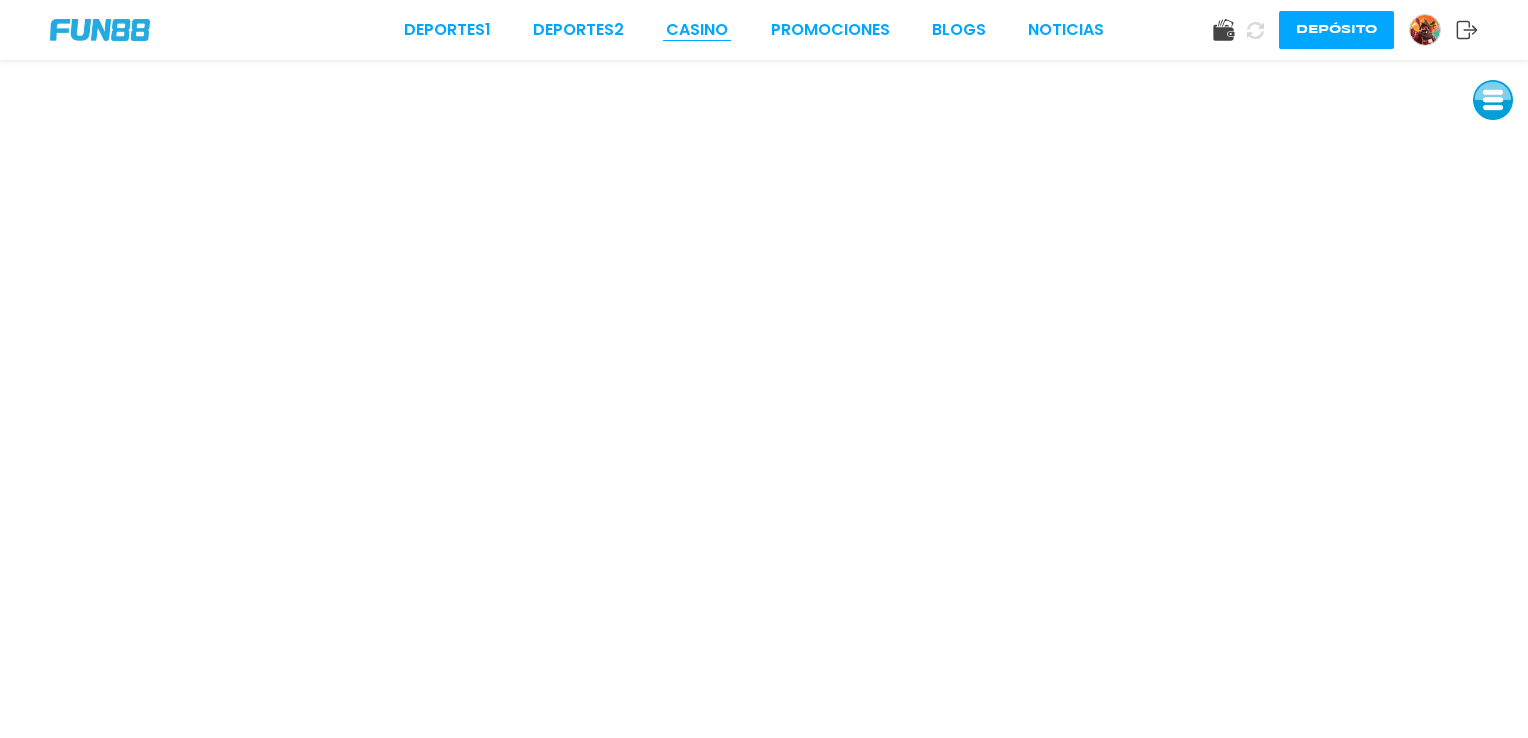 click on "CASINO" at bounding box center [697, 30] 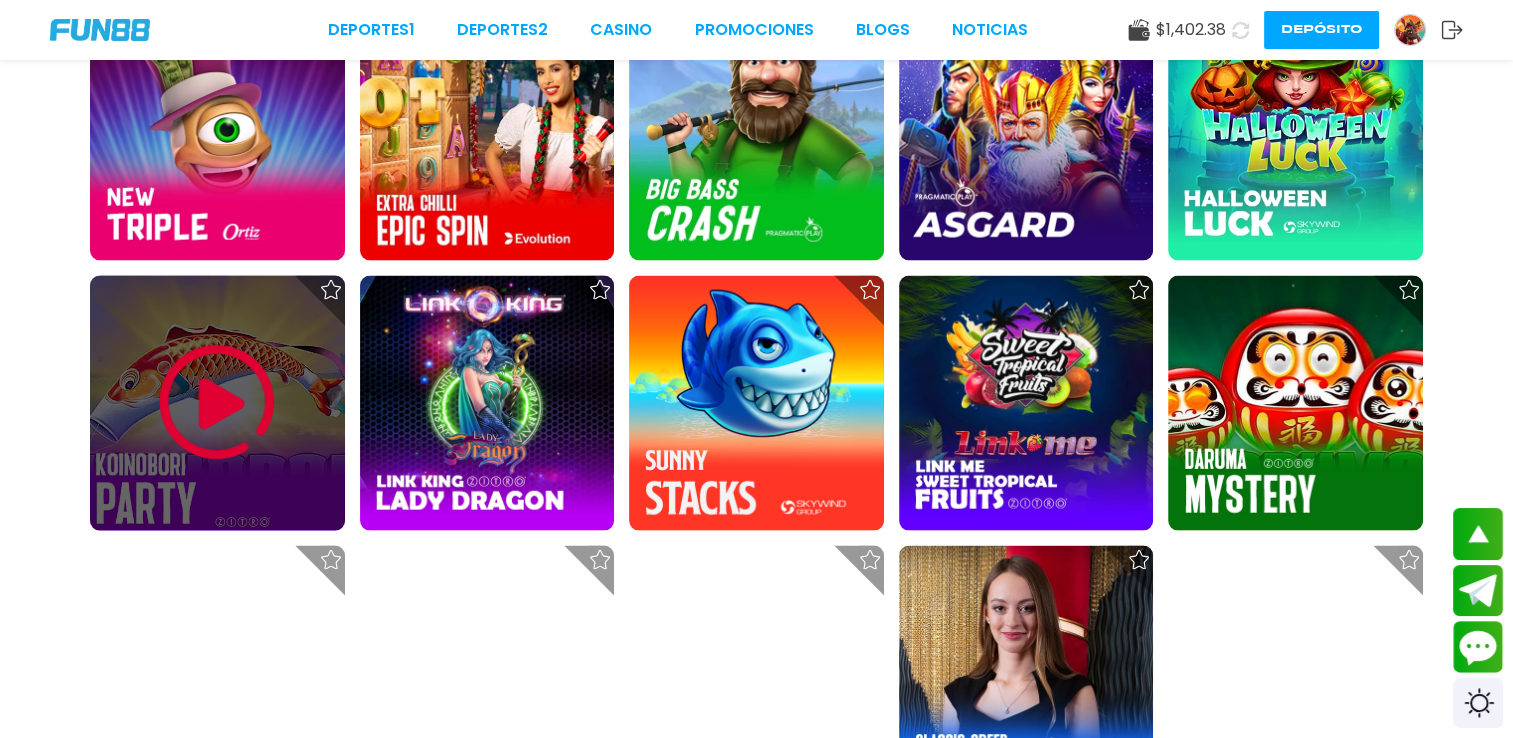 scroll, scrollTop: 3910, scrollLeft: 0, axis: vertical 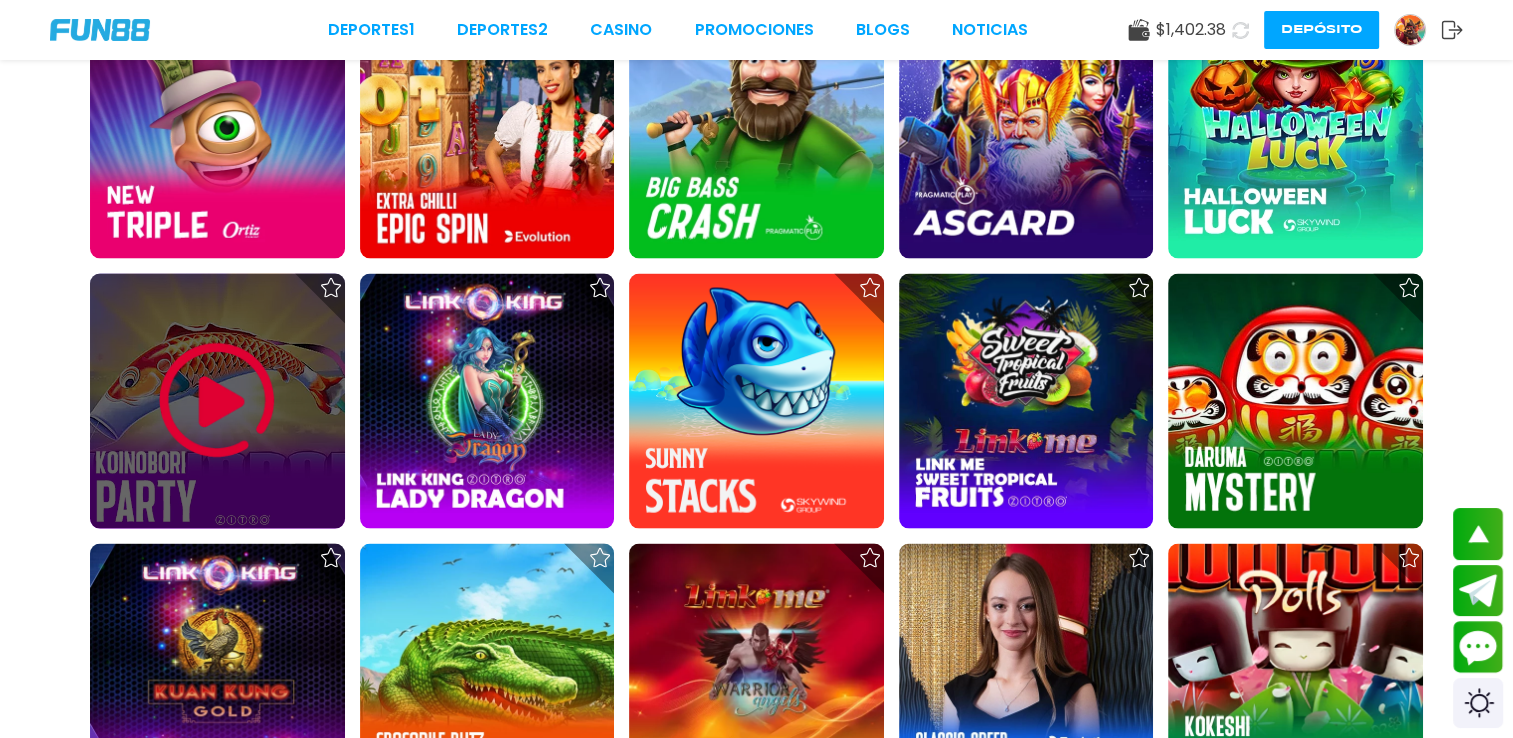 click at bounding box center (217, 401) 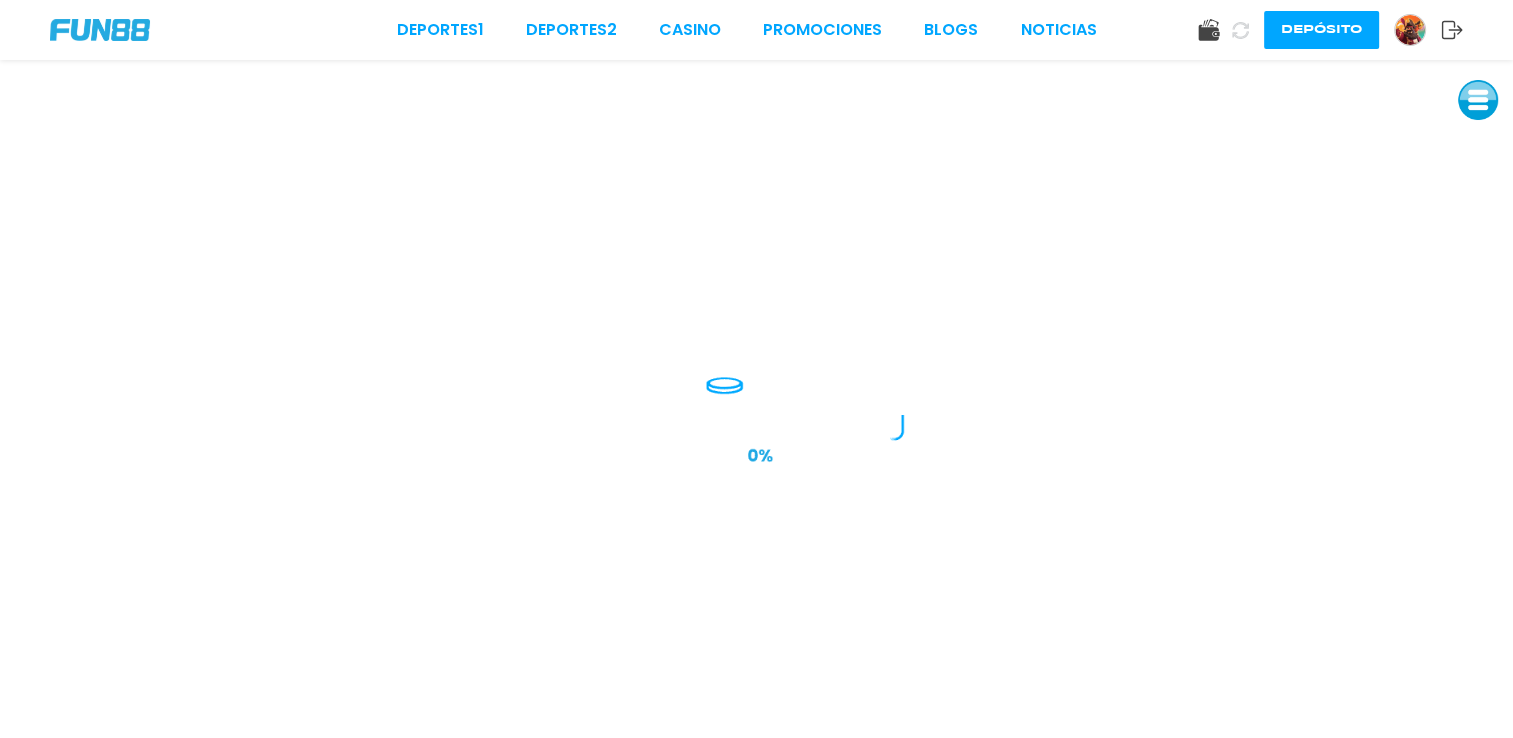 scroll, scrollTop: 0, scrollLeft: 0, axis: both 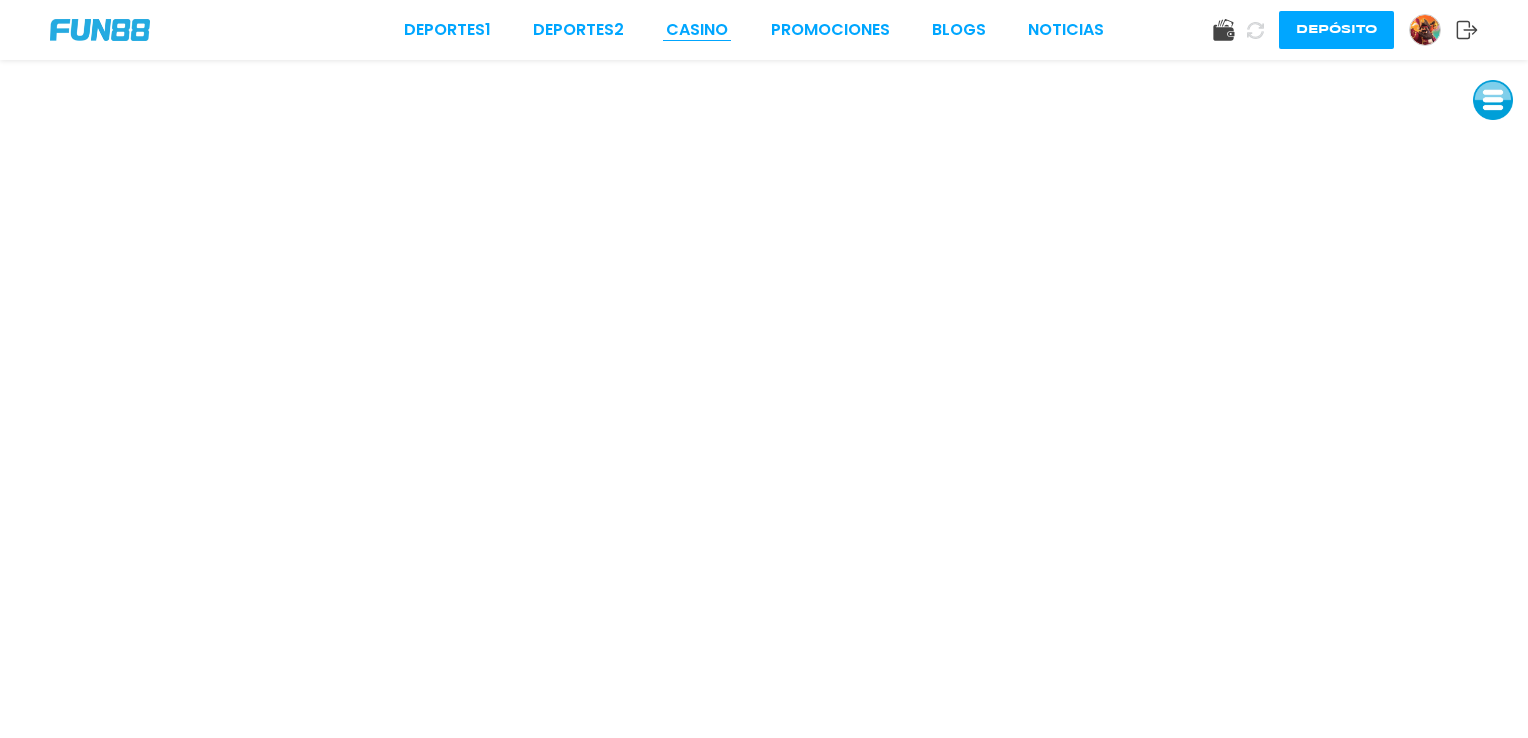 click on "CASINO" at bounding box center (697, 30) 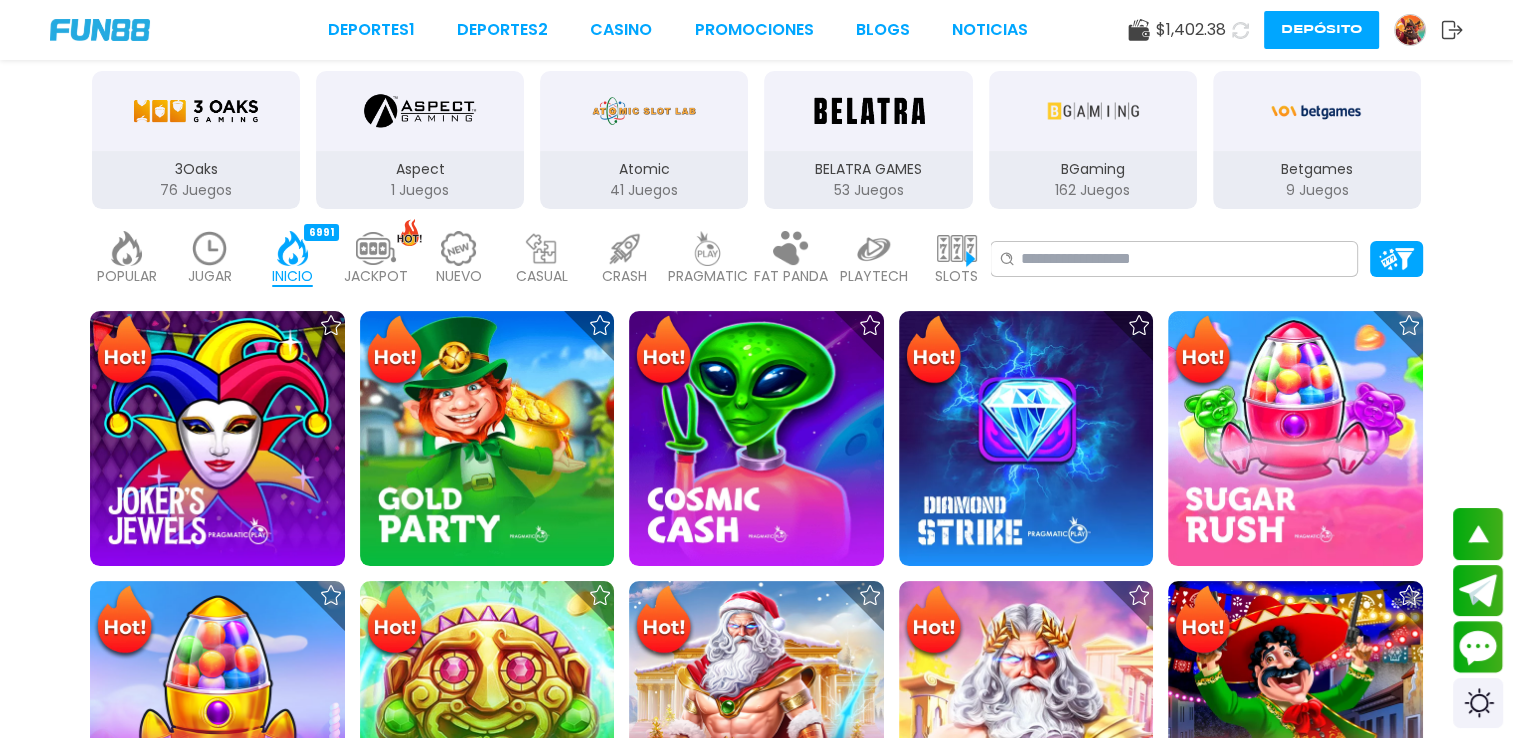 scroll, scrollTop: 300, scrollLeft: 0, axis: vertical 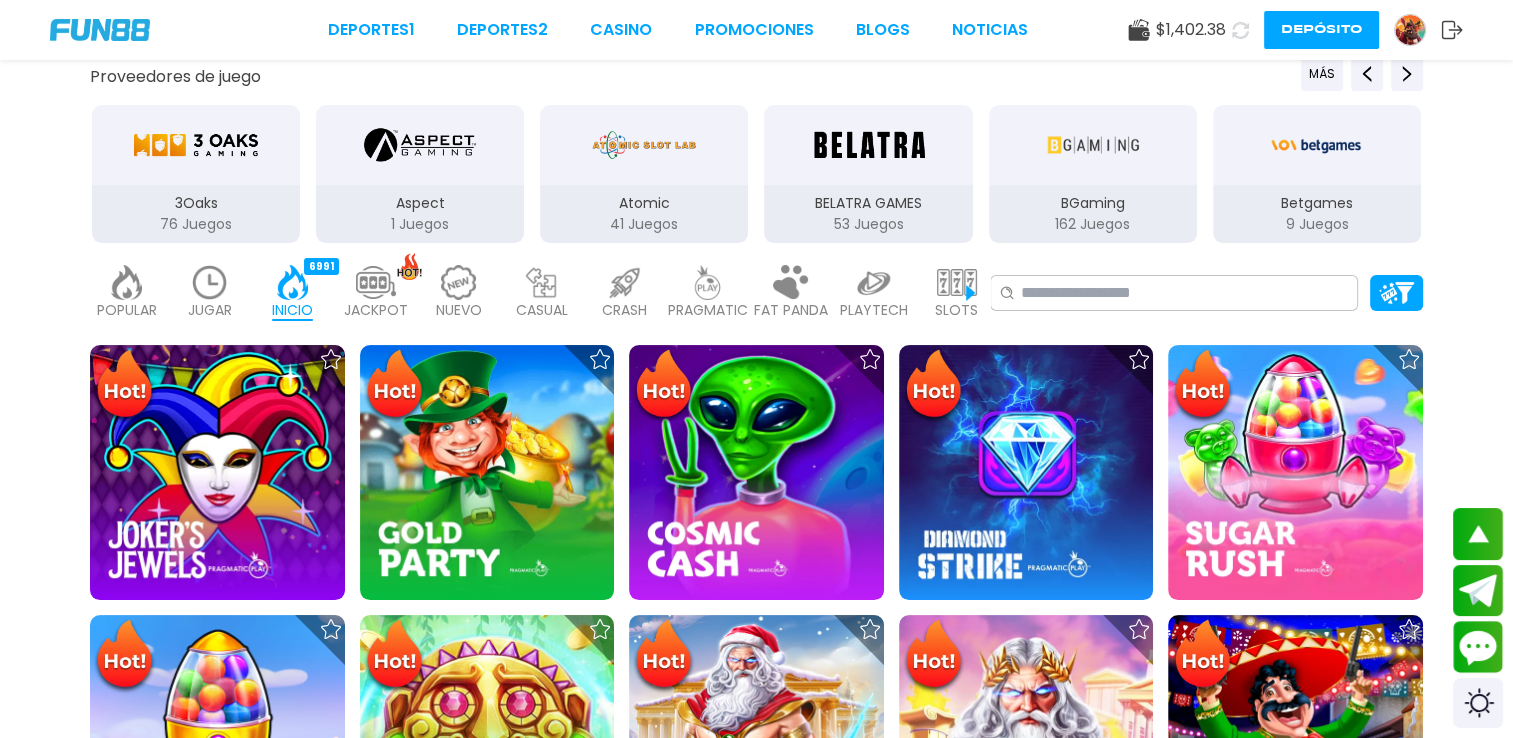 click at bounding box center [957, 282] 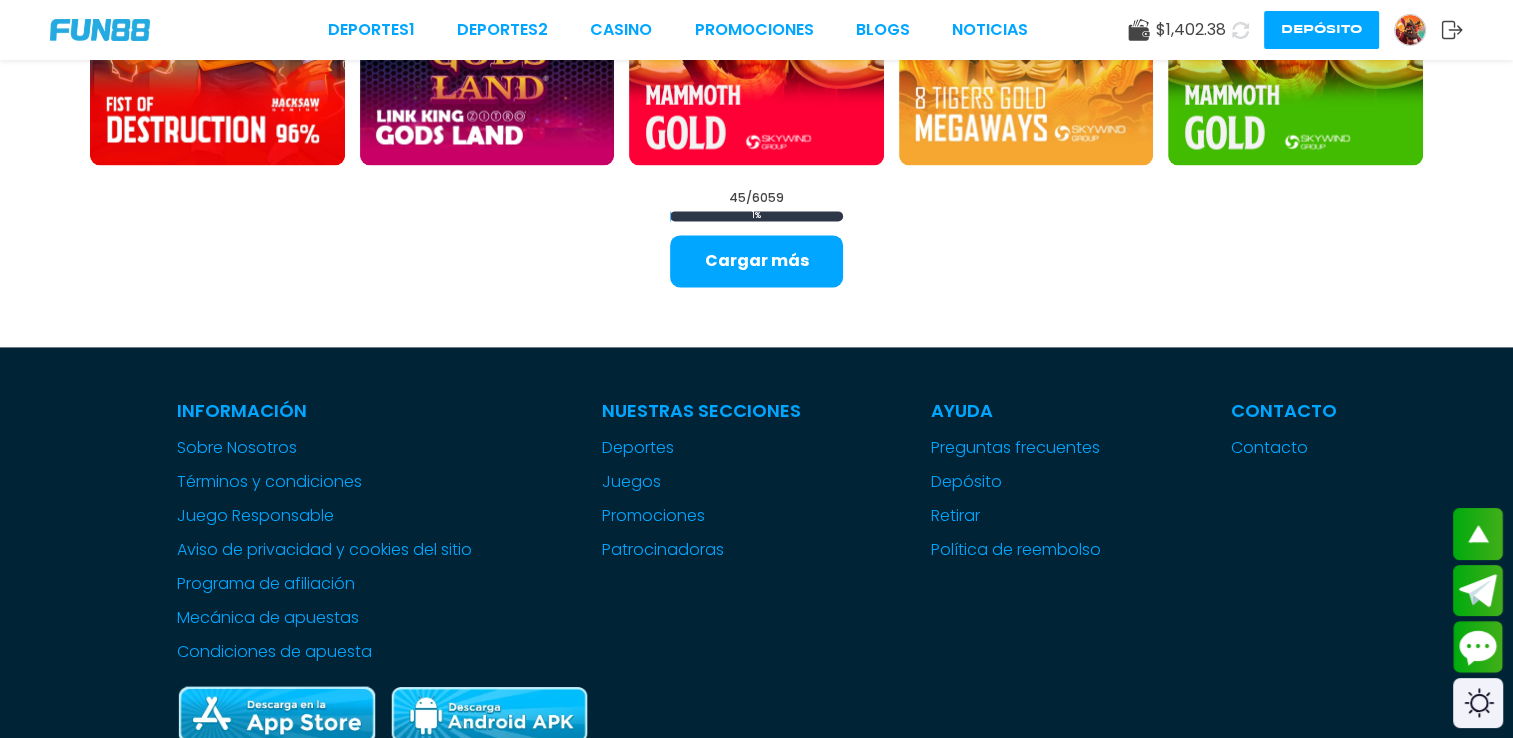 scroll, scrollTop: 2671, scrollLeft: 0, axis: vertical 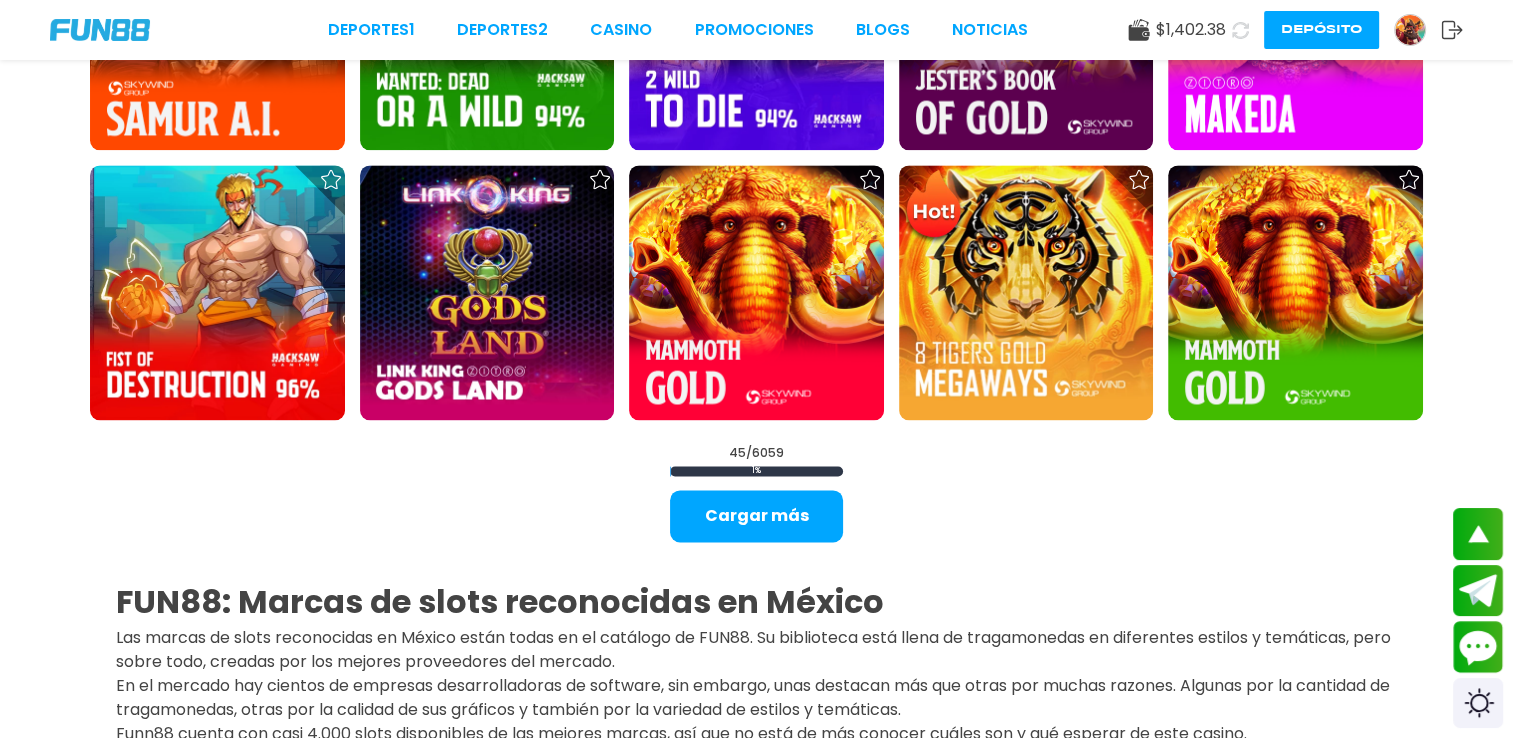 click on "45  /  6059 1 % Cargar más" at bounding box center [756, 493] 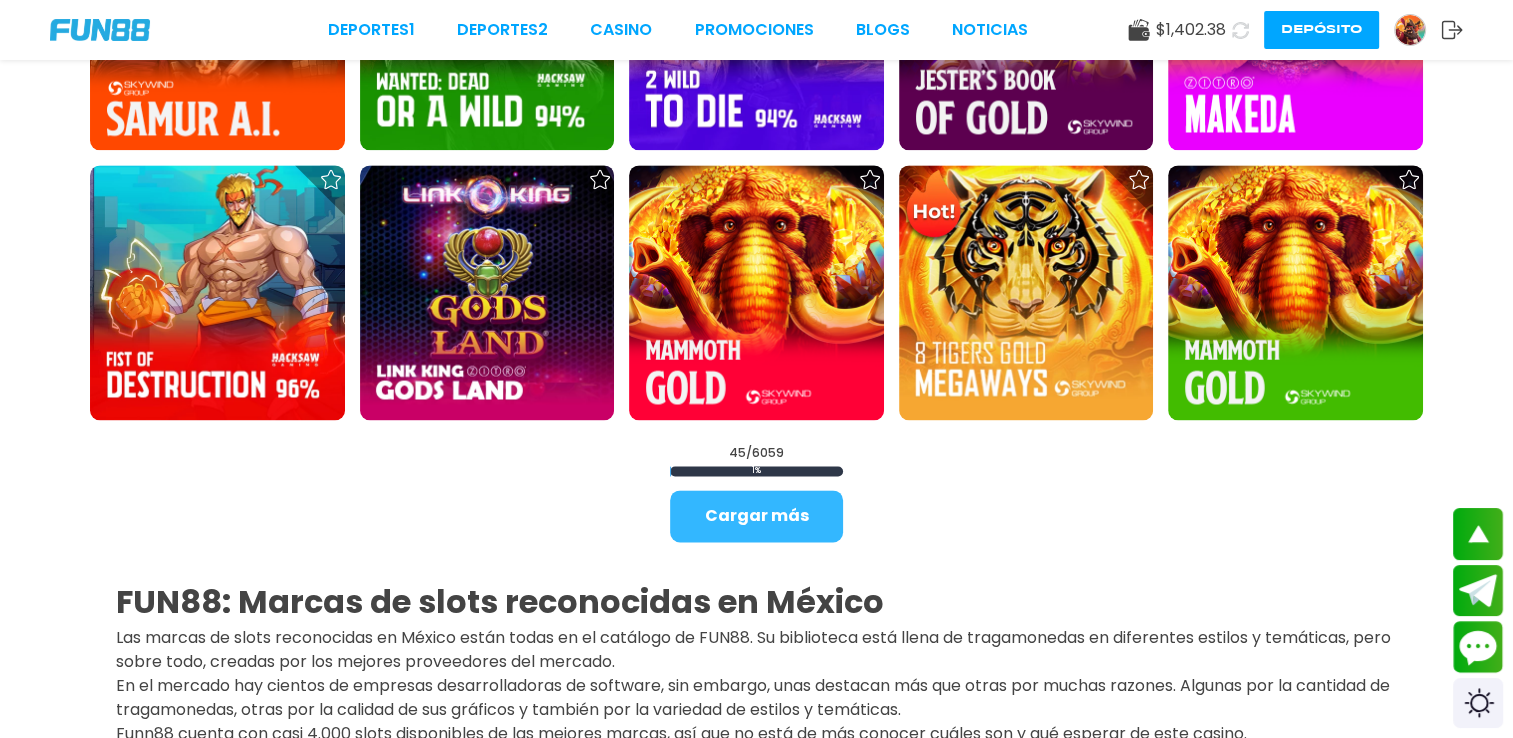 click on "Cargar más" at bounding box center (756, 516) 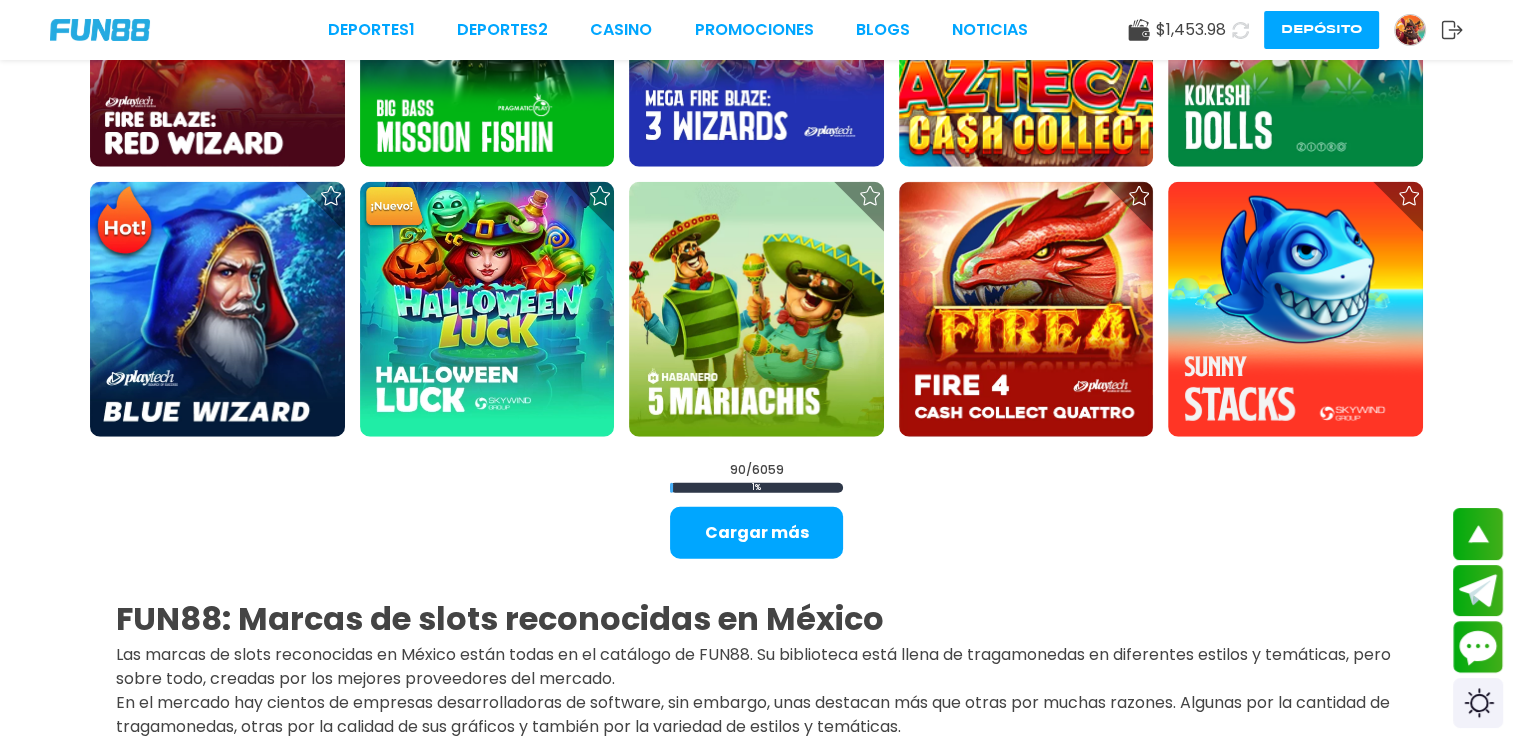 scroll, scrollTop: 5171, scrollLeft: 0, axis: vertical 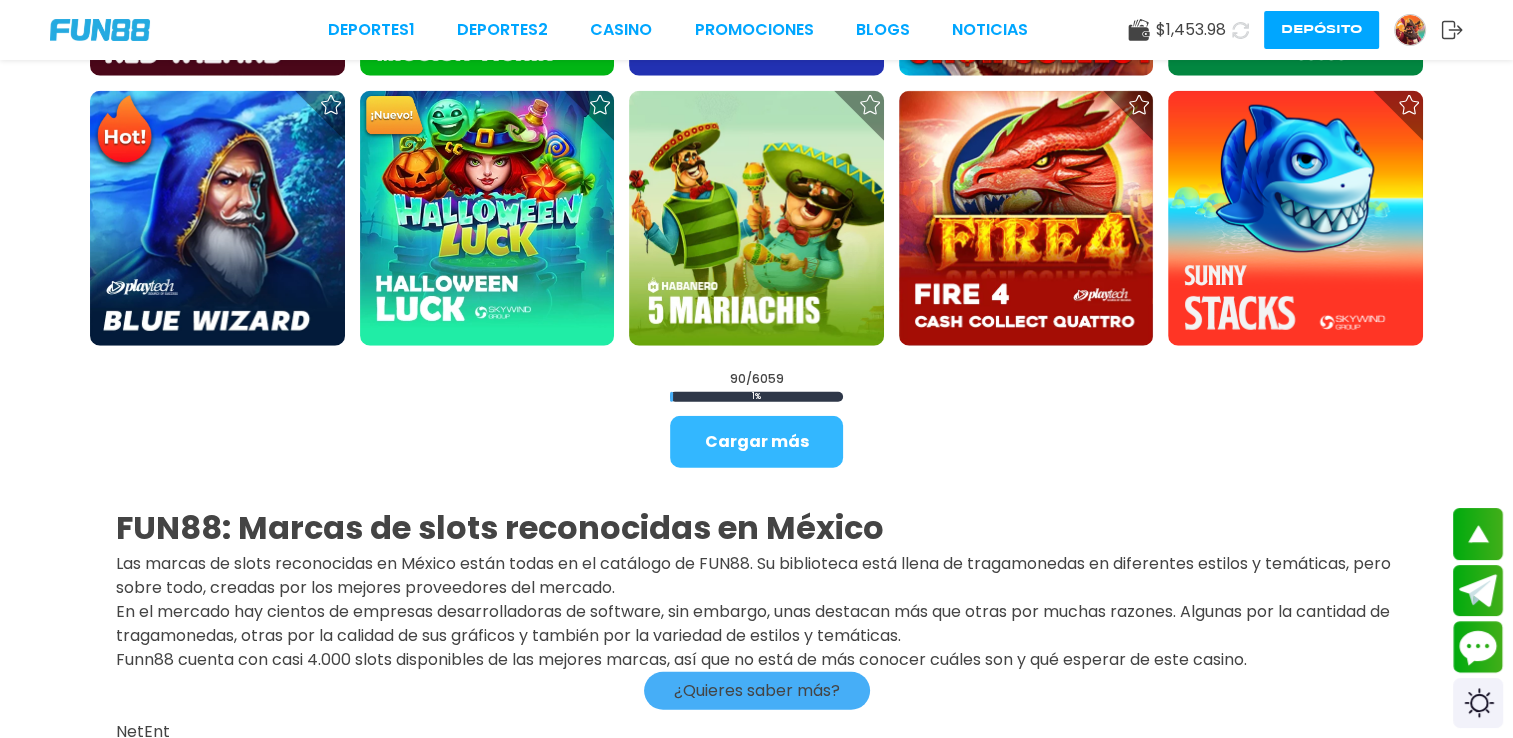 click on "Cargar más" at bounding box center [756, 442] 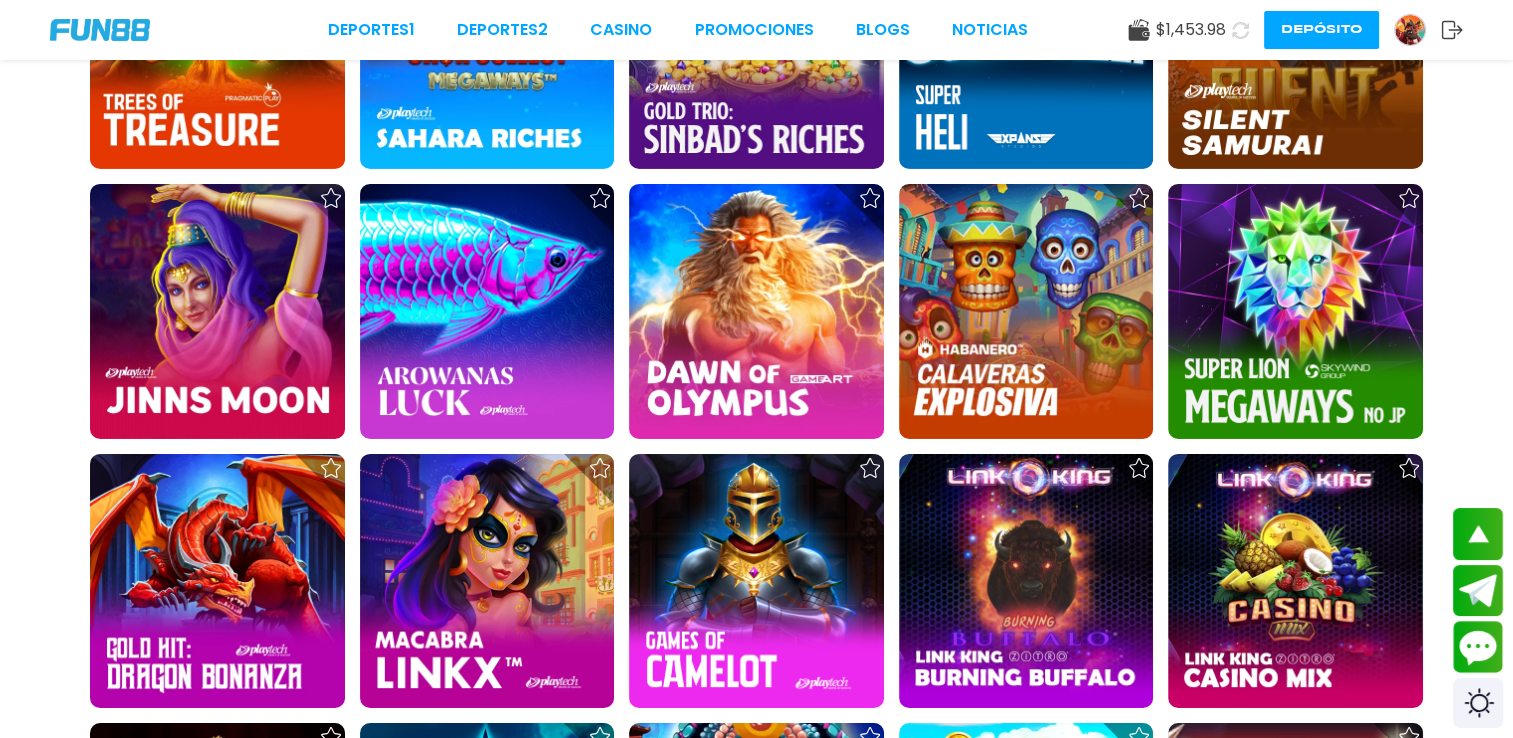 scroll, scrollTop: 6723, scrollLeft: 0, axis: vertical 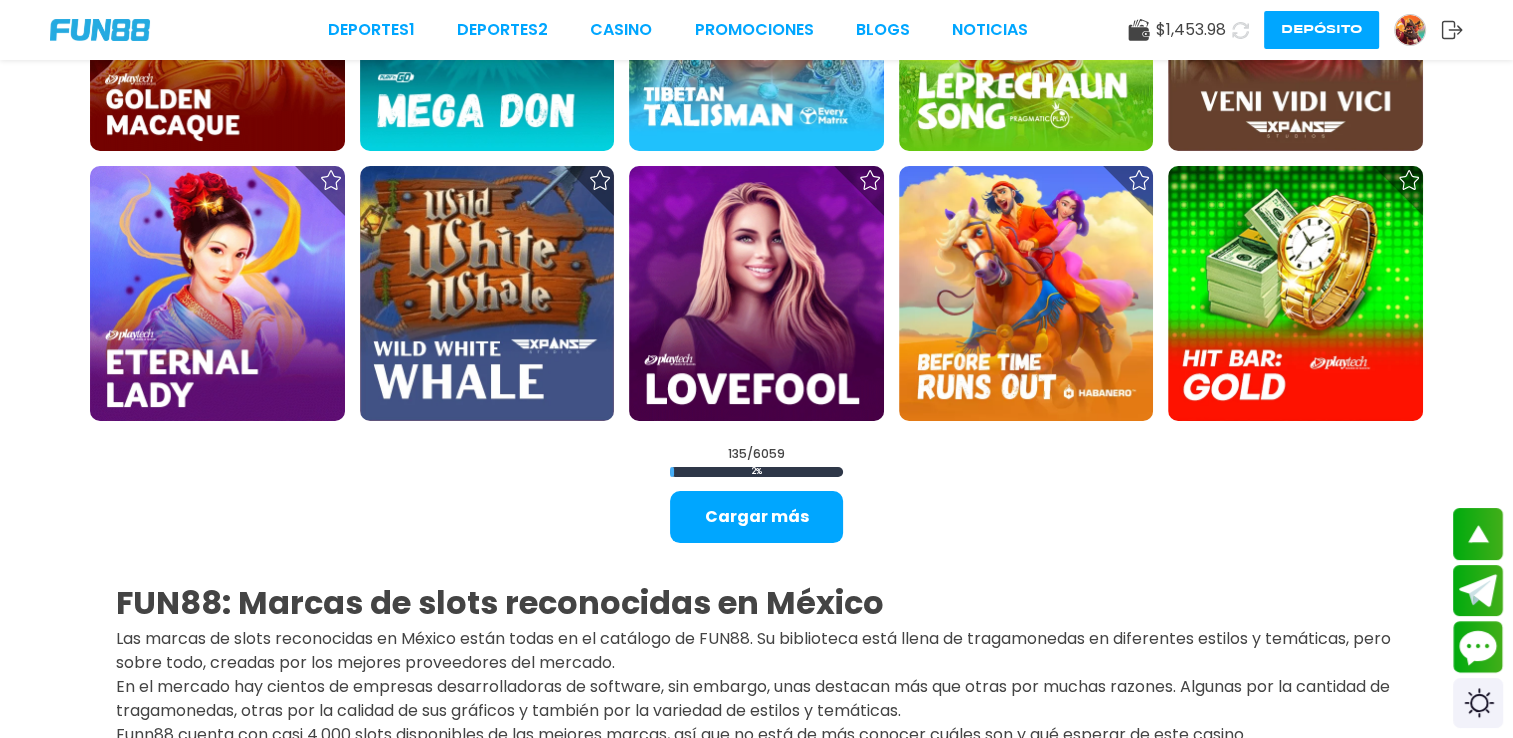drag, startPoint x: 691, startPoint y: 508, endPoint x: 700, endPoint y: 513, distance: 10.29563 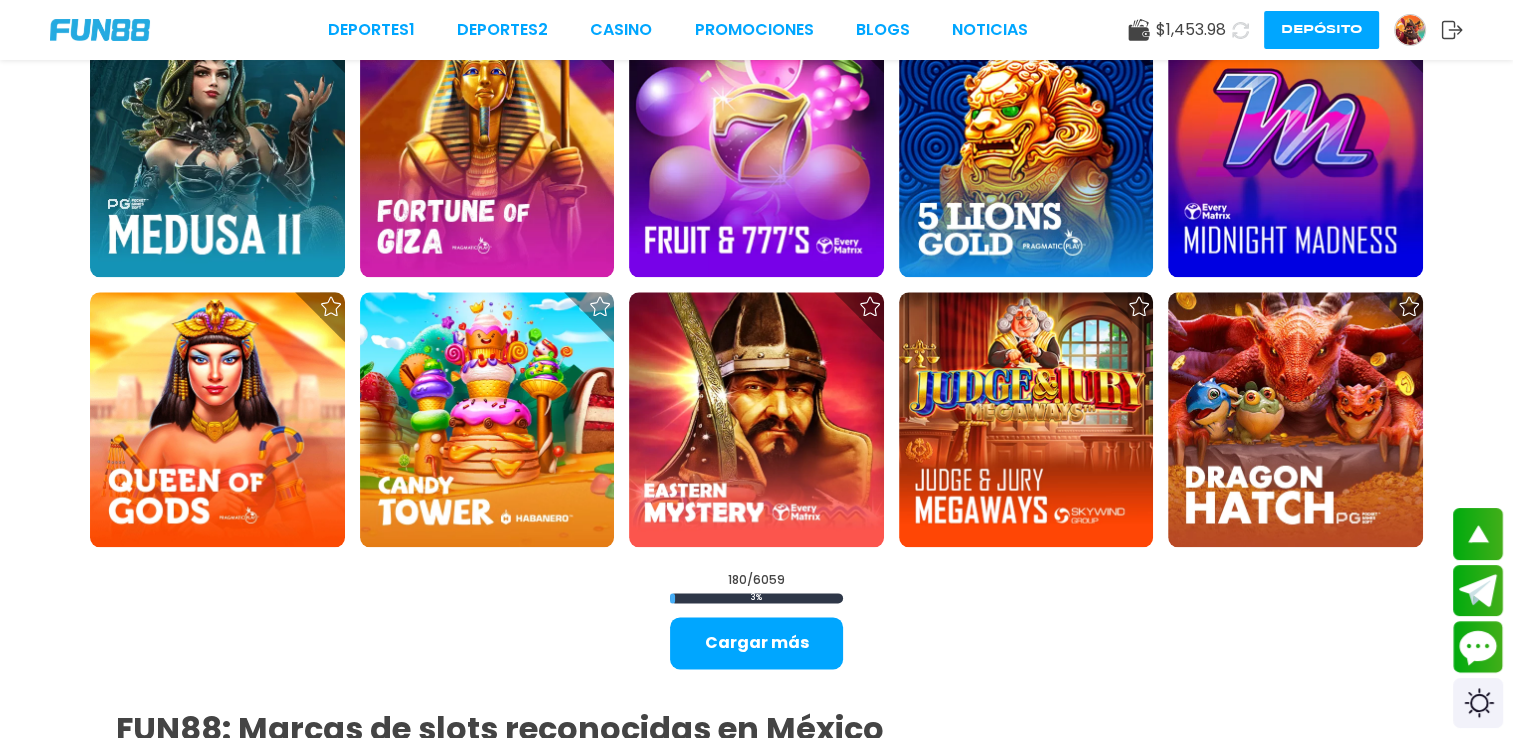 scroll, scrollTop: 10023, scrollLeft: 0, axis: vertical 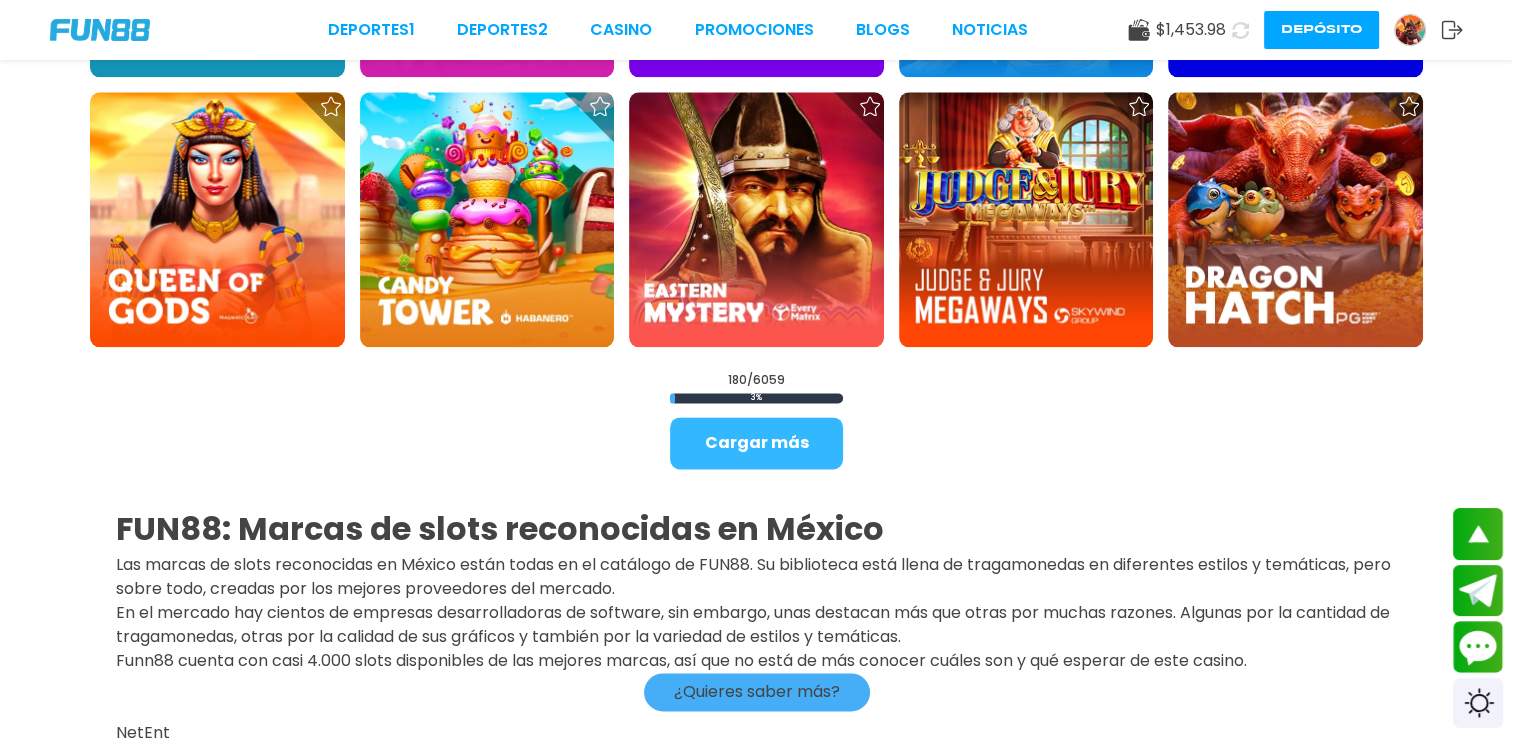 click on "Cargar más" at bounding box center (756, 443) 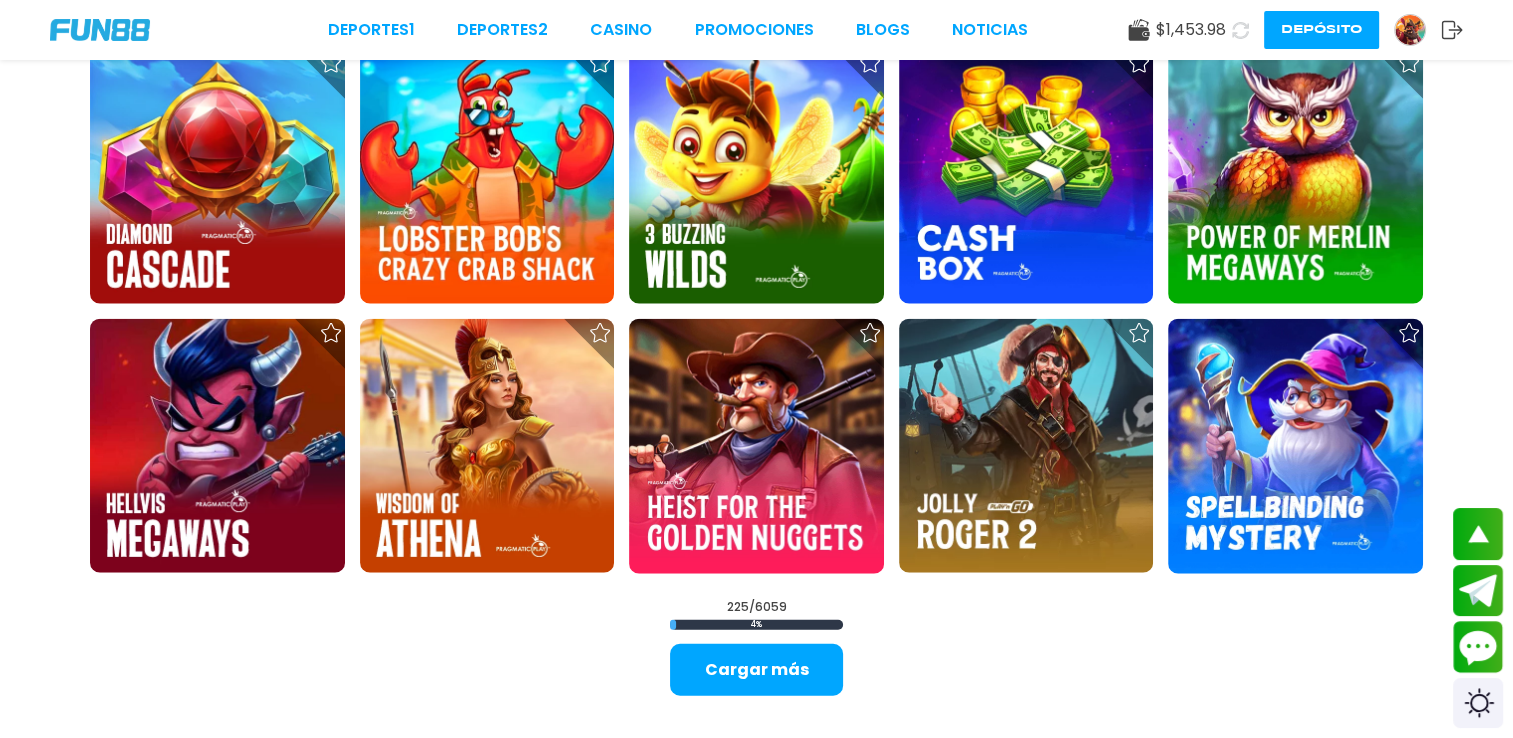 scroll, scrollTop: 12323, scrollLeft: 0, axis: vertical 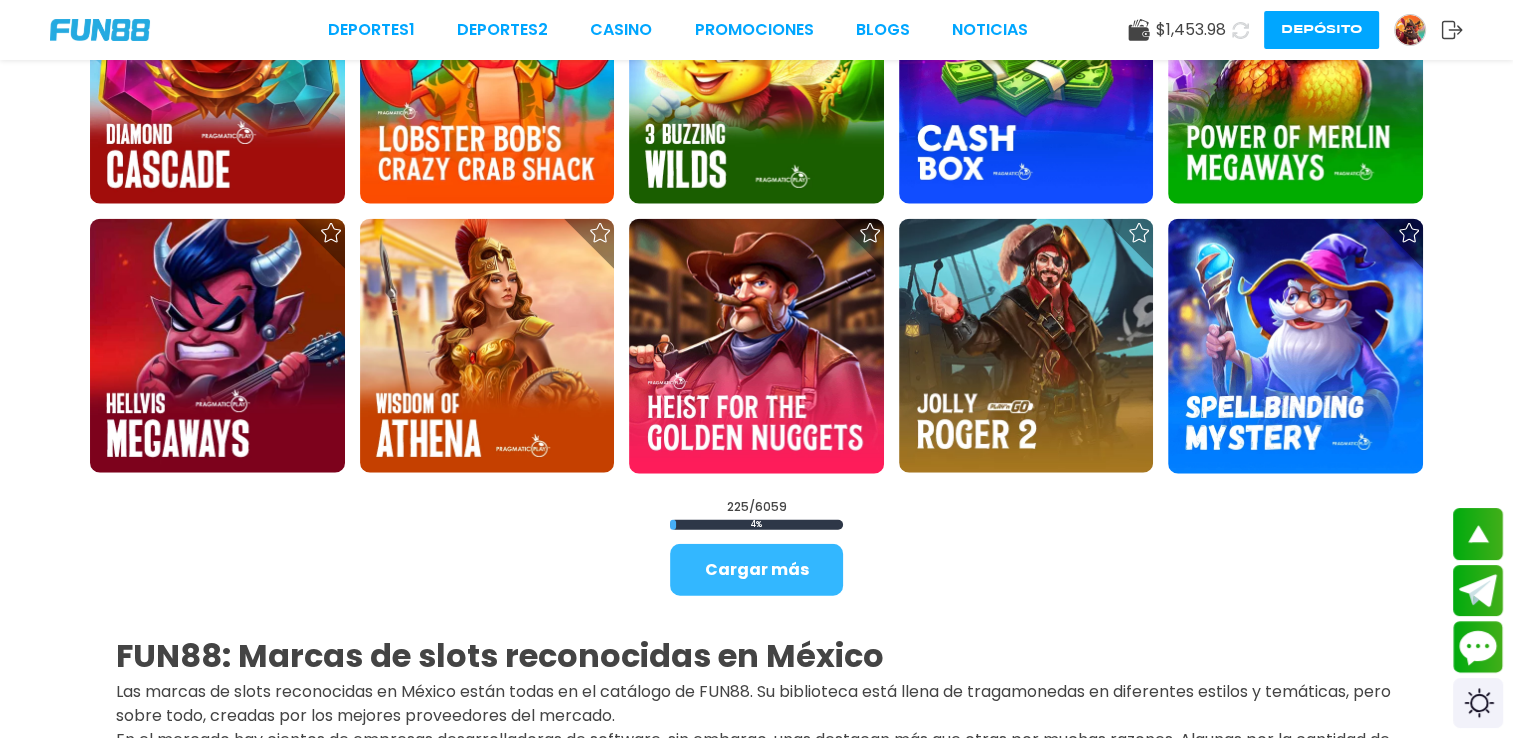 click on "Cargar más" at bounding box center (756, 570) 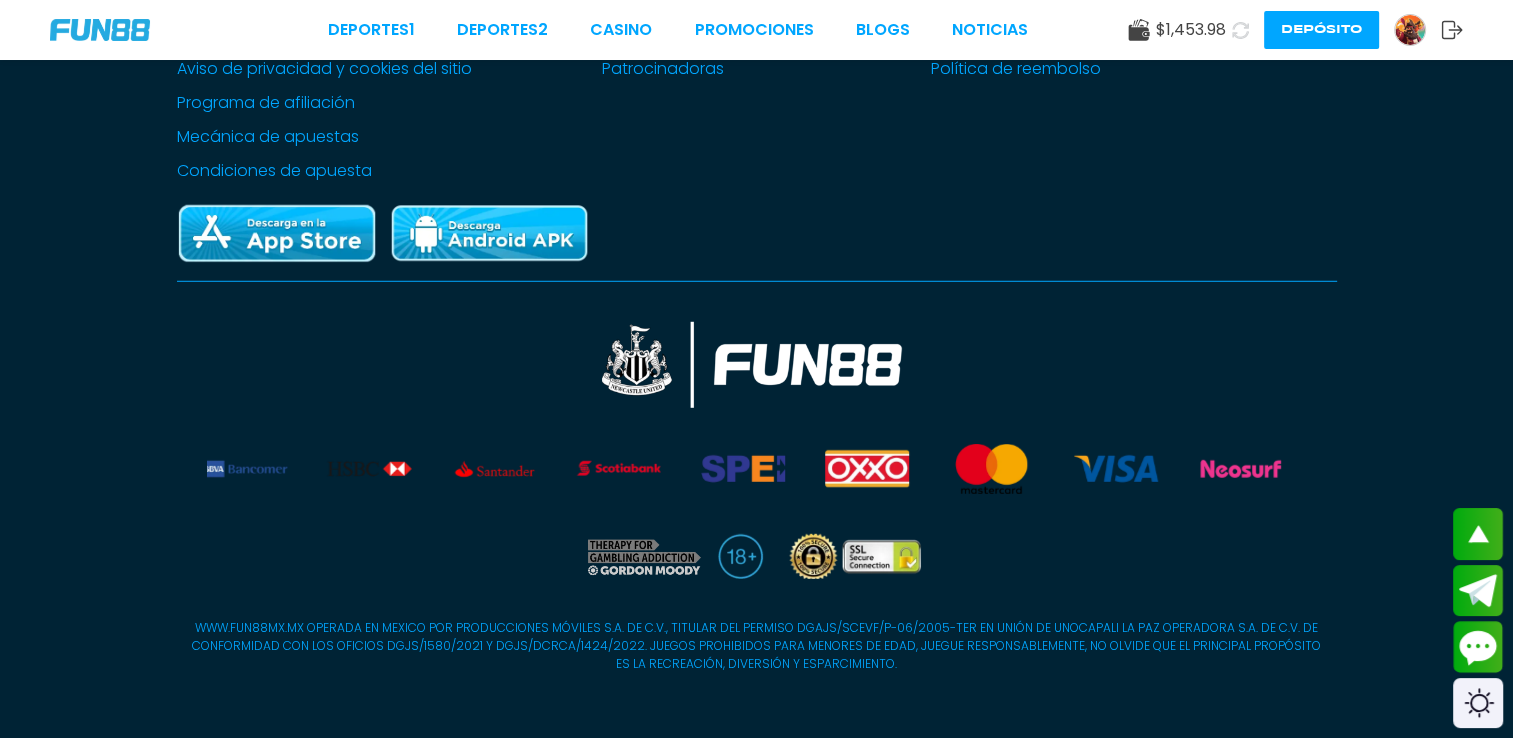 scroll, scrollTop: 5615, scrollLeft: 0, axis: vertical 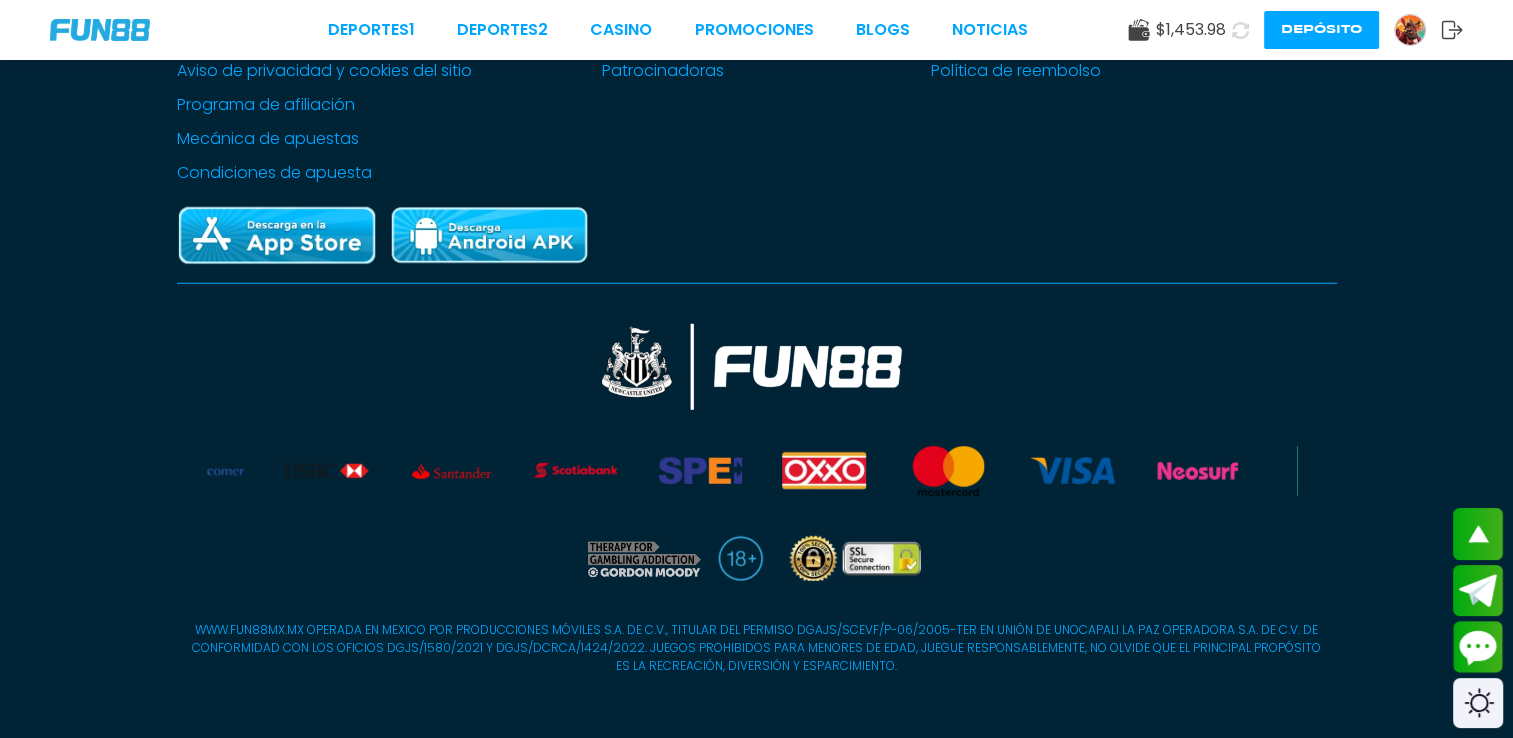 drag, startPoint x: 722, startPoint y: 562, endPoint x: 552, endPoint y: 466, distance: 195.2332 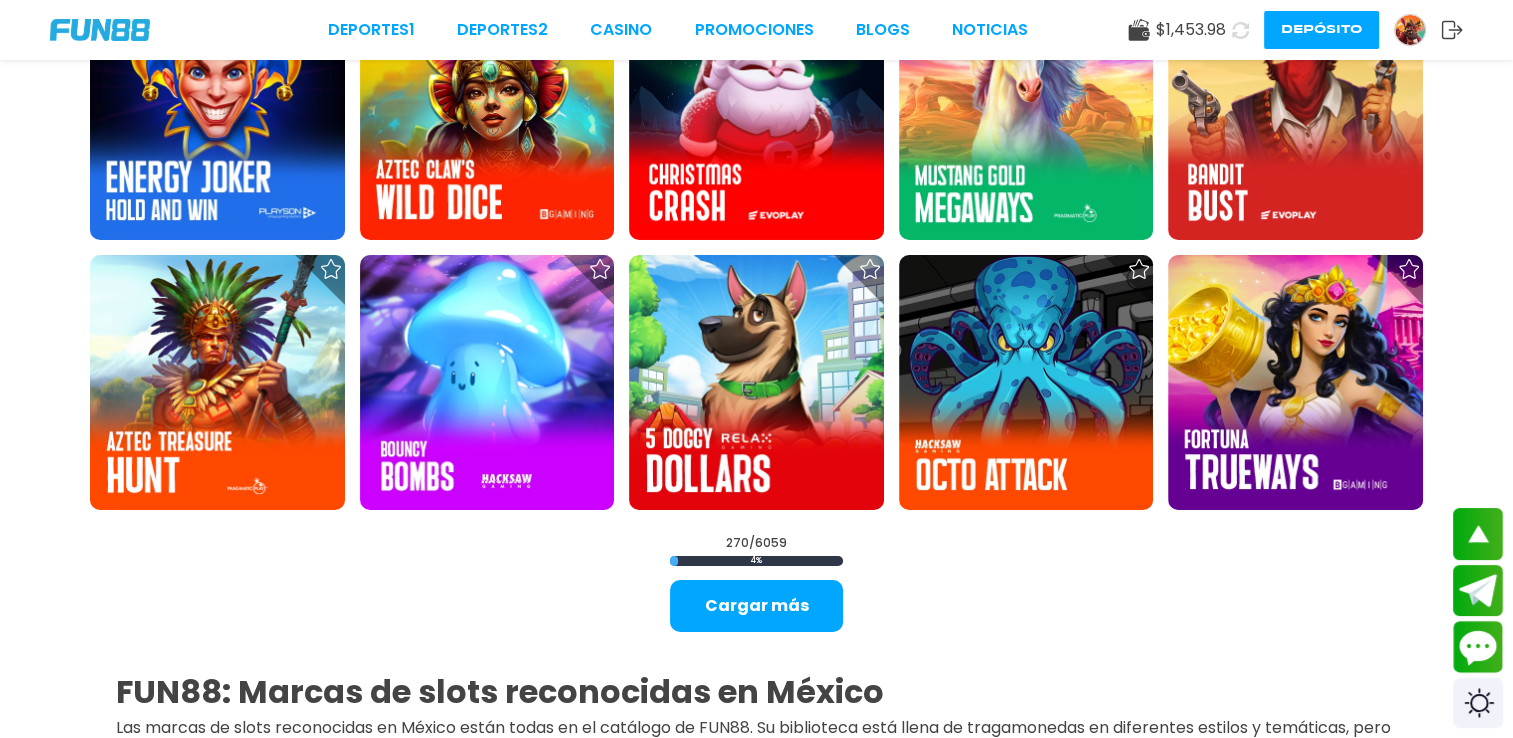scroll, scrollTop: 14744, scrollLeft: 0, axis: vertical 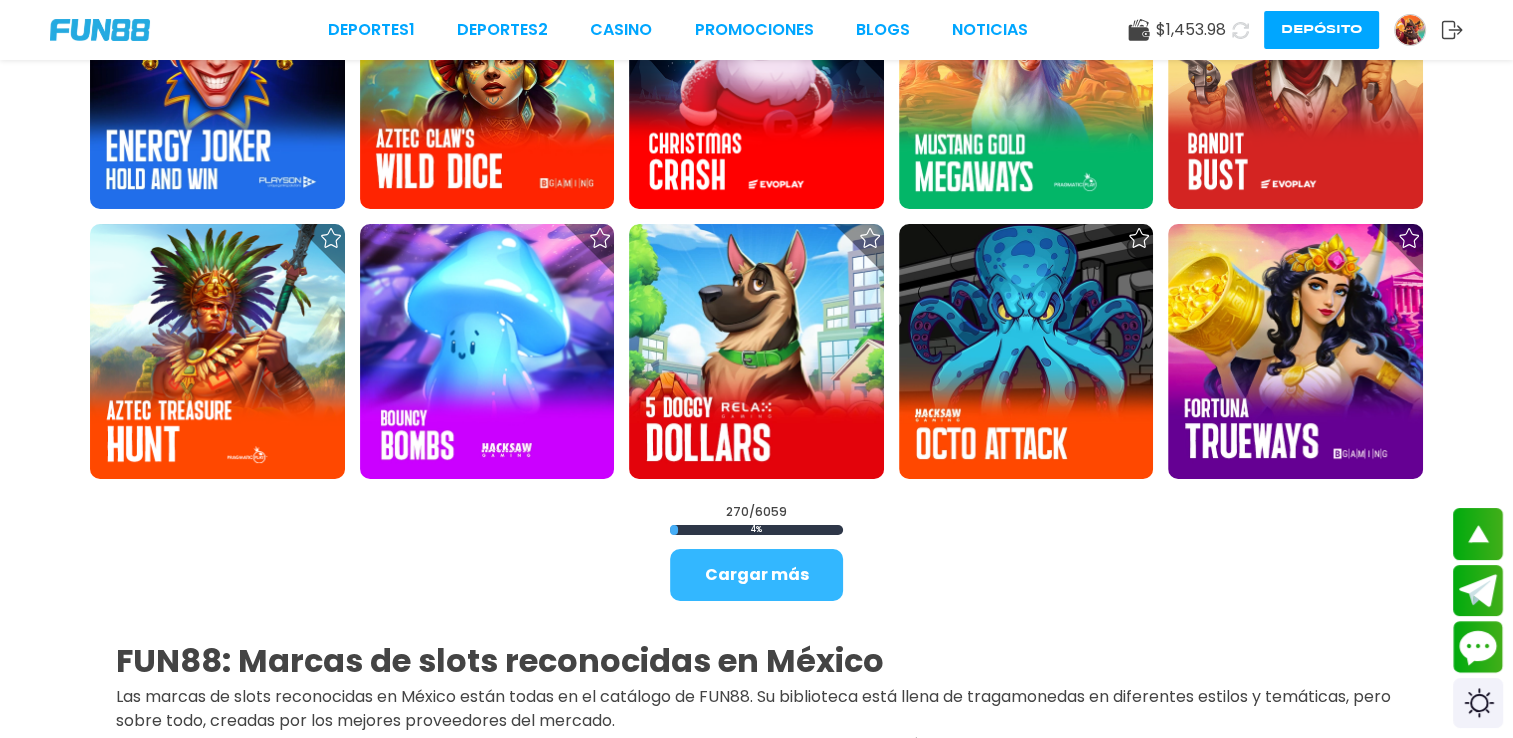 click on "Cargar más" at bounding box center [756, 575] 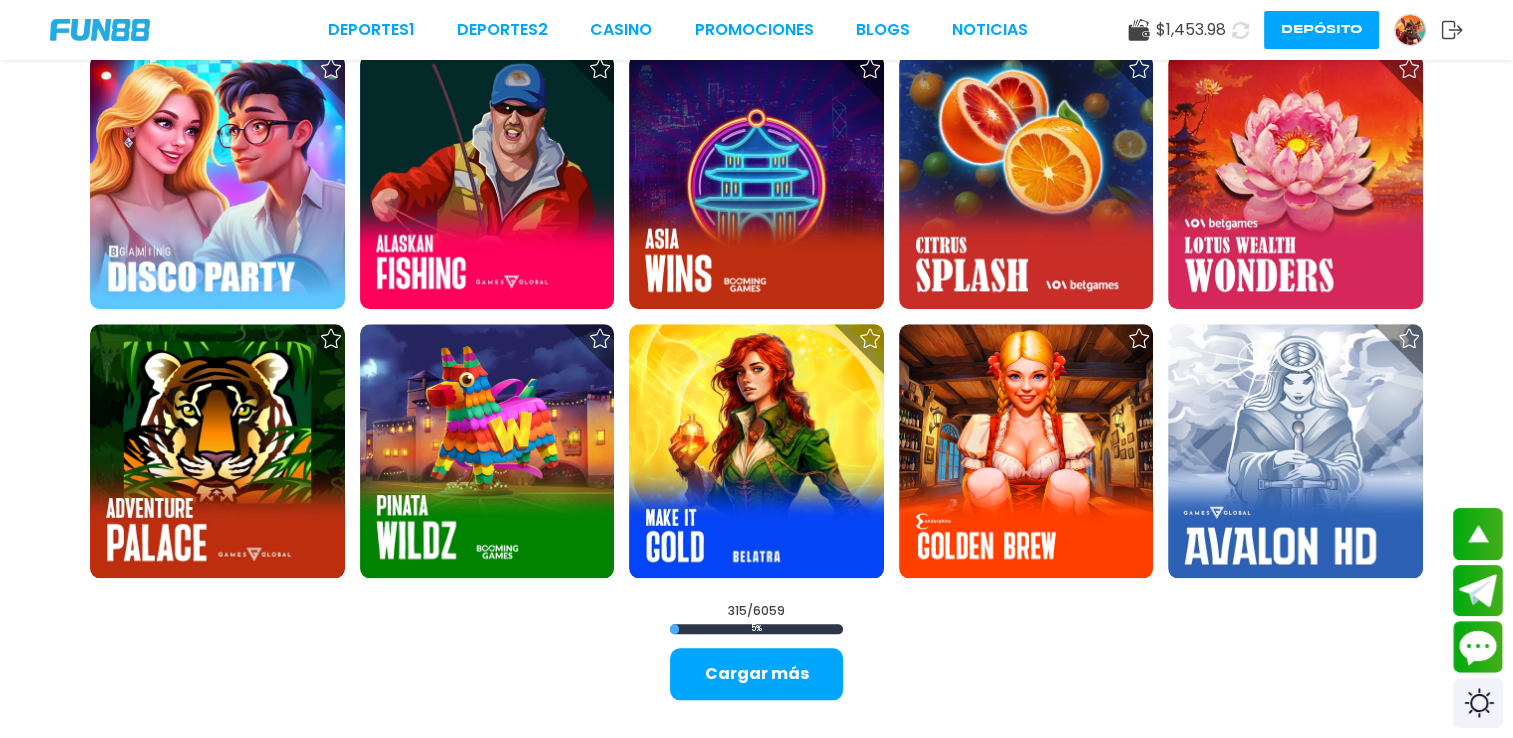 scroll, scrollTop: 17244, scrollLeft: 0, axis: vertical 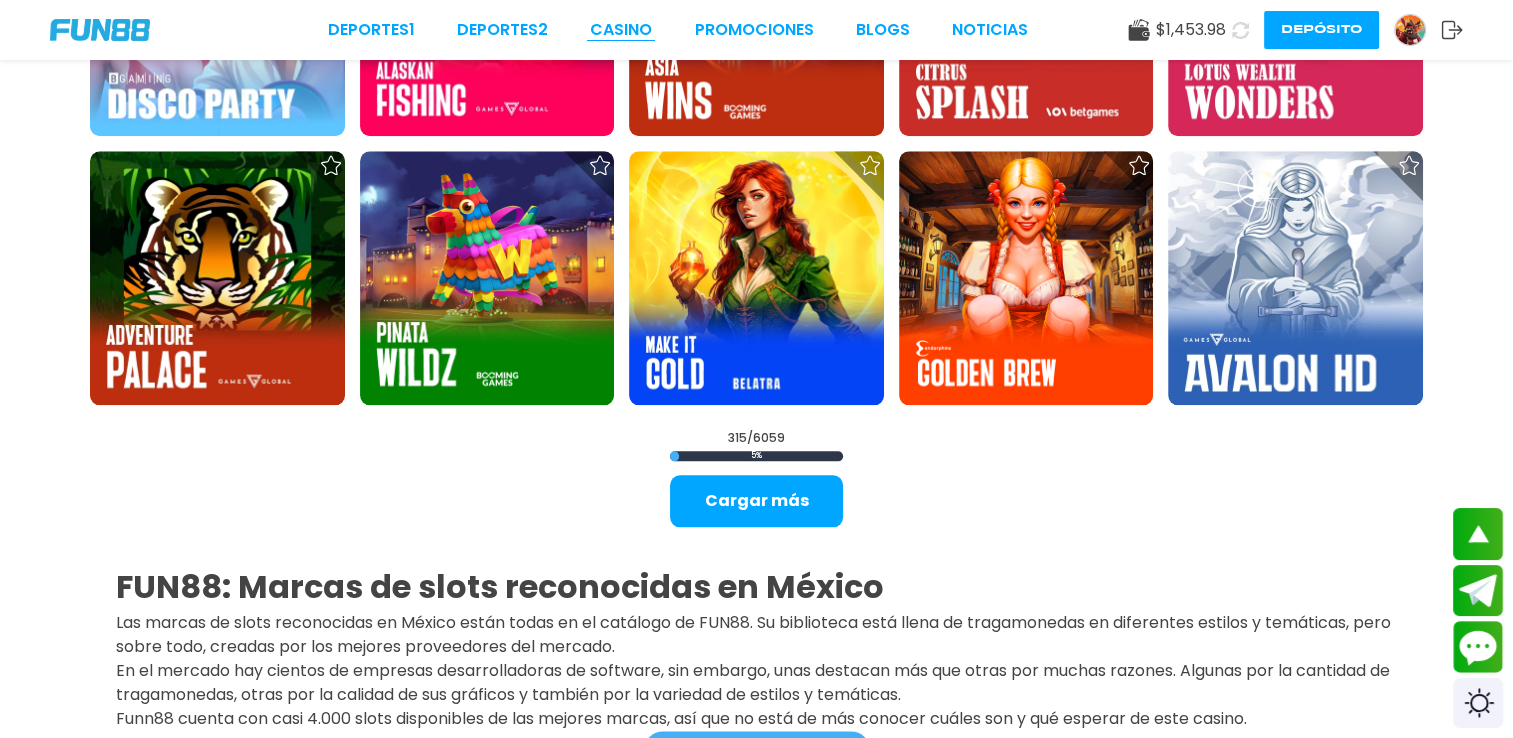 click on "CASINO" at bounding box center [621, 30] 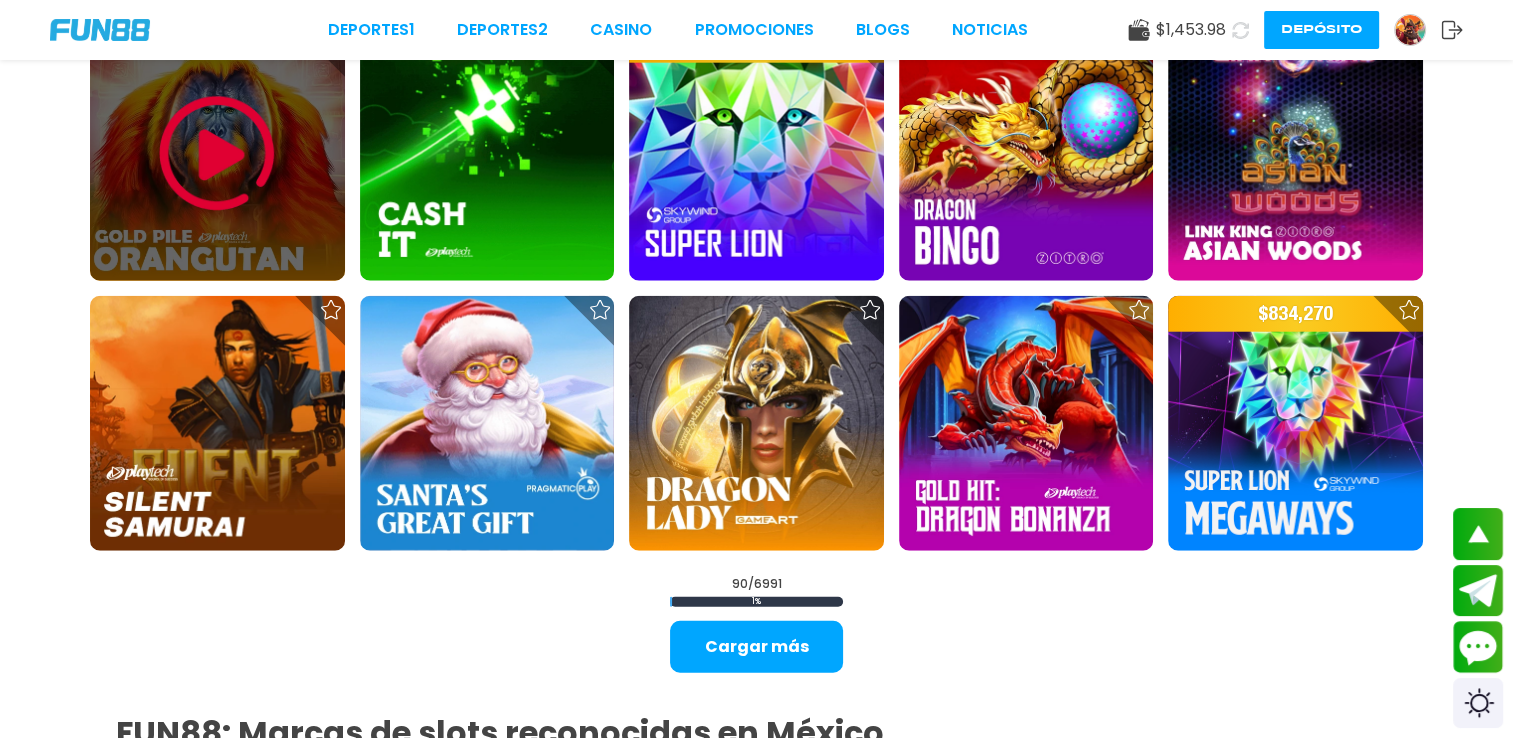 scroll, scrollTop: 4813, scrollLeft: 0, axis: vertical 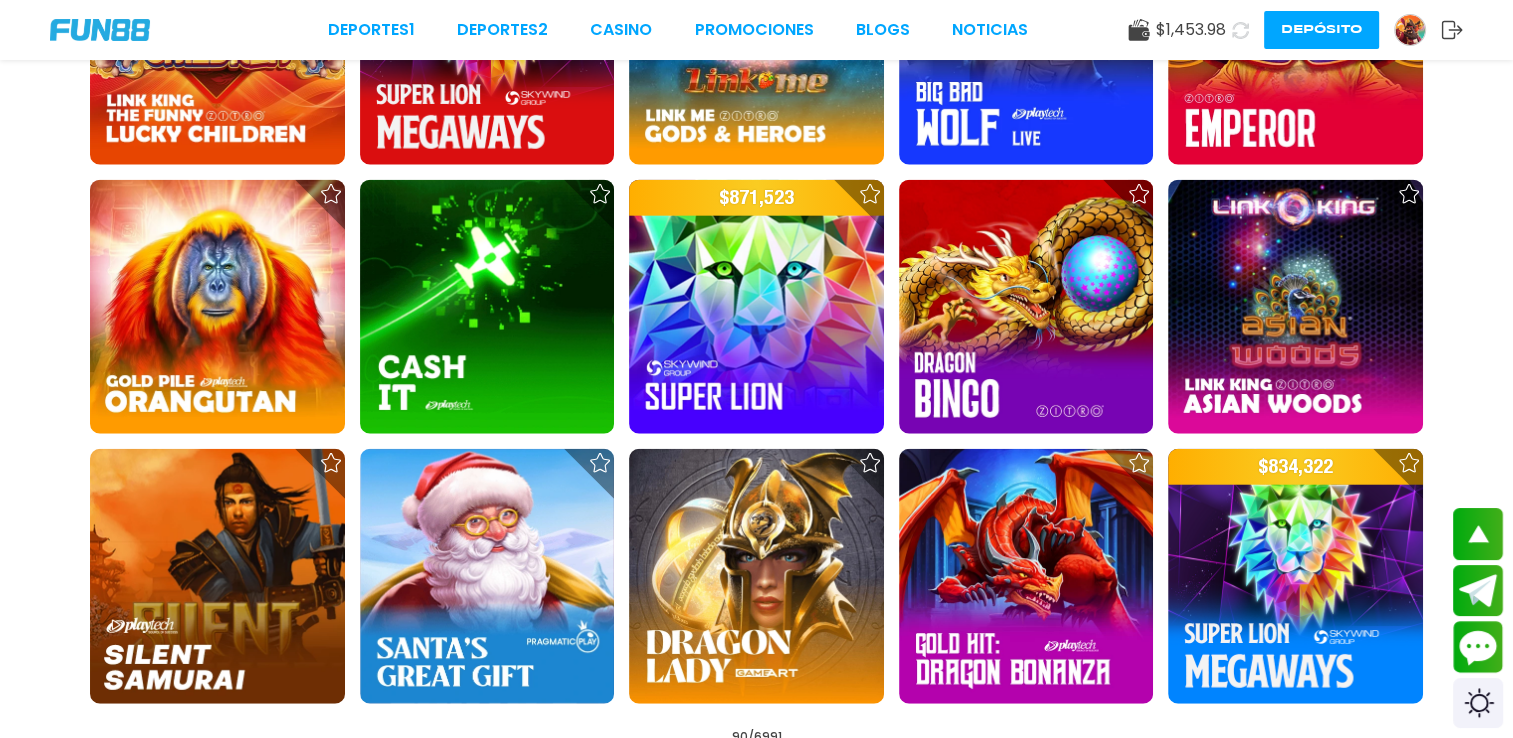 click on "Deportes  1 Deportes  2 CASINO Promociones BLOGS NOTICIAS $ [PRICE] Depósito" at bounding box center [756, 30] 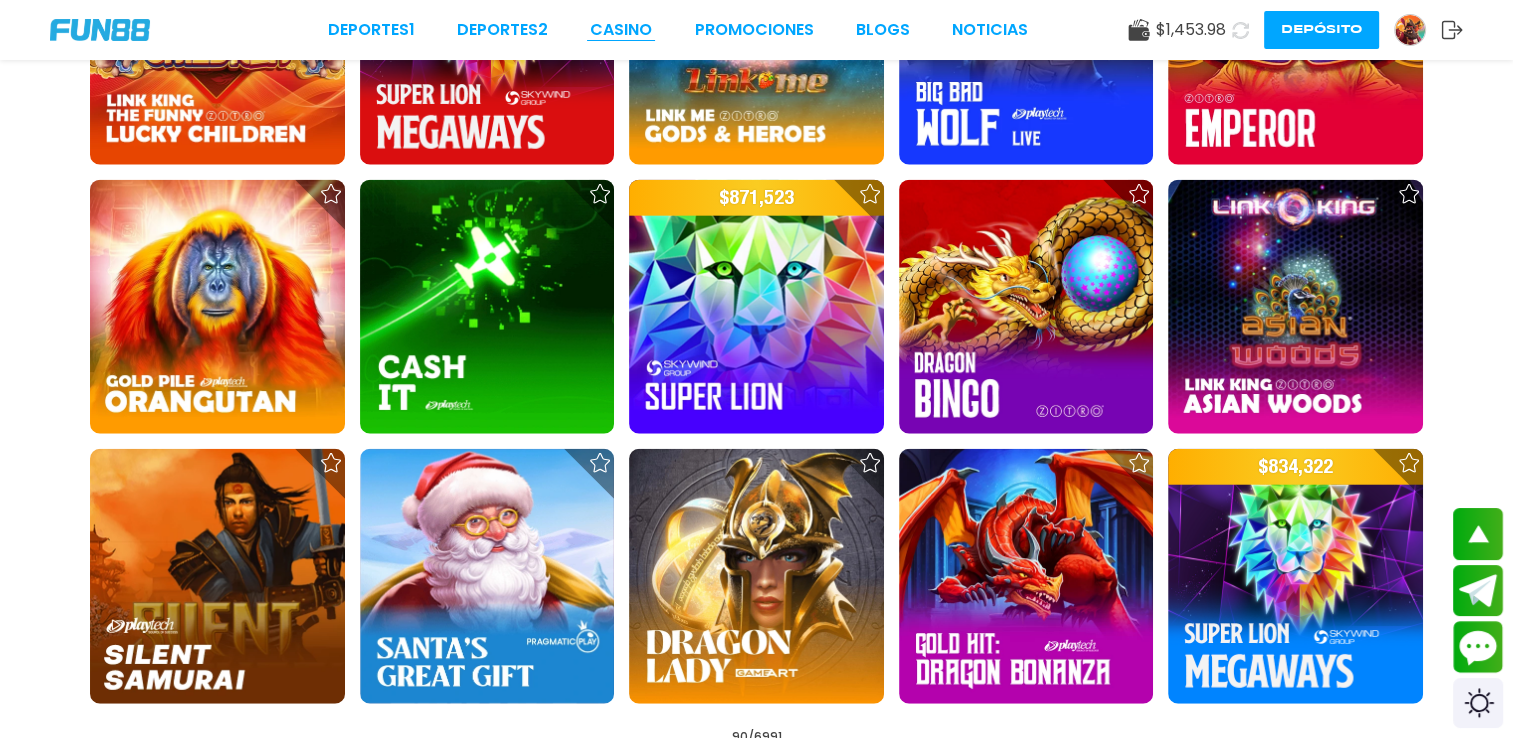 click on "CASINO" at bounding box center [621, 30] 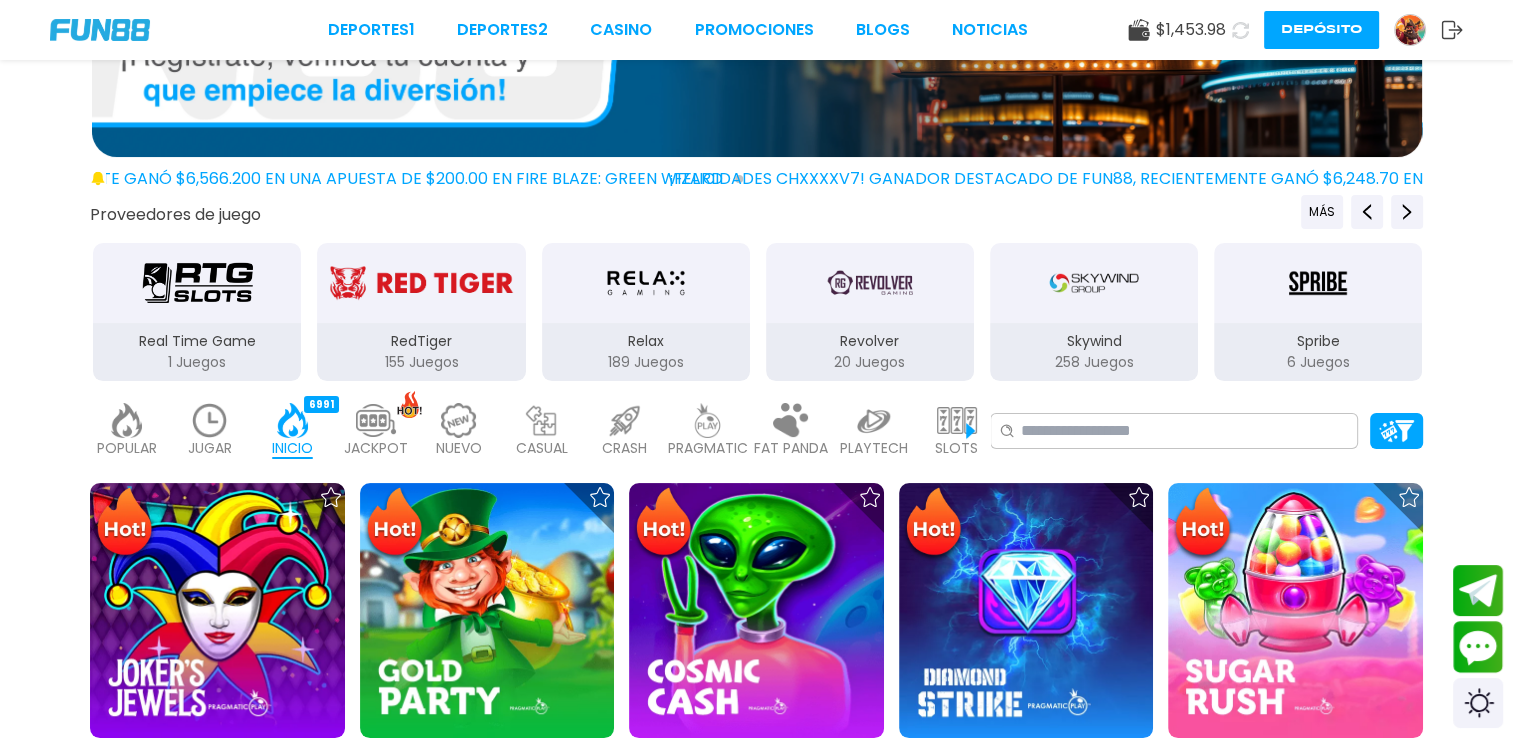 scroll, scrollTop: 200, scrollLeft: 0, axis: vertical 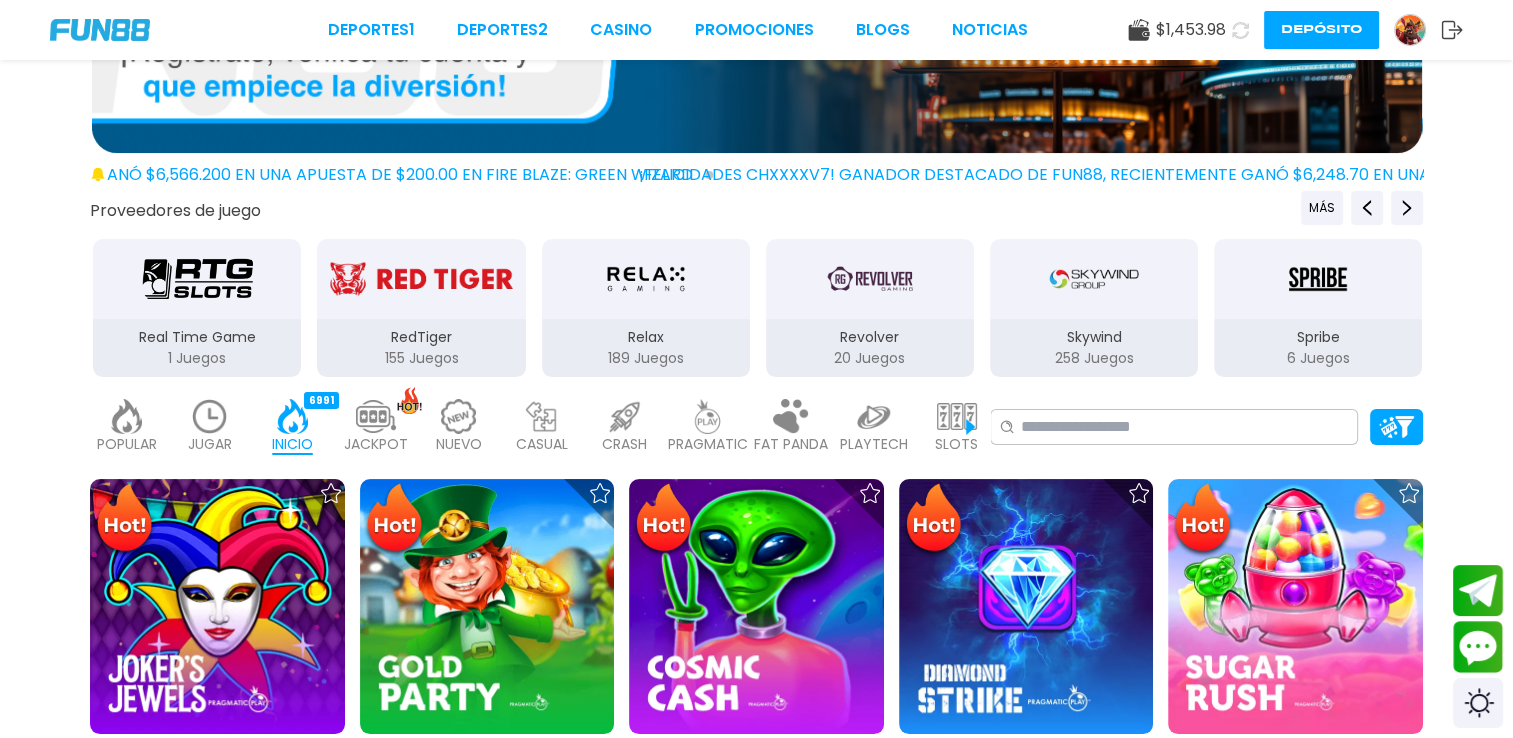 click at bounding box center (210, 416) 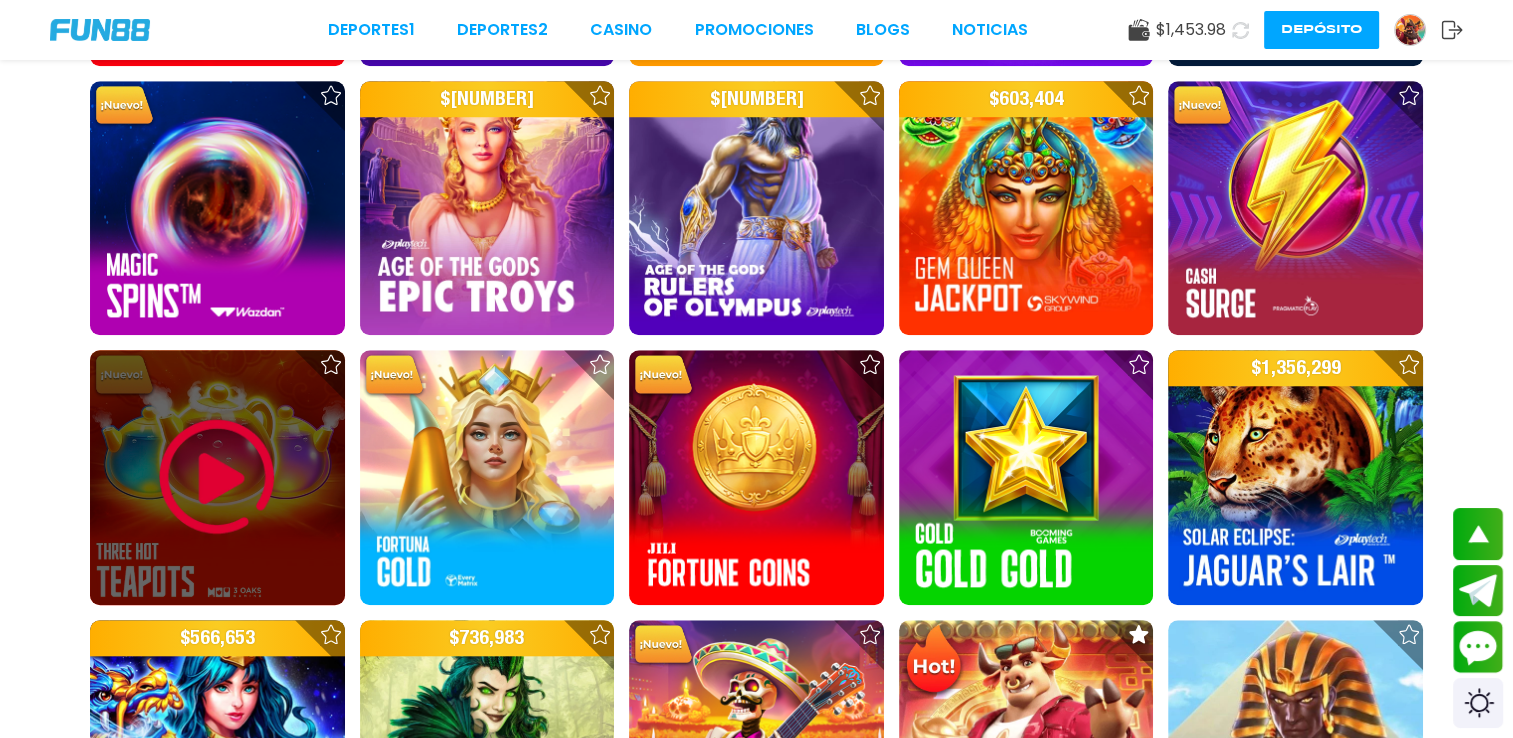 scroll, scrollTop: 1700, scrollLeft: 0, axis: vertical 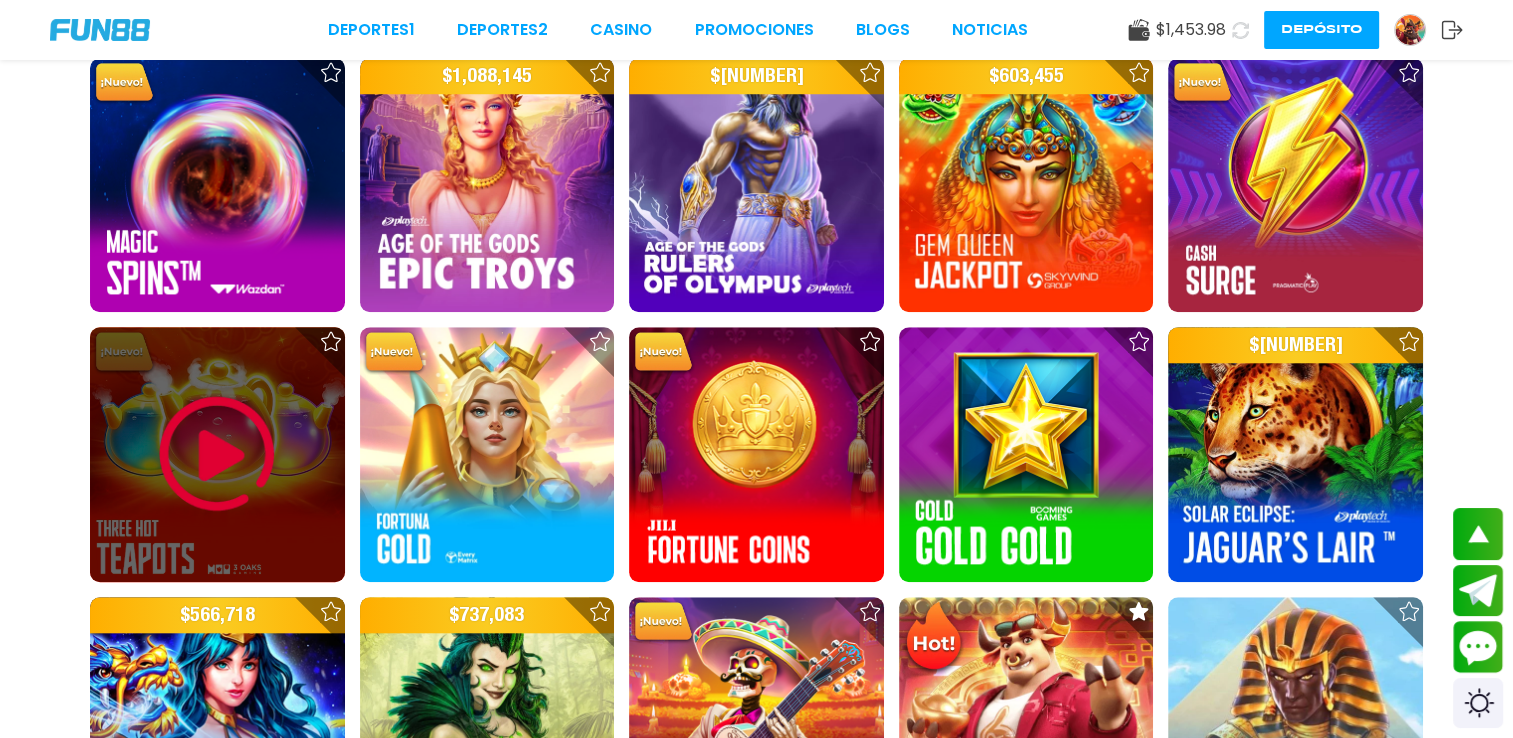 click at bounding box center (217, 454) 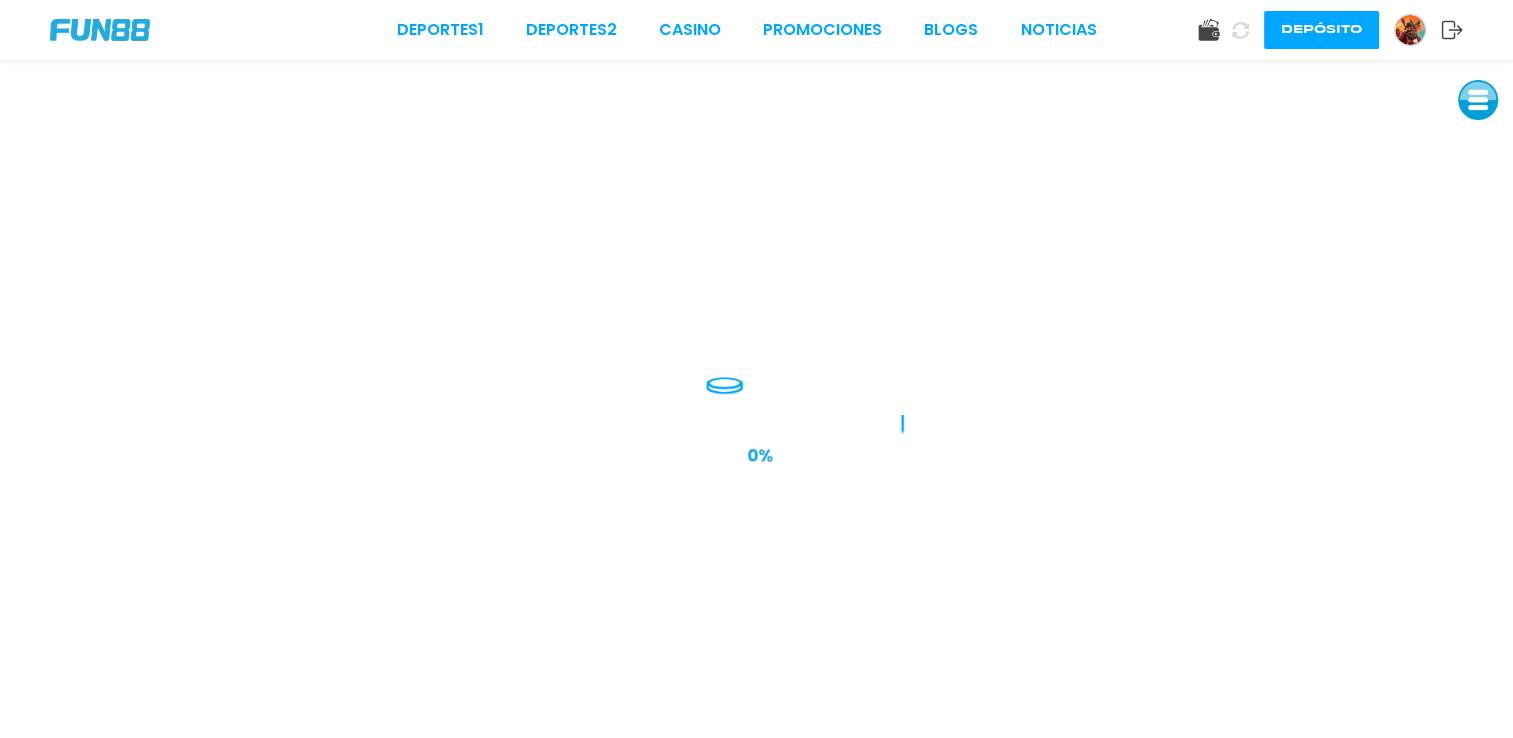 scroll, scrollTop: 0, scrollLeft: 0, axis: both 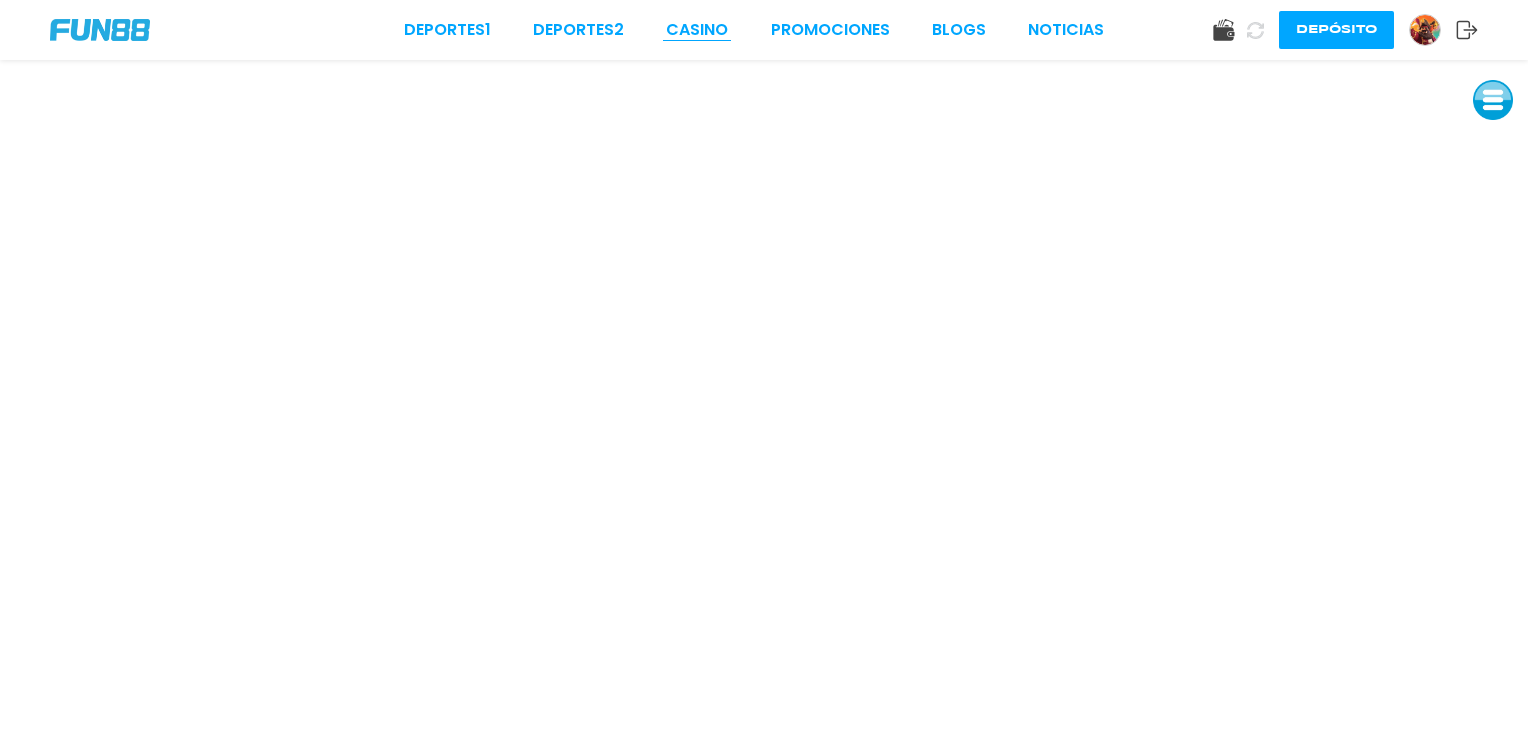 click on "CASINO" at bounding box center (697, 30) 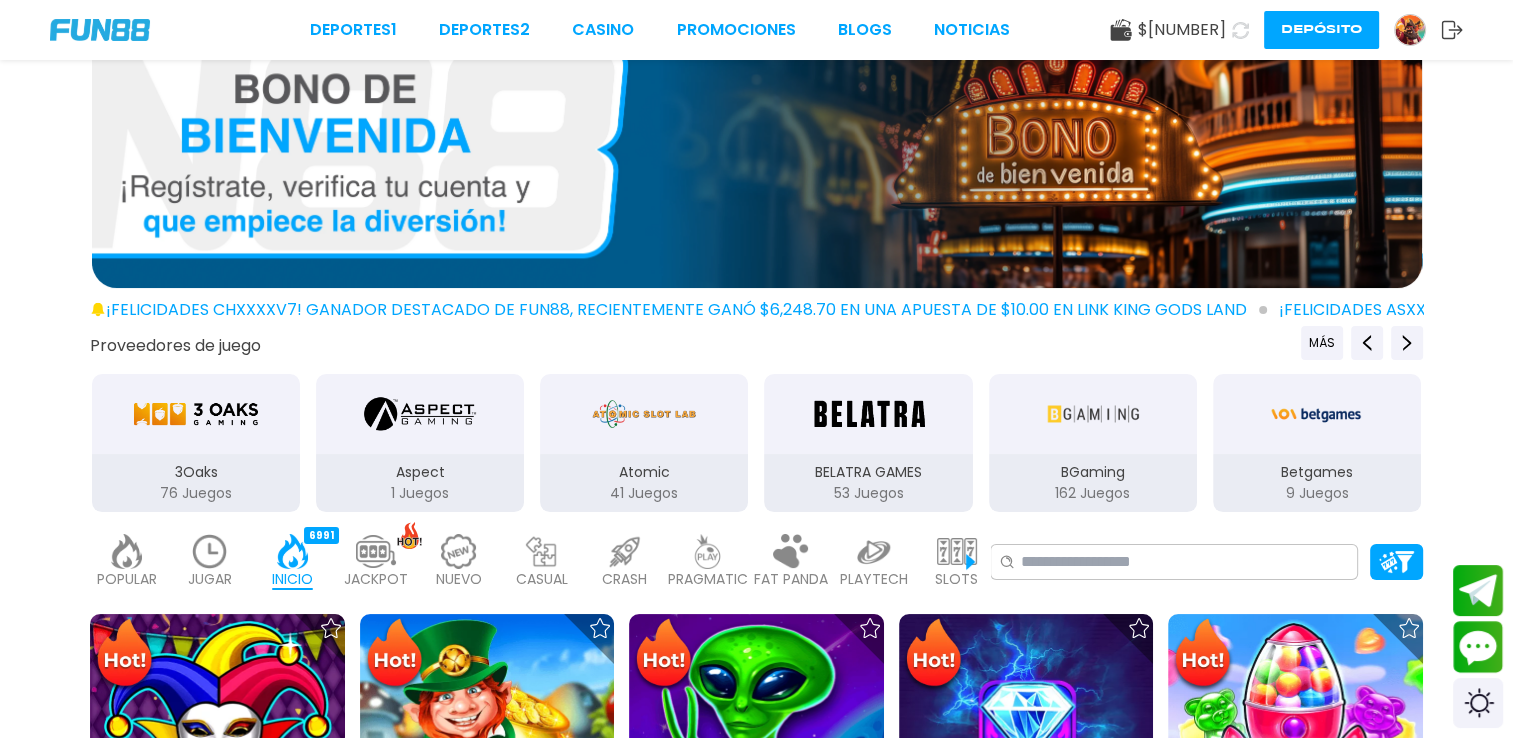 scroll, scrollTop: 100, scrollLeft: 0, axis: vertical 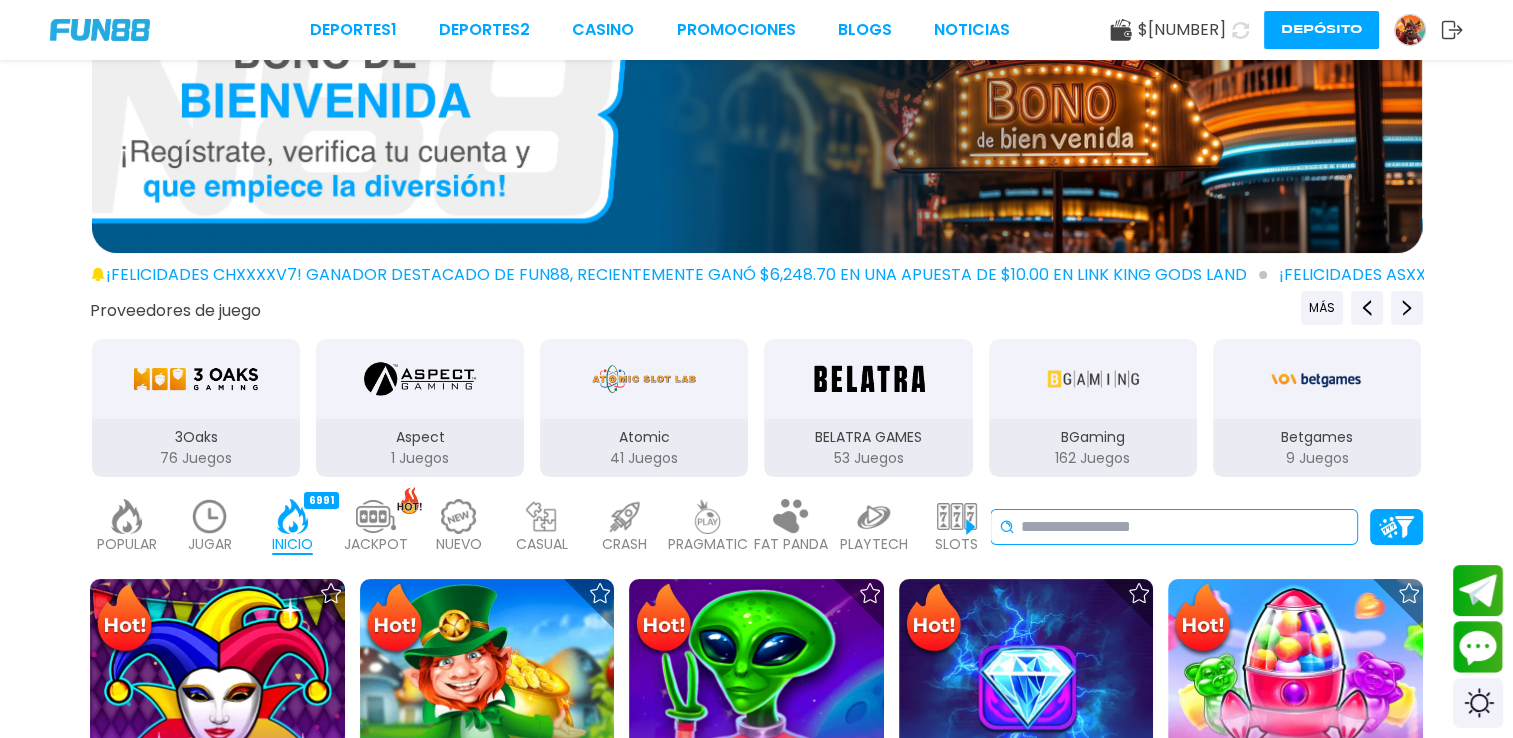 click at bounding box center [1185, 527] 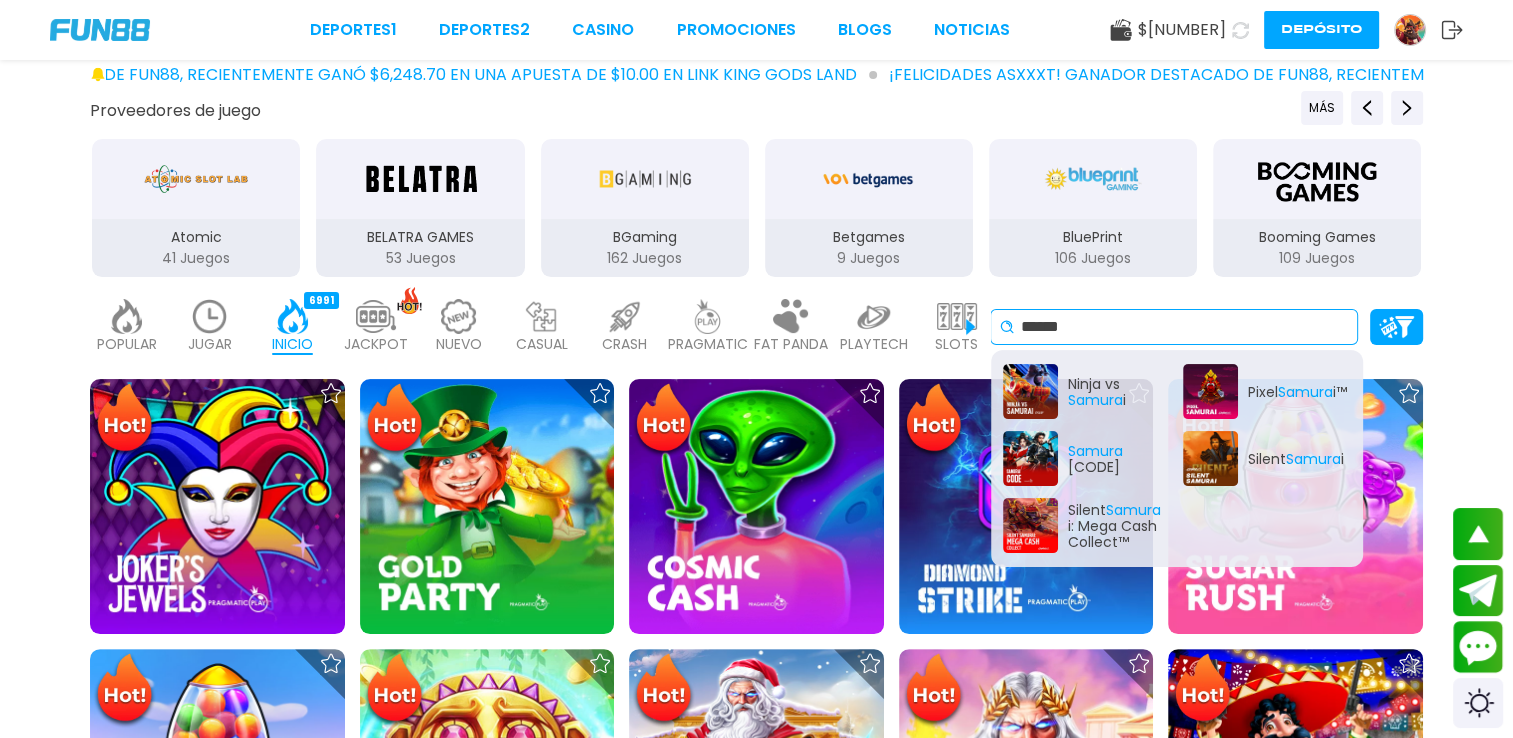 scroll, scrollTop: 400, scrollLeft: 0, axis: vertical 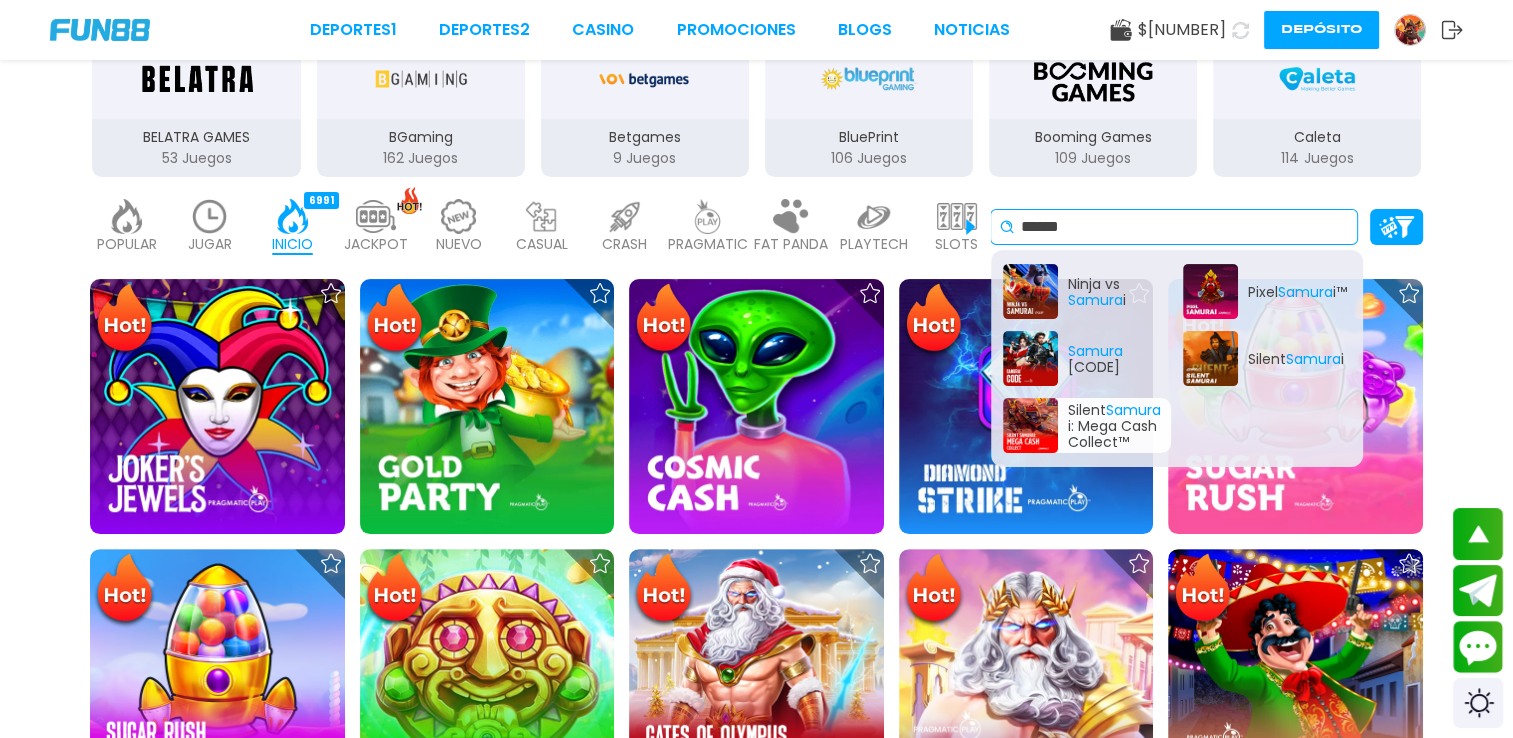 type on "******" 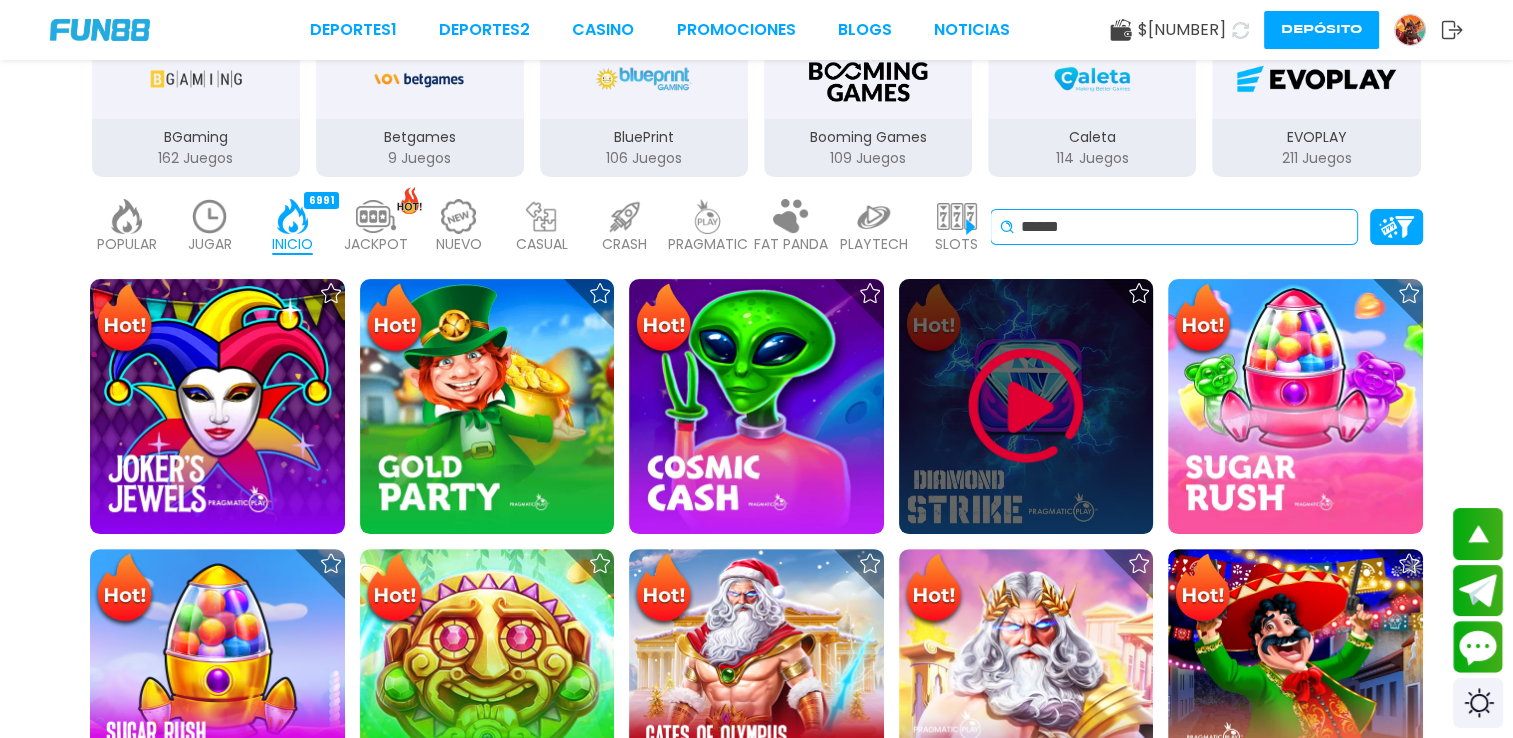 scroll, scrollTop: 0, scrollLeft: 0, axis: both 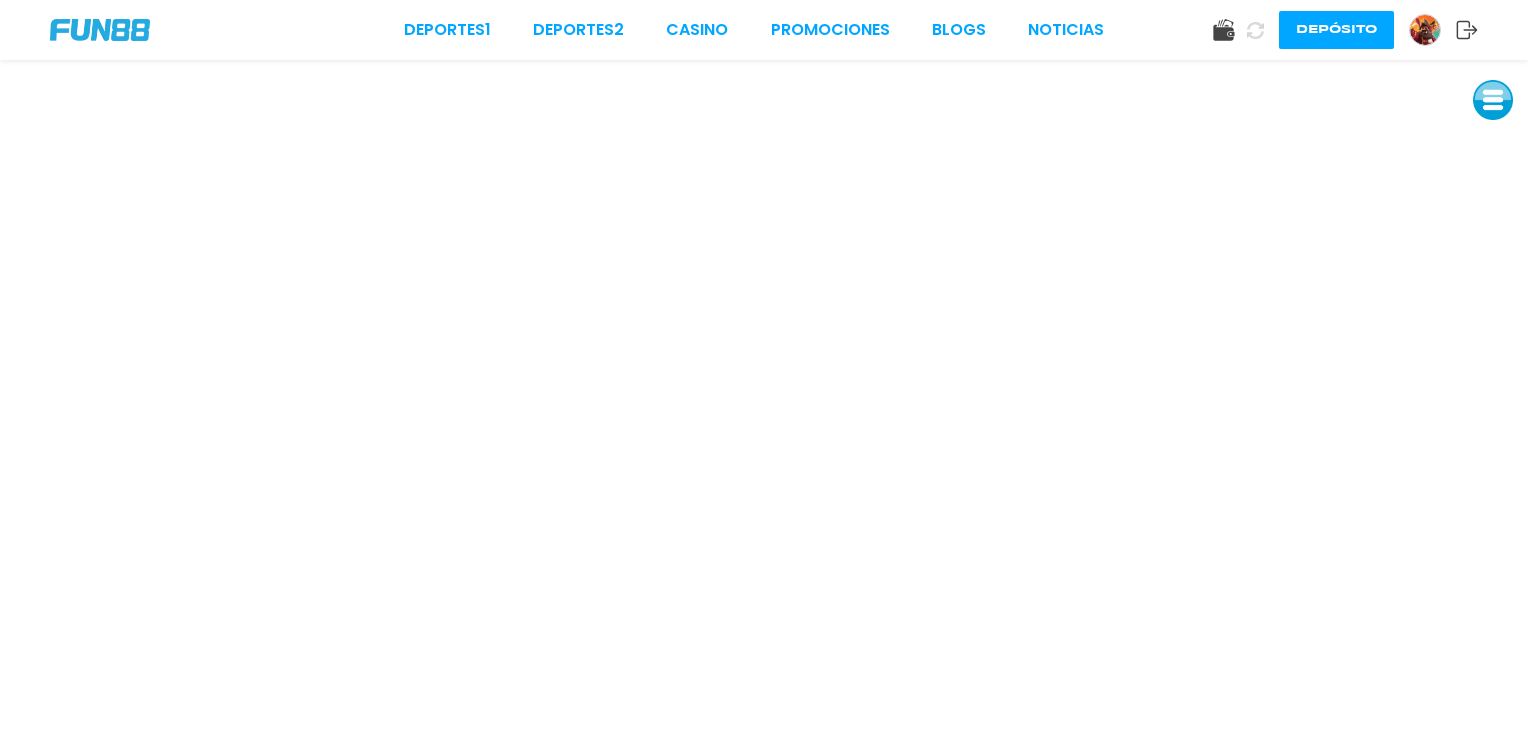 click at bounding box center (1493, 100) 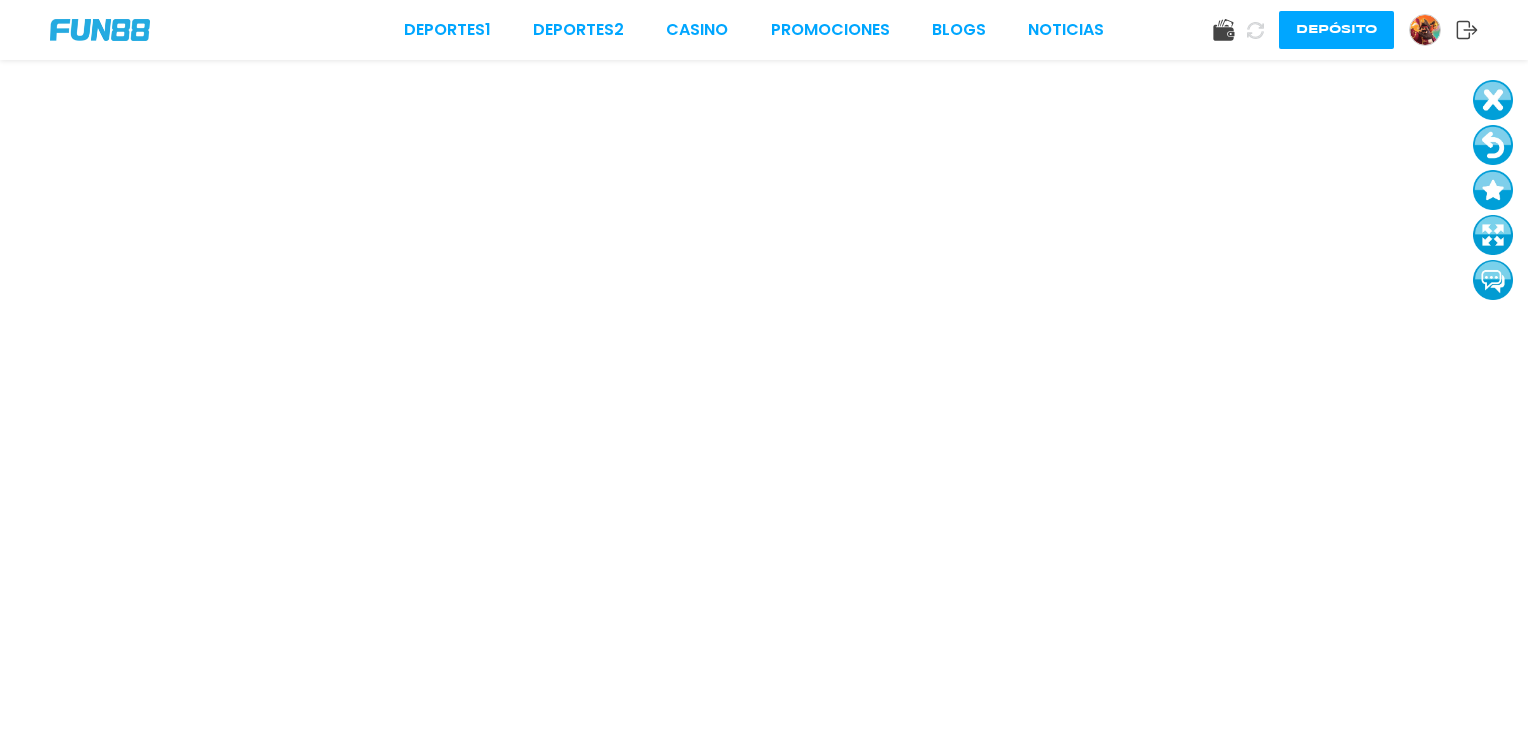 click at bounding box center (1493, 235) 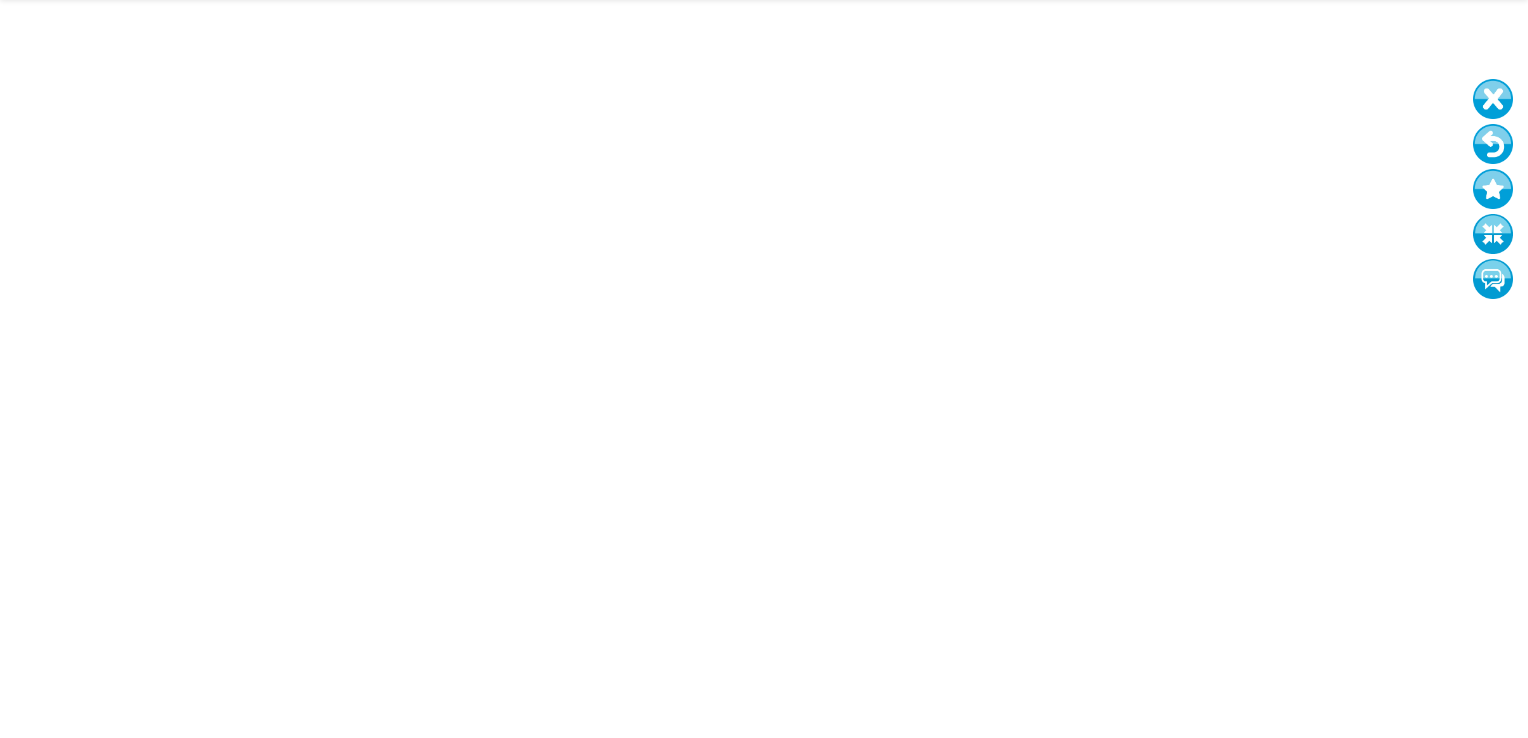 click at bounding box center (1493, 144) 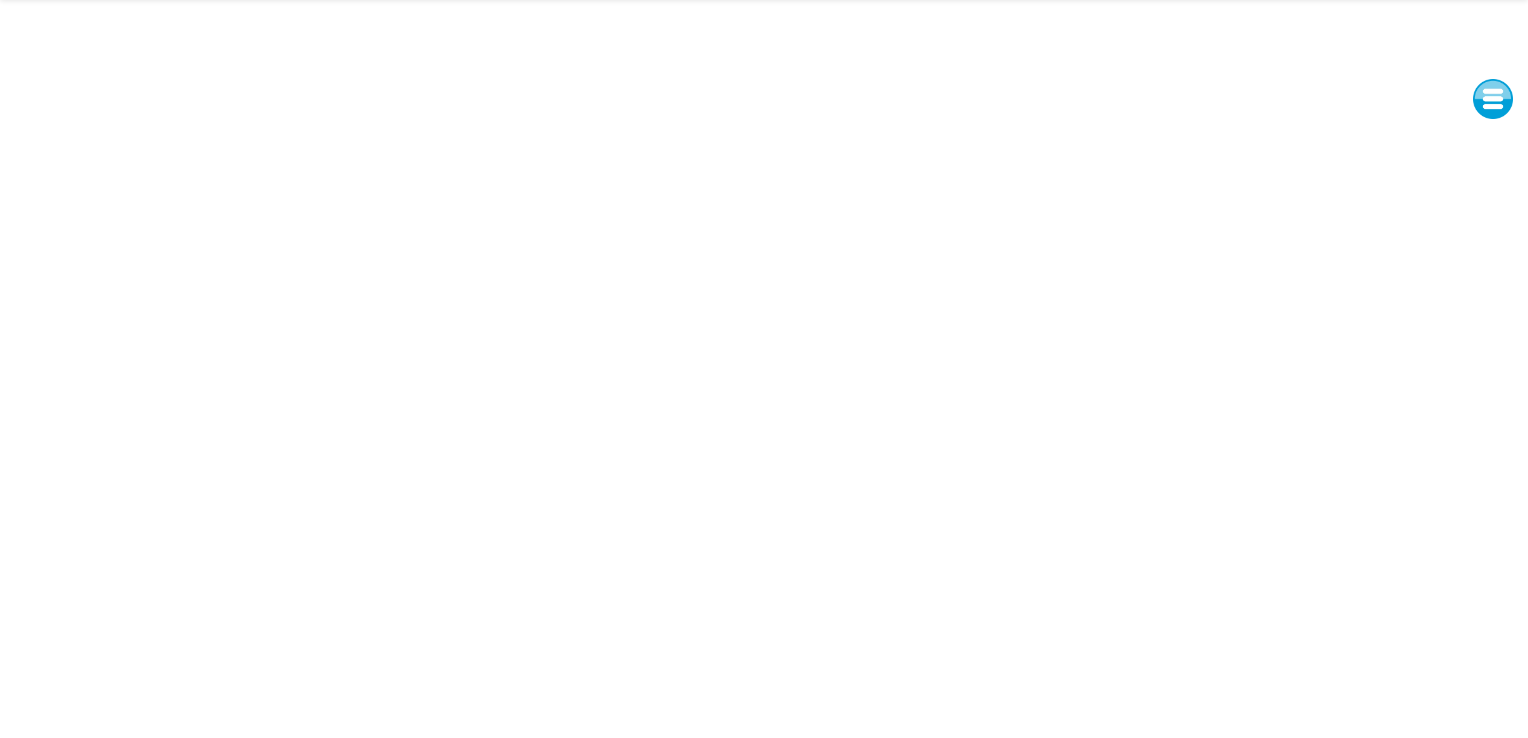 click at bounding box center [1493, 99] 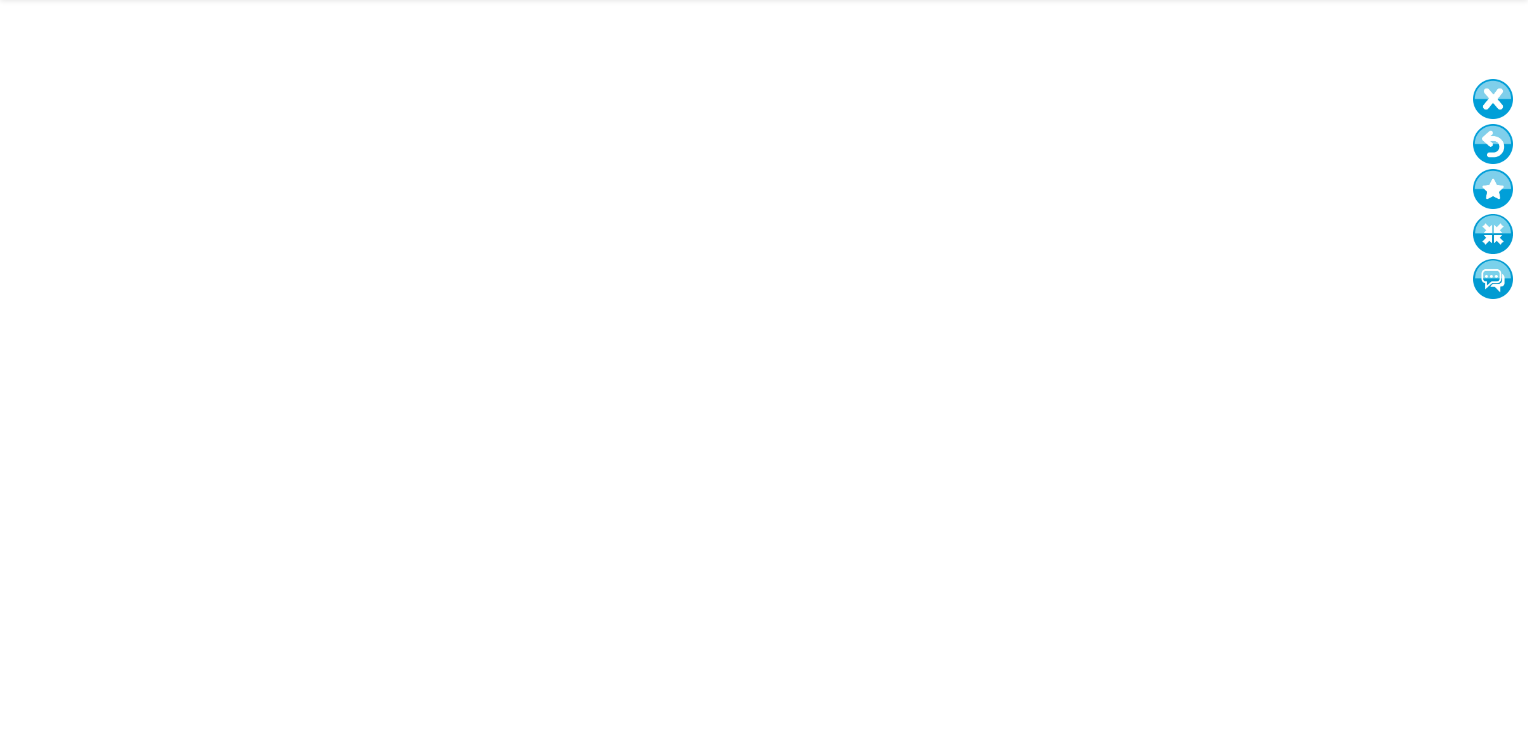 click at bounding box center [1493, 234] 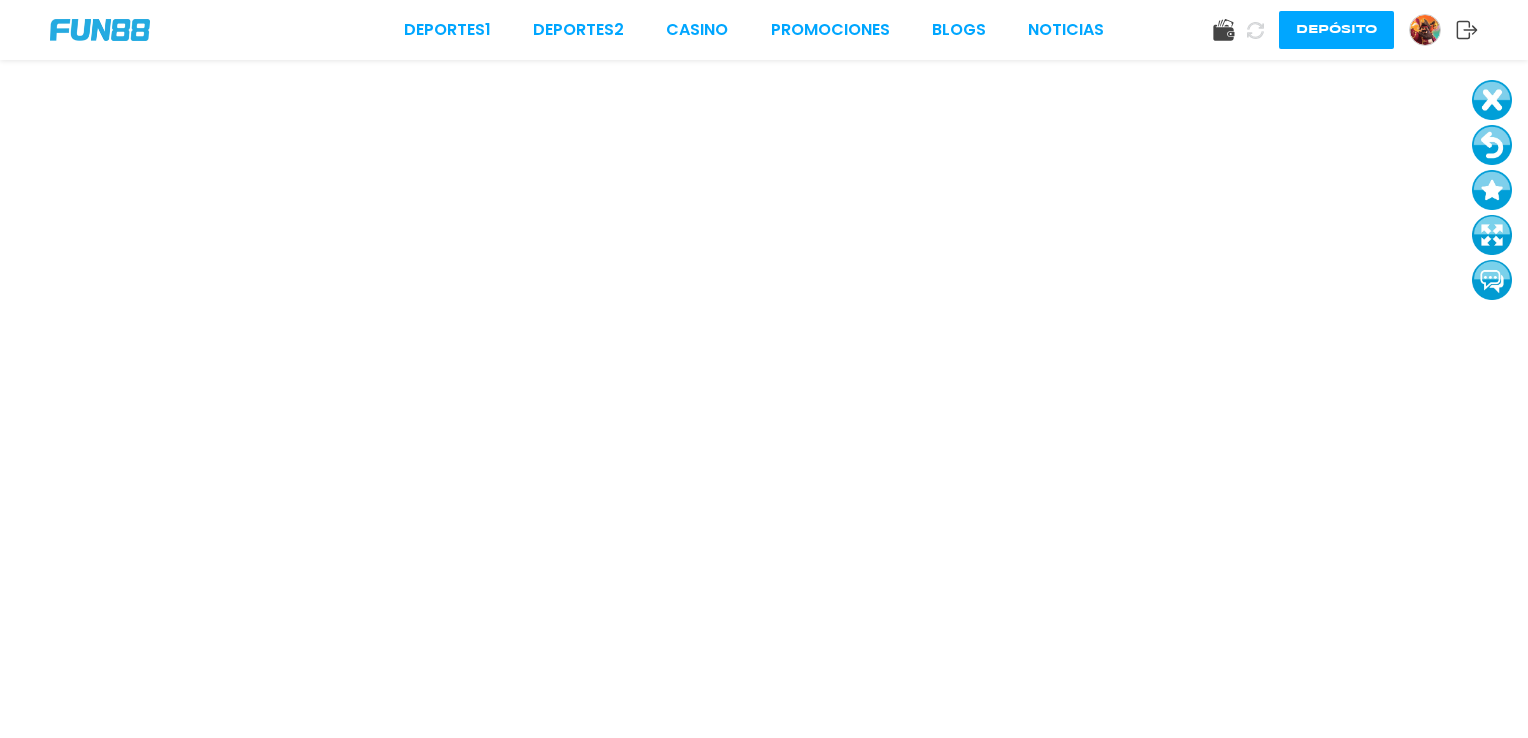 click at bounding box center (1492, 145) 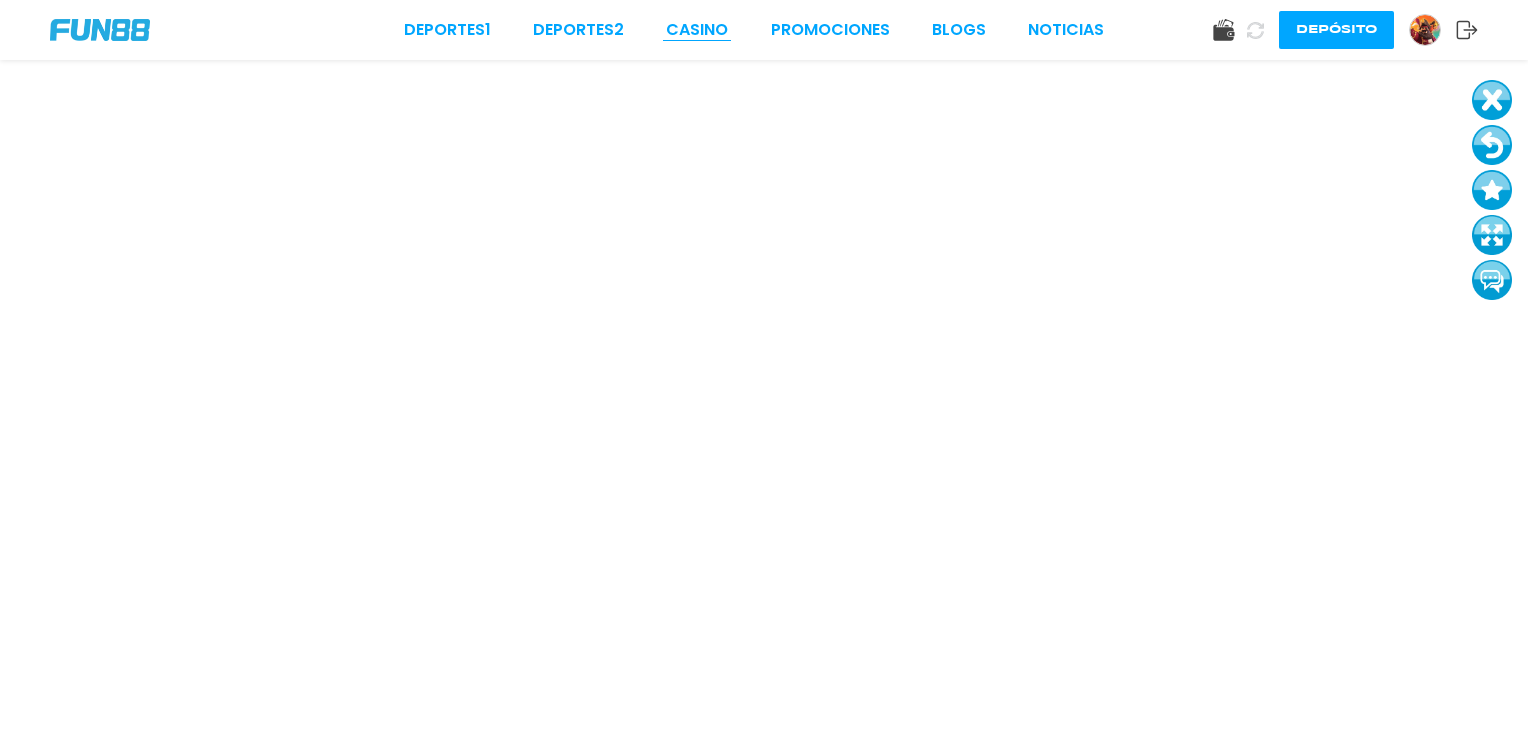 click on "CASINO" at bounding box center [697, 30] 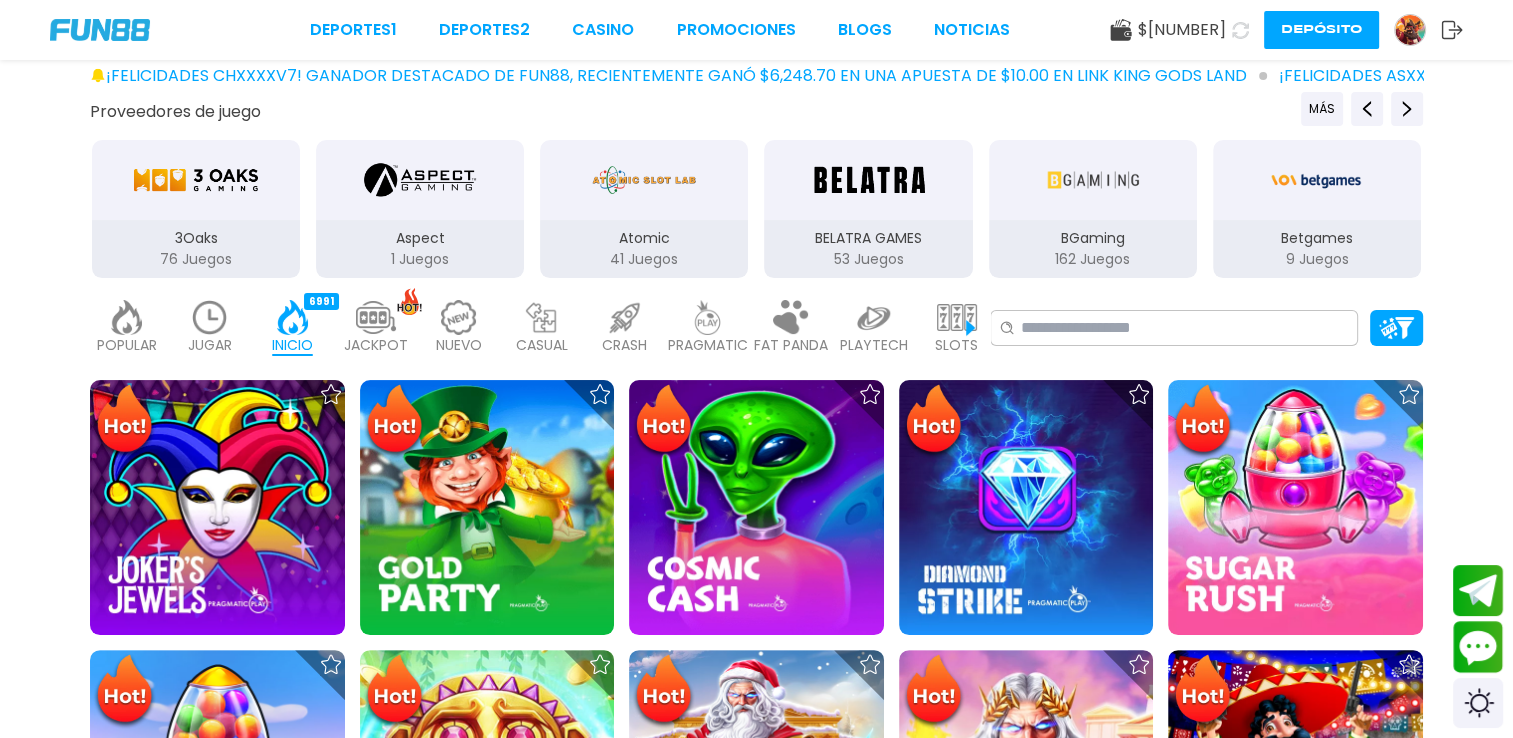 scroll, scrollTop: 300, scrollLeft: 0, axis: vertical 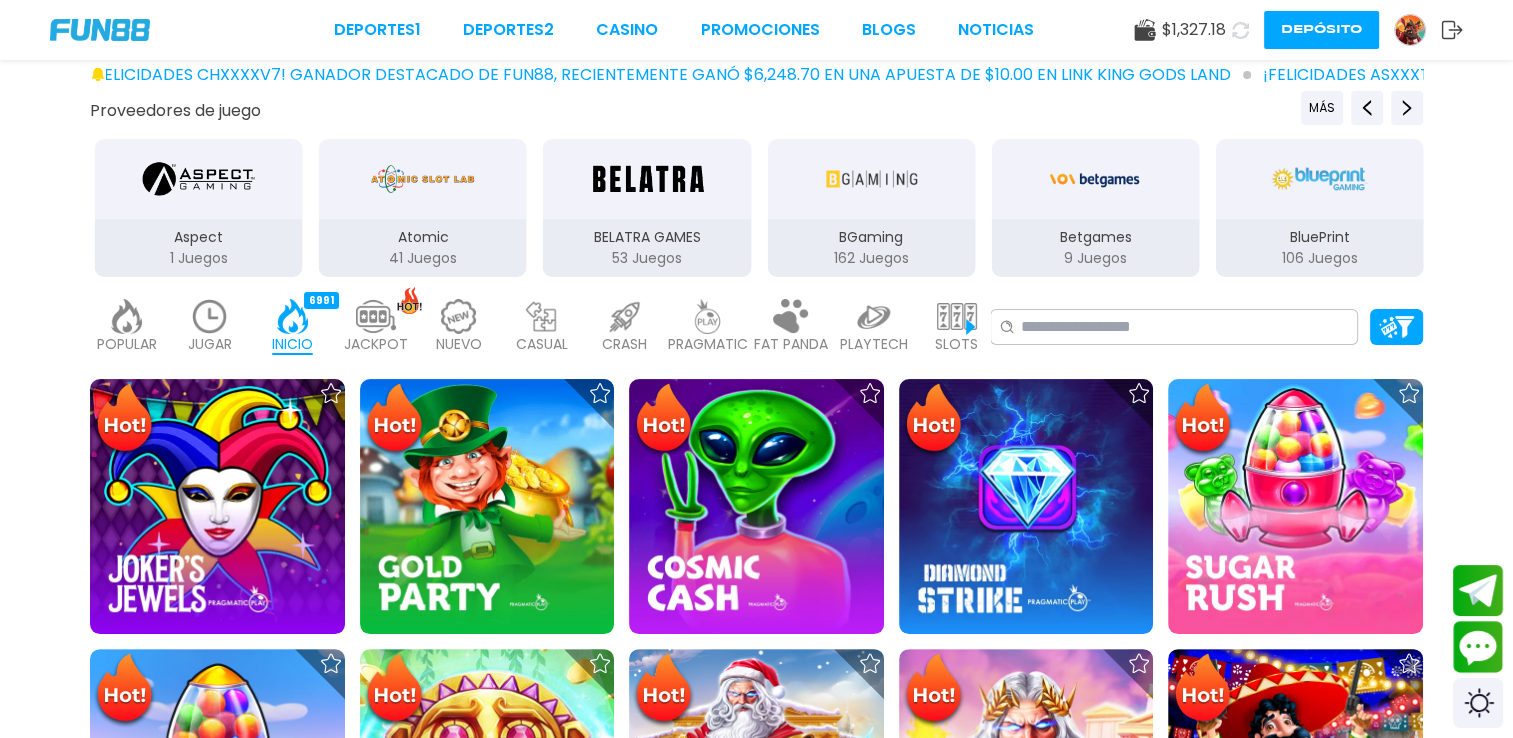 click at bounding box center [957, 316] 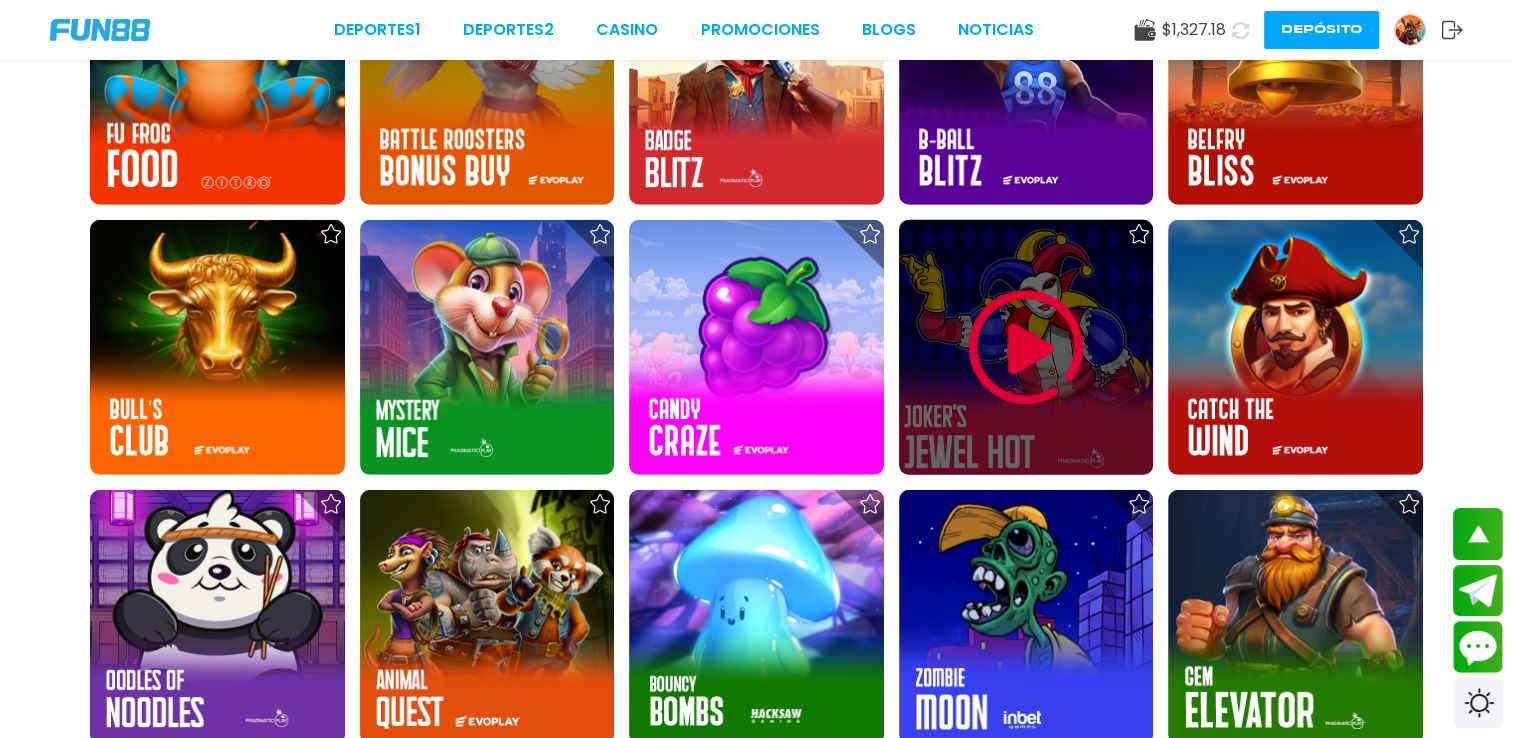 scroll, scrollTop: 13000, scrollLeft: 0, axis: vertical 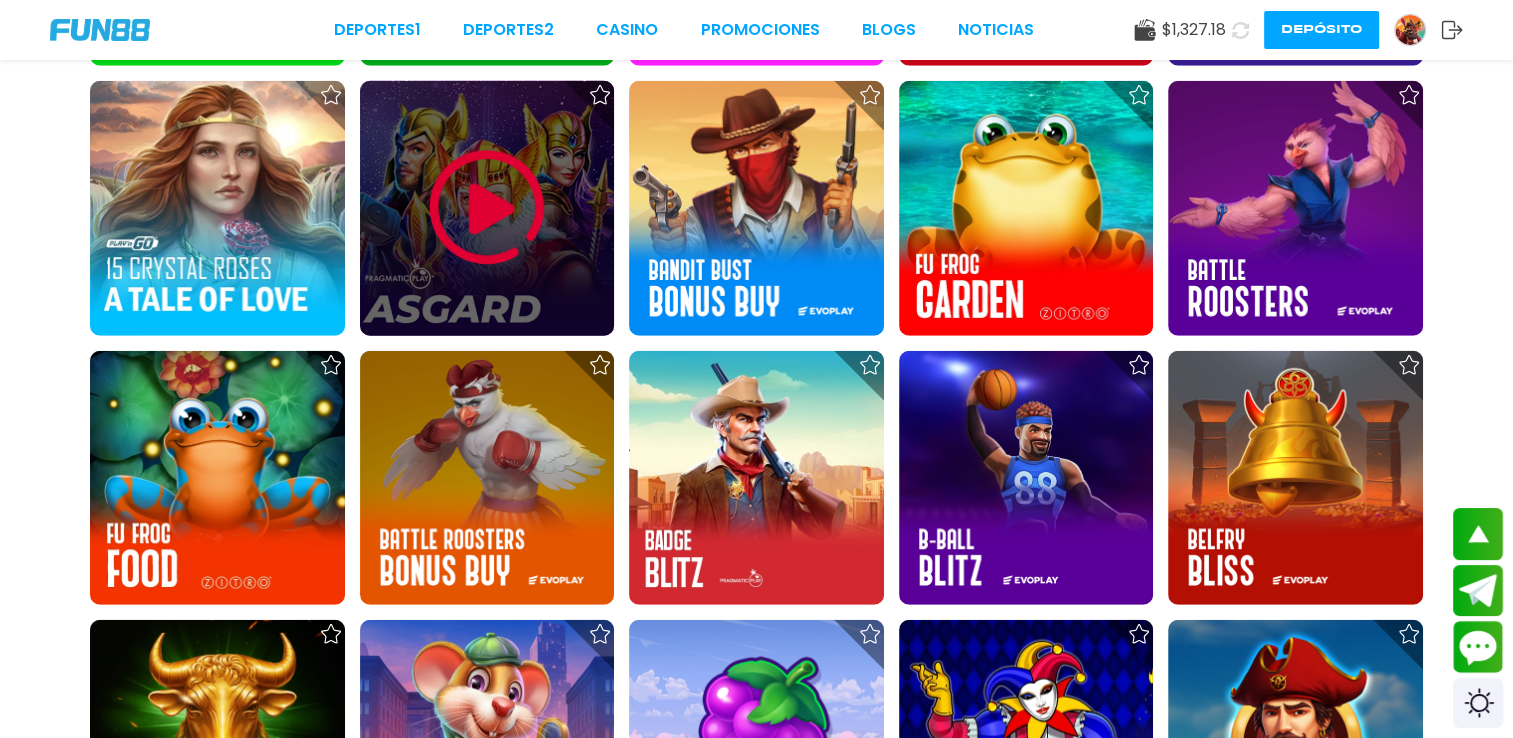 click at bounding box center [487, 208] 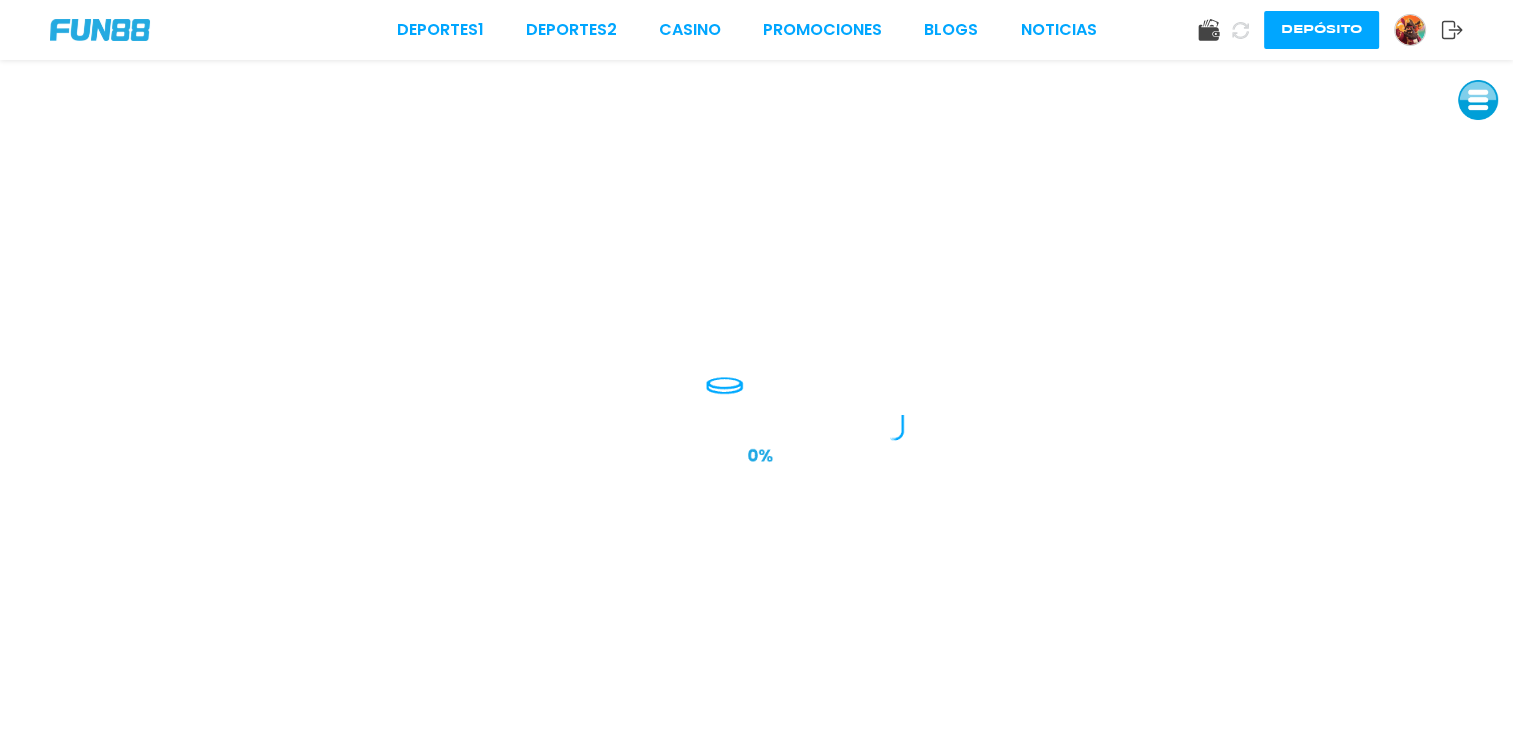 scroll, scrollTop: 0, scrollLeft: 0, axis: both 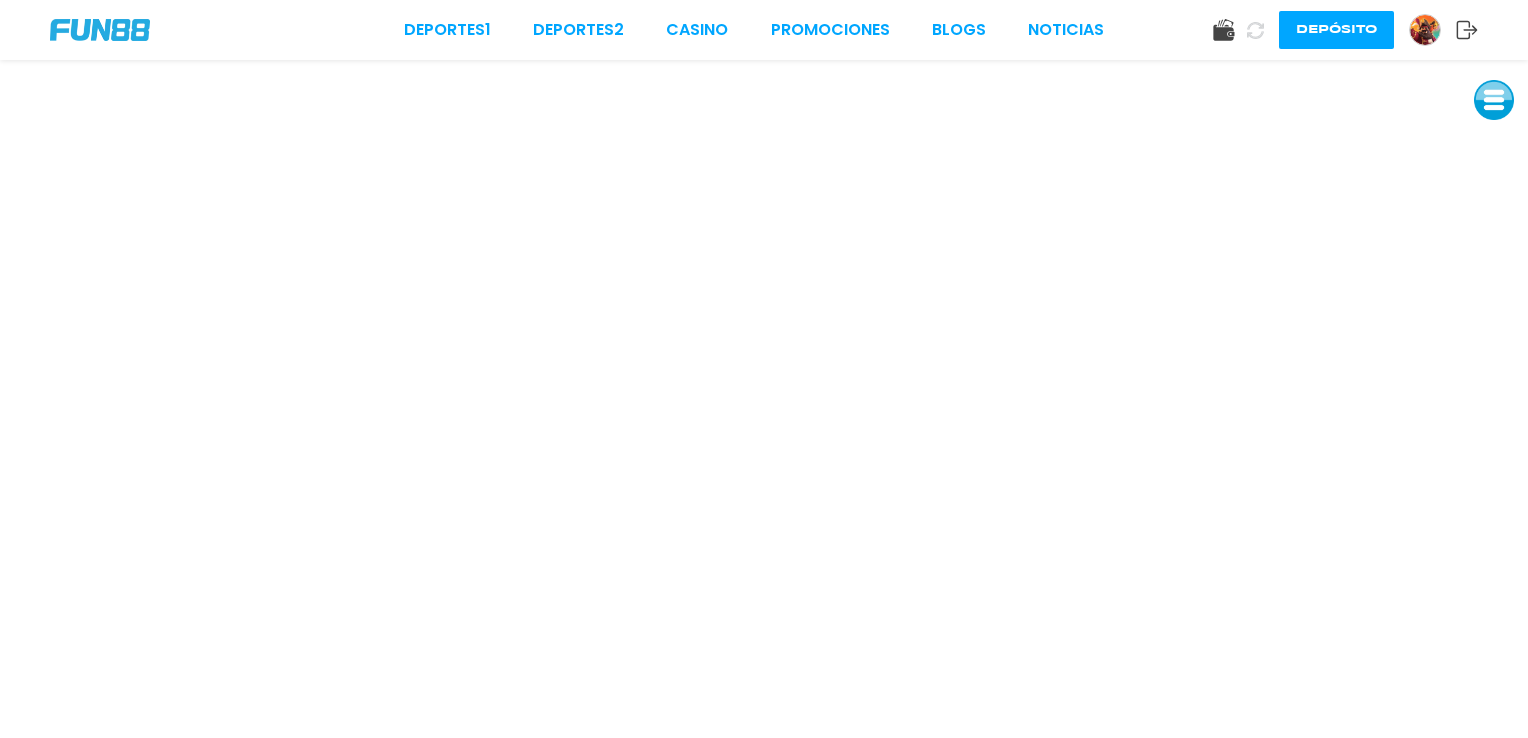 click at bounding box center (1494, 100) 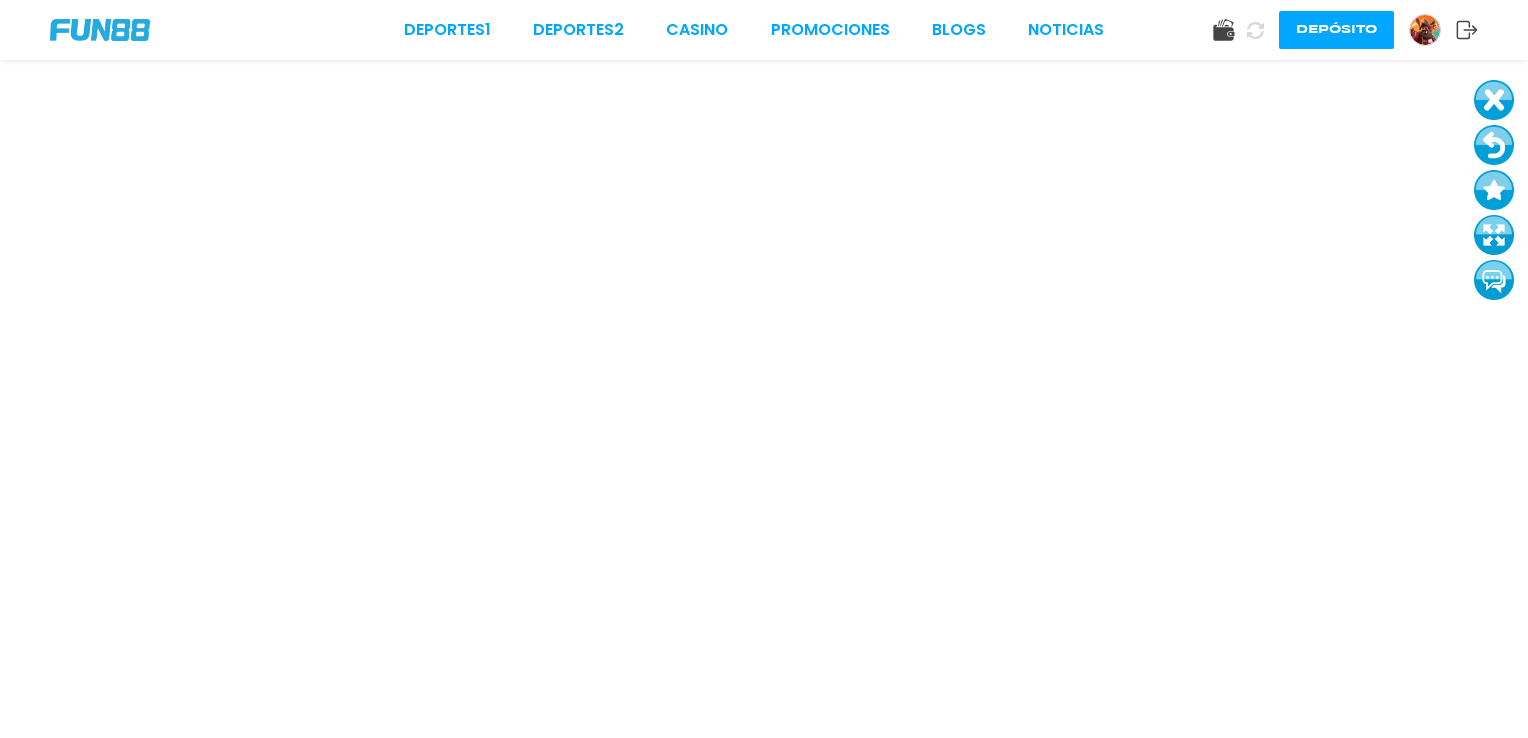 click at bounding box center (1494, 235) 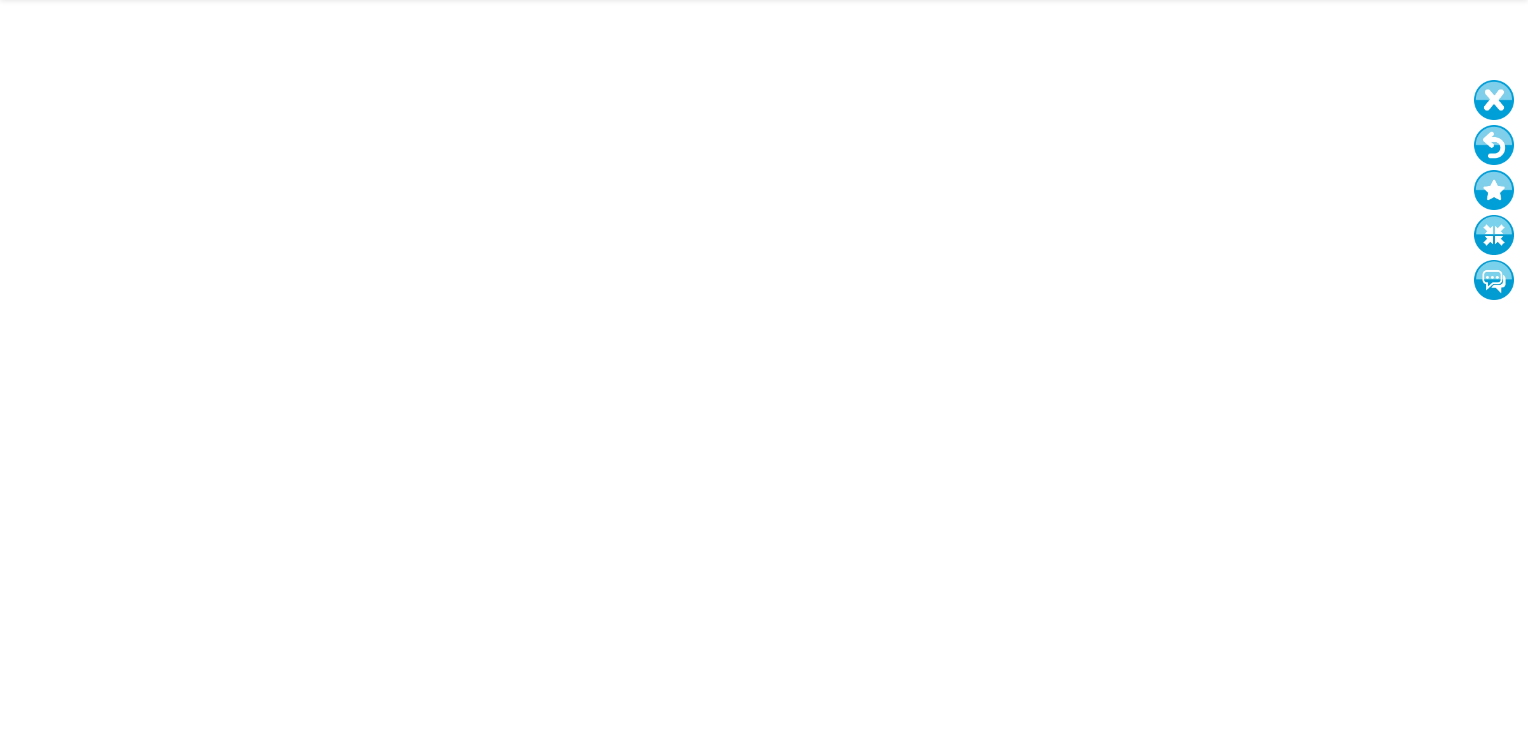 click at bounding box center [1494, 145] 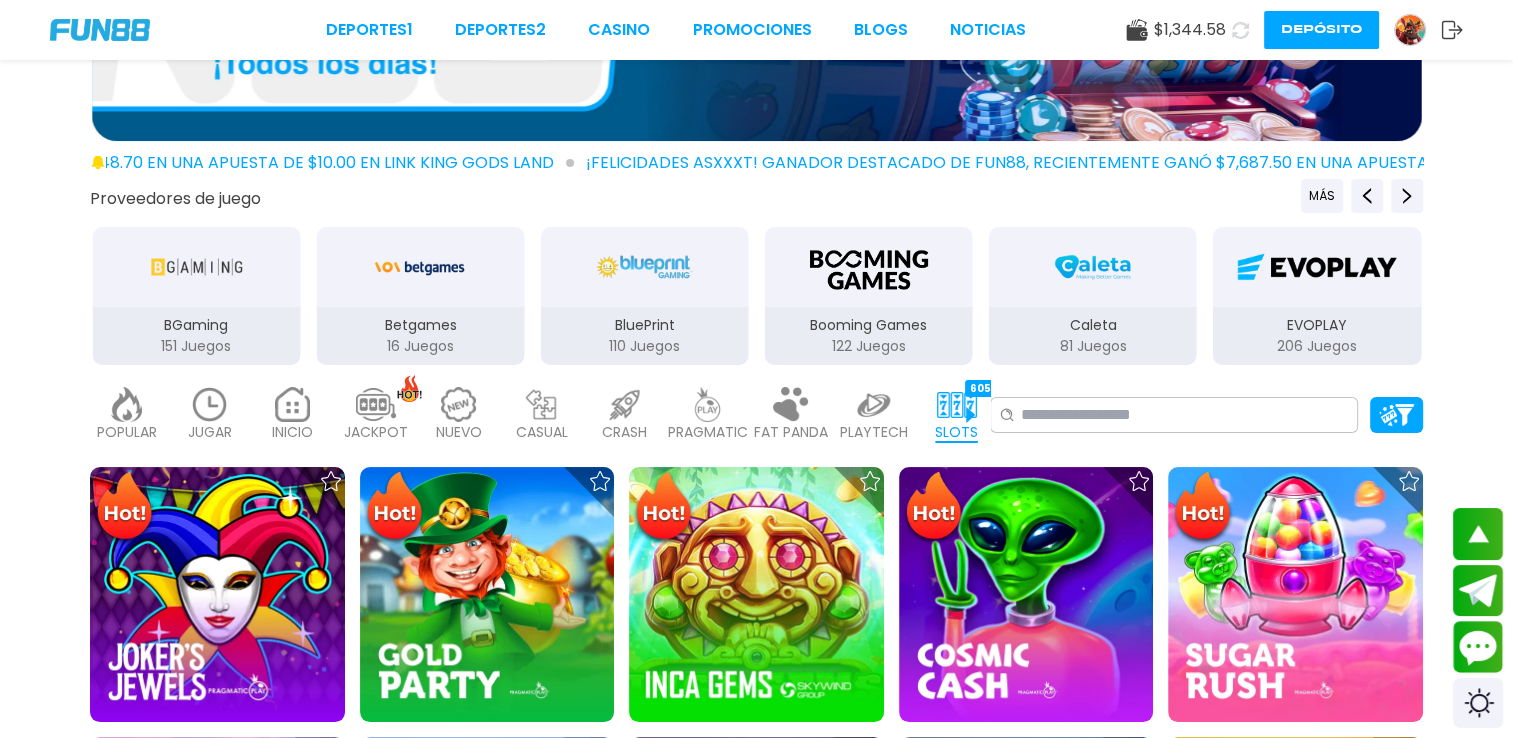 scroll, scrollTop: 0, scrollLeft: 0, axis: both 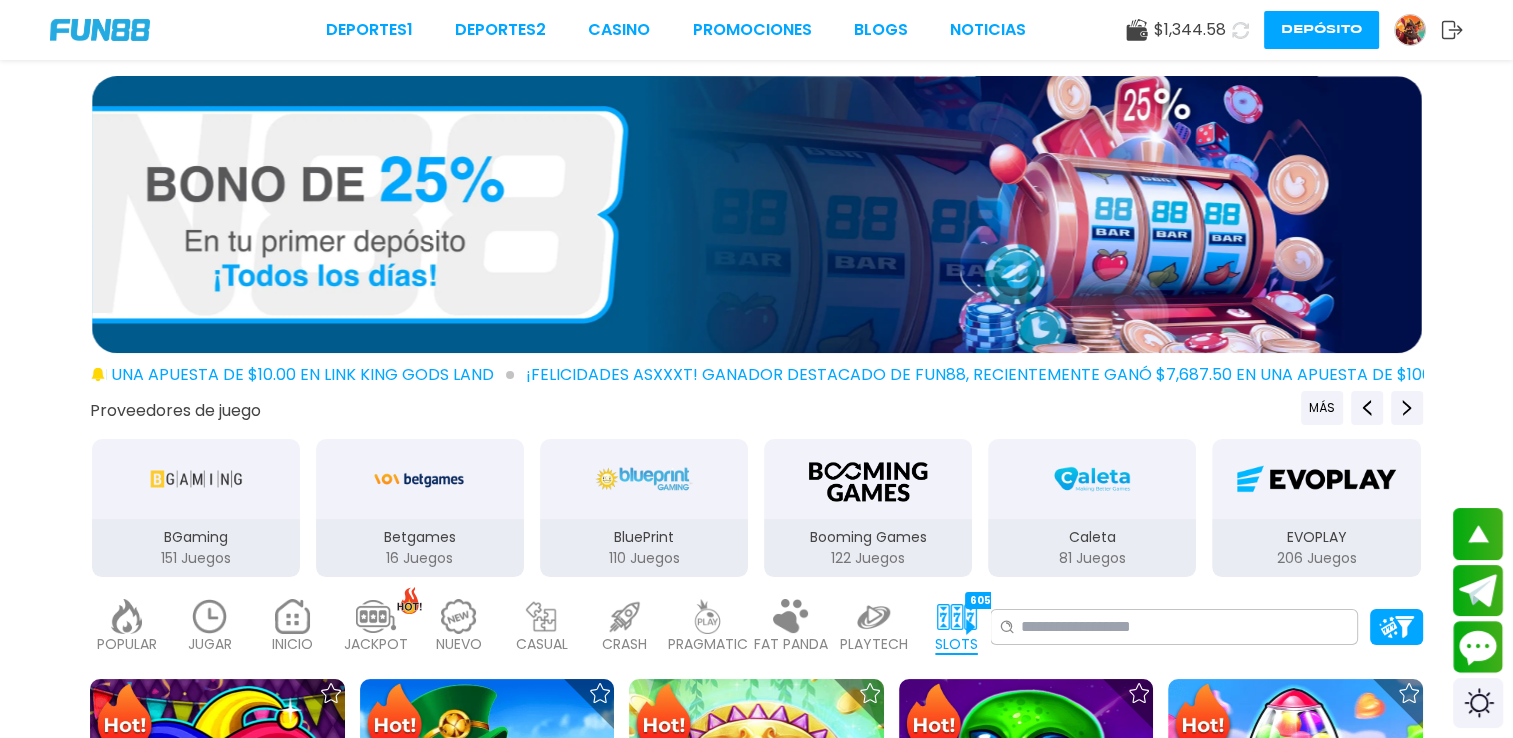 click at bounding box center [210, 616] 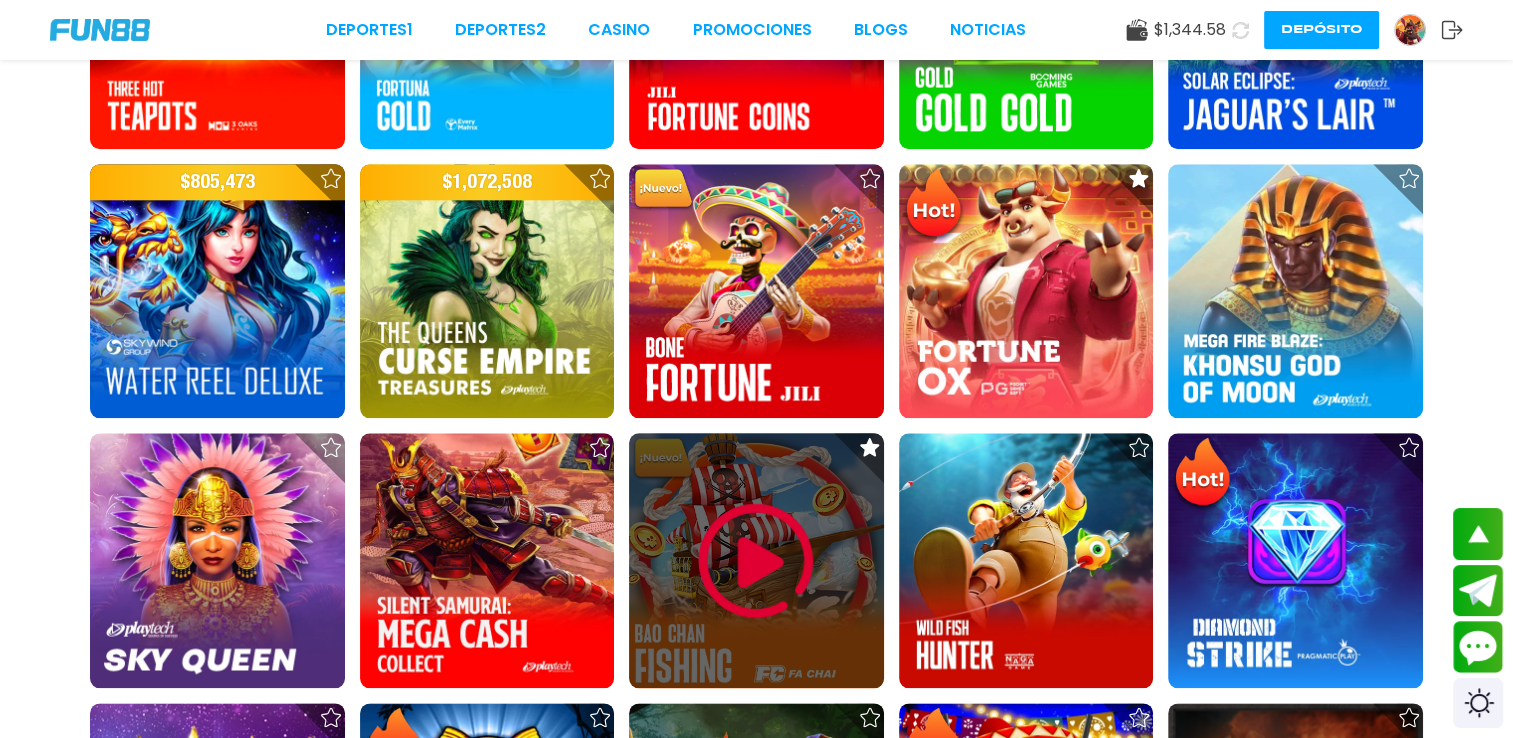 scroll, scrollTop: 2100, scrollLeft: 0, axis: vertical 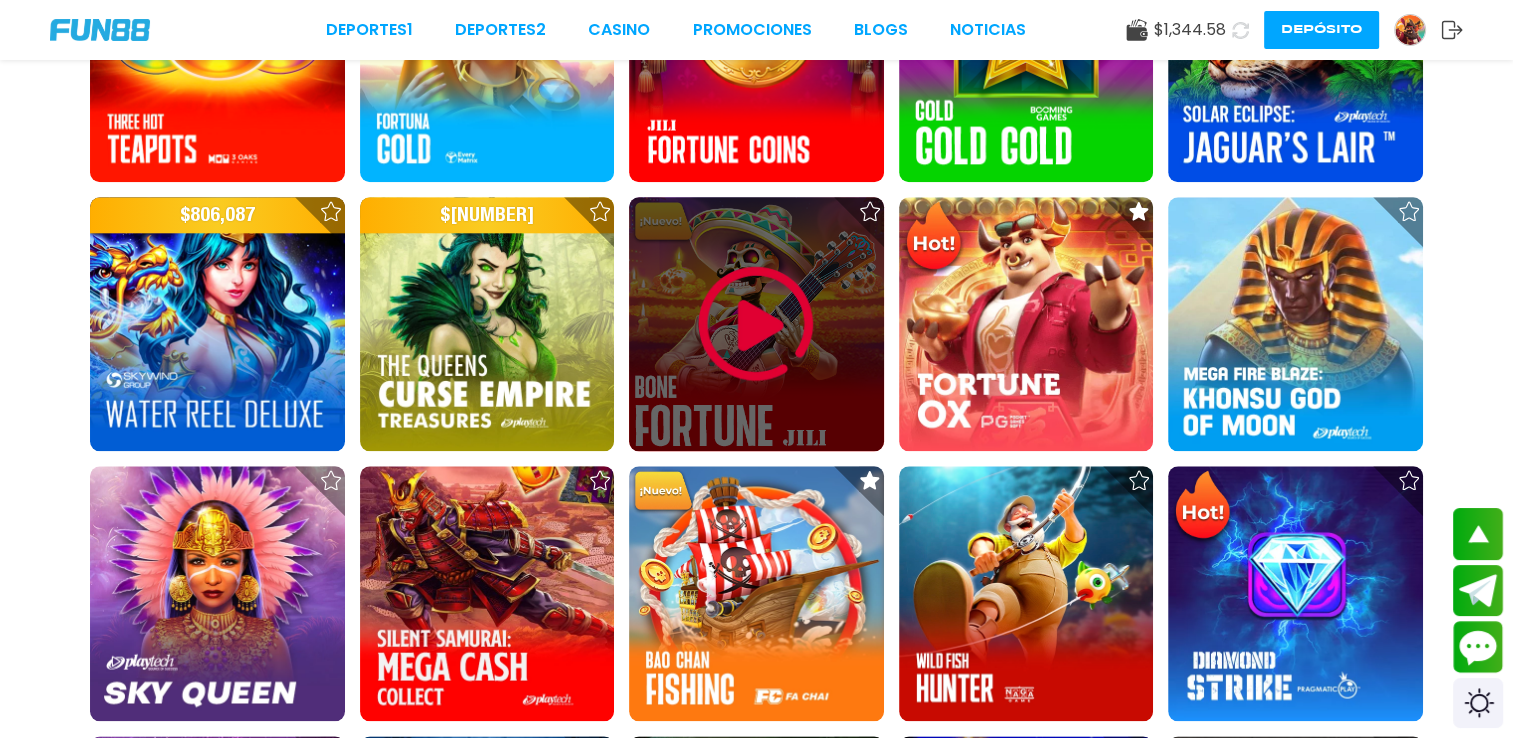 click at bounding box center [756, 324] 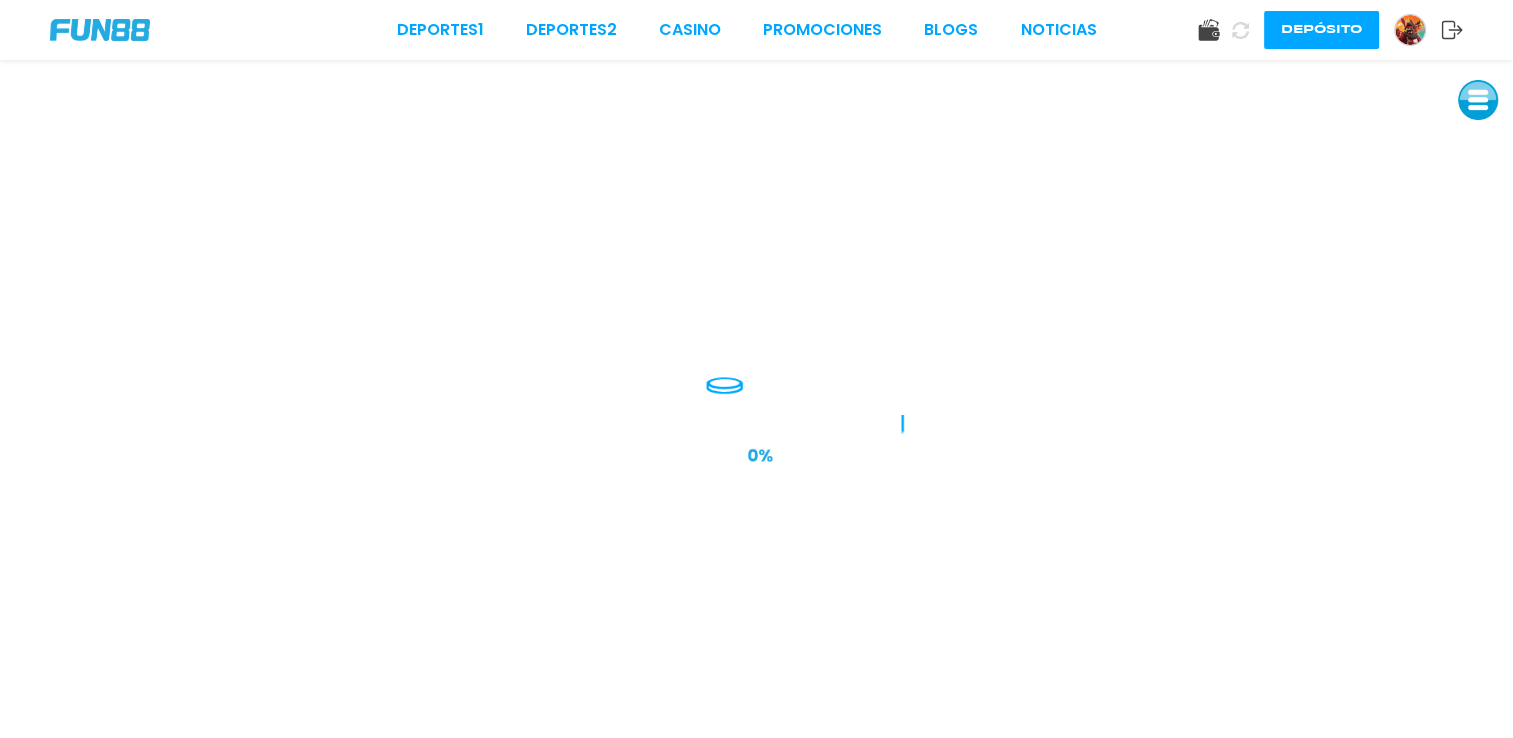 scroll, scrollTop: 0, scrollLeft: 0, axis: both 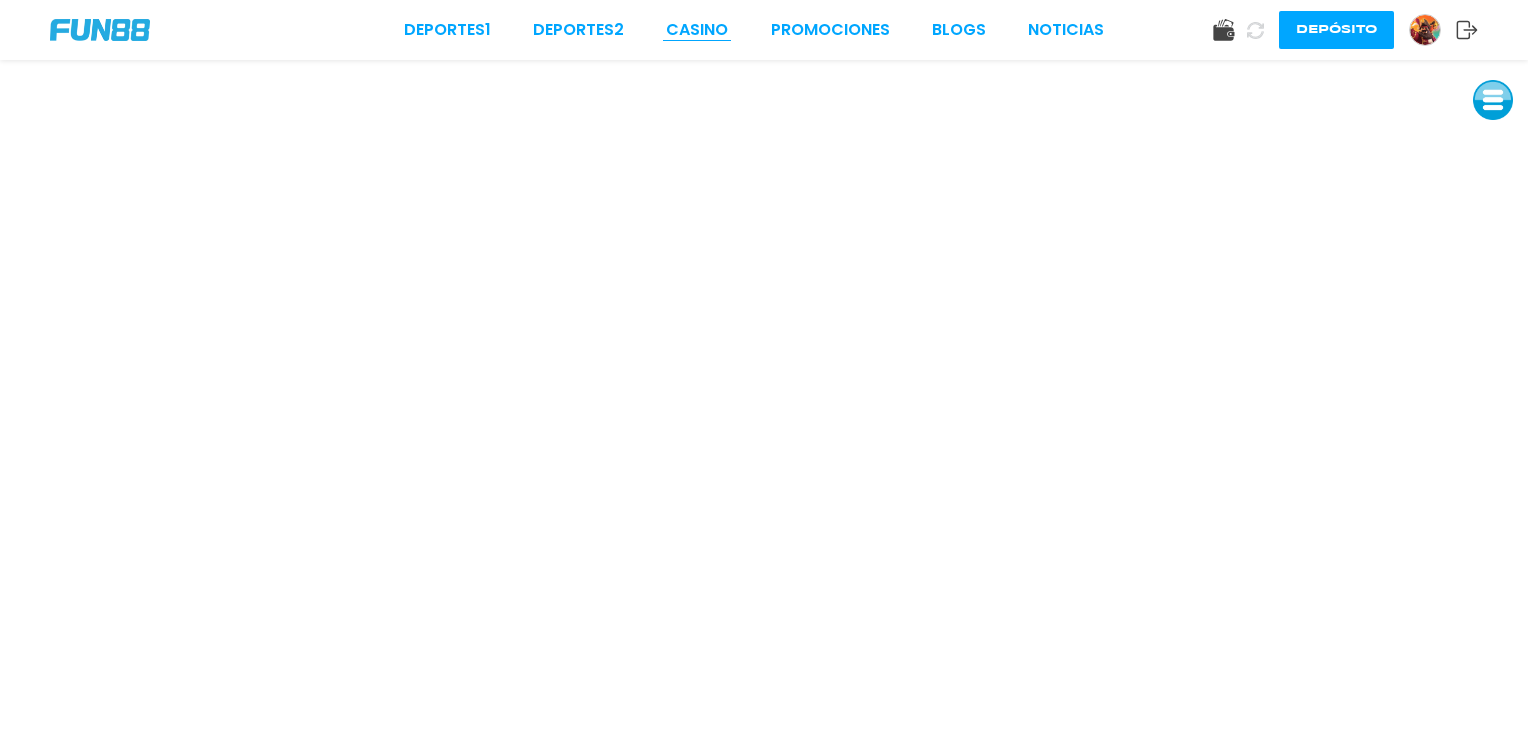 click on "CASINO" at bounding box center (697, 30) 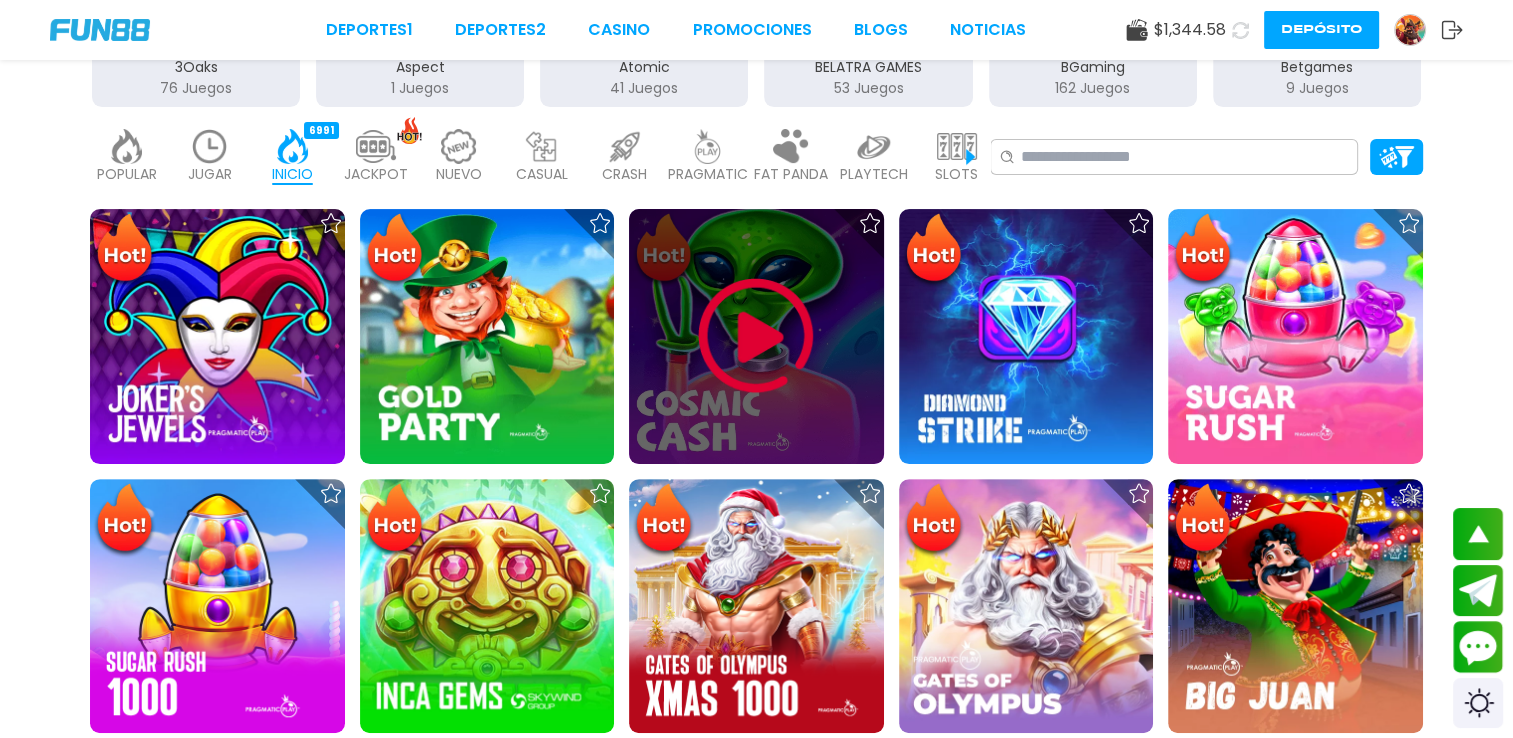 scroll, scrollTop: 333, scrollLeft: 0, axis: vertical 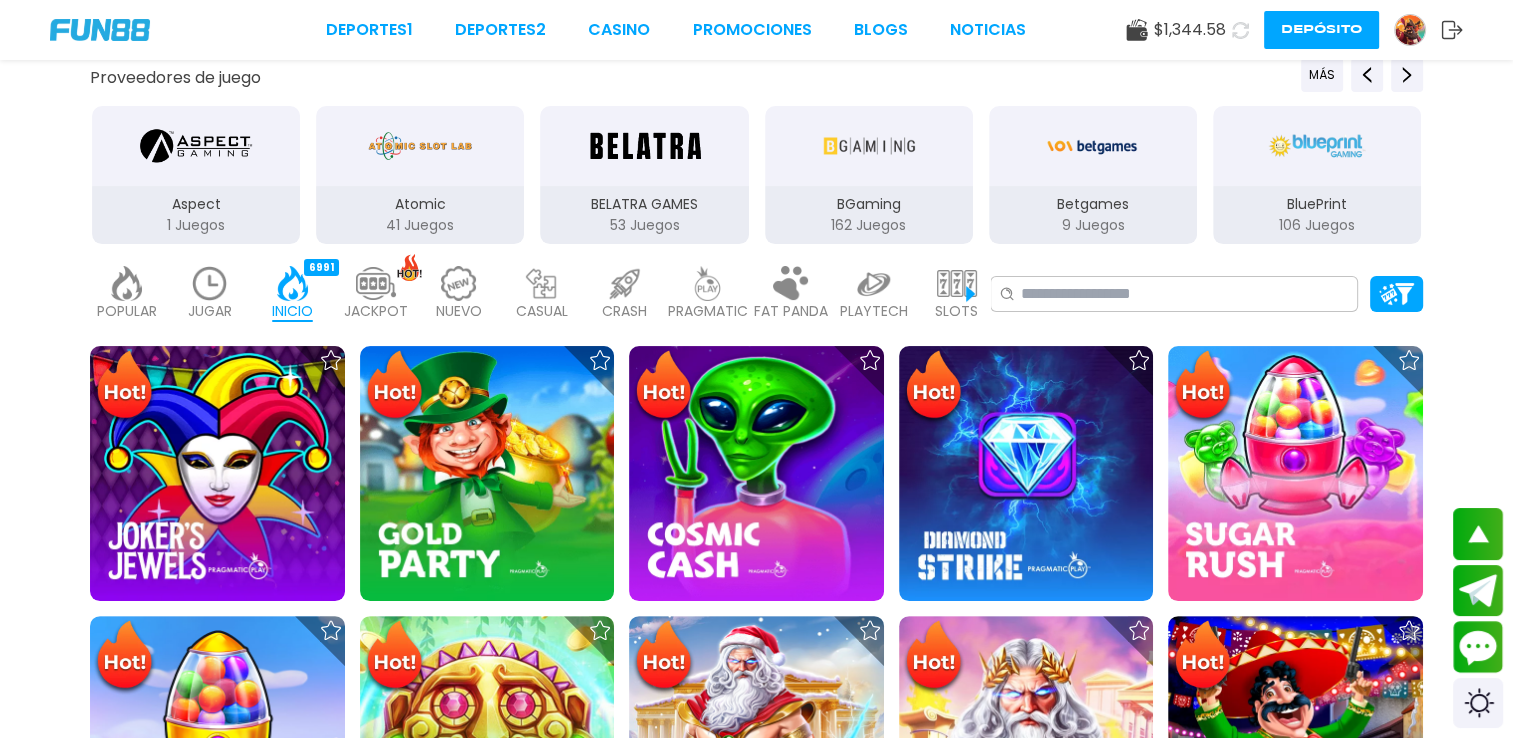 click on "PRAGMATIC" at bounding box center (708, 311) 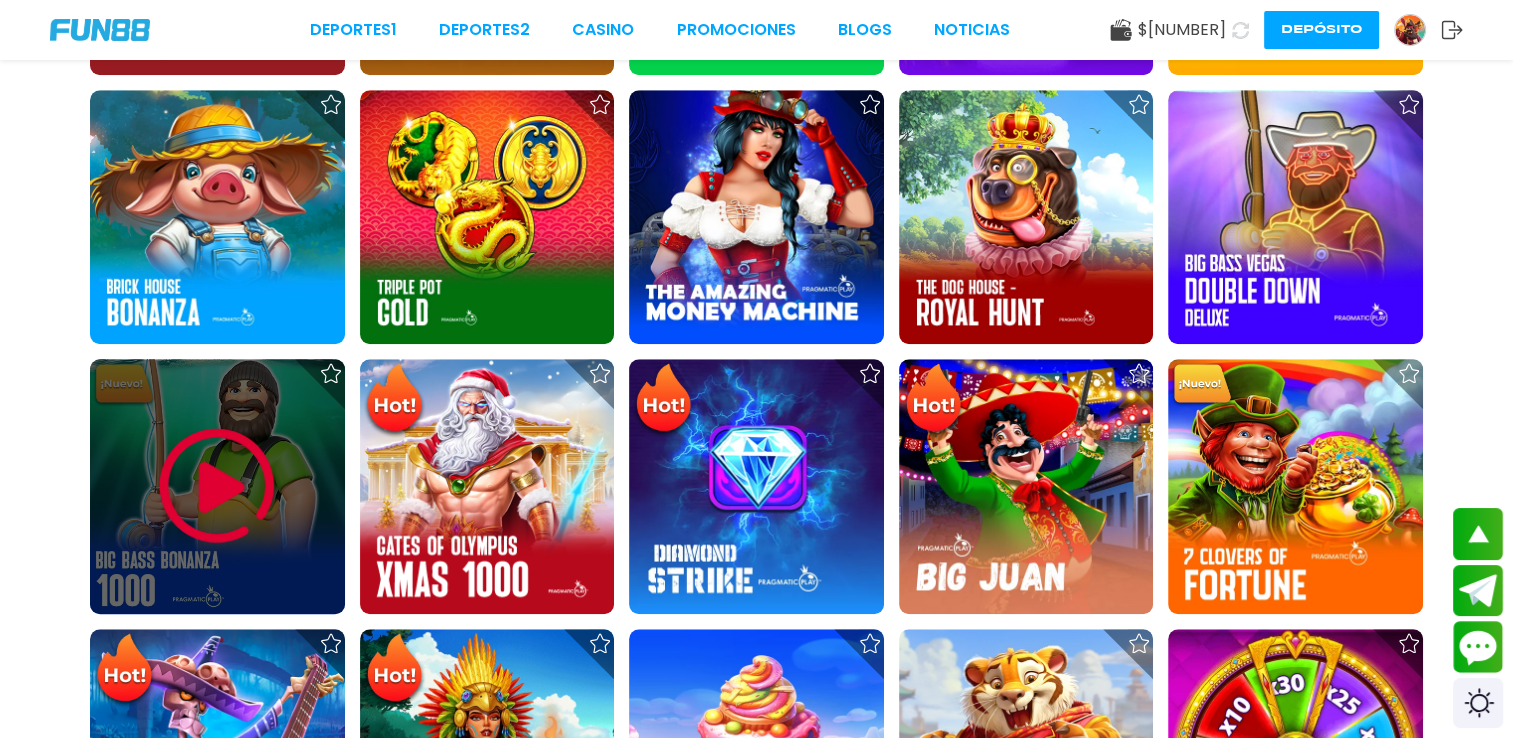 scroll, scrollTop: 1633, scrollLeft: 0, axis: vertical 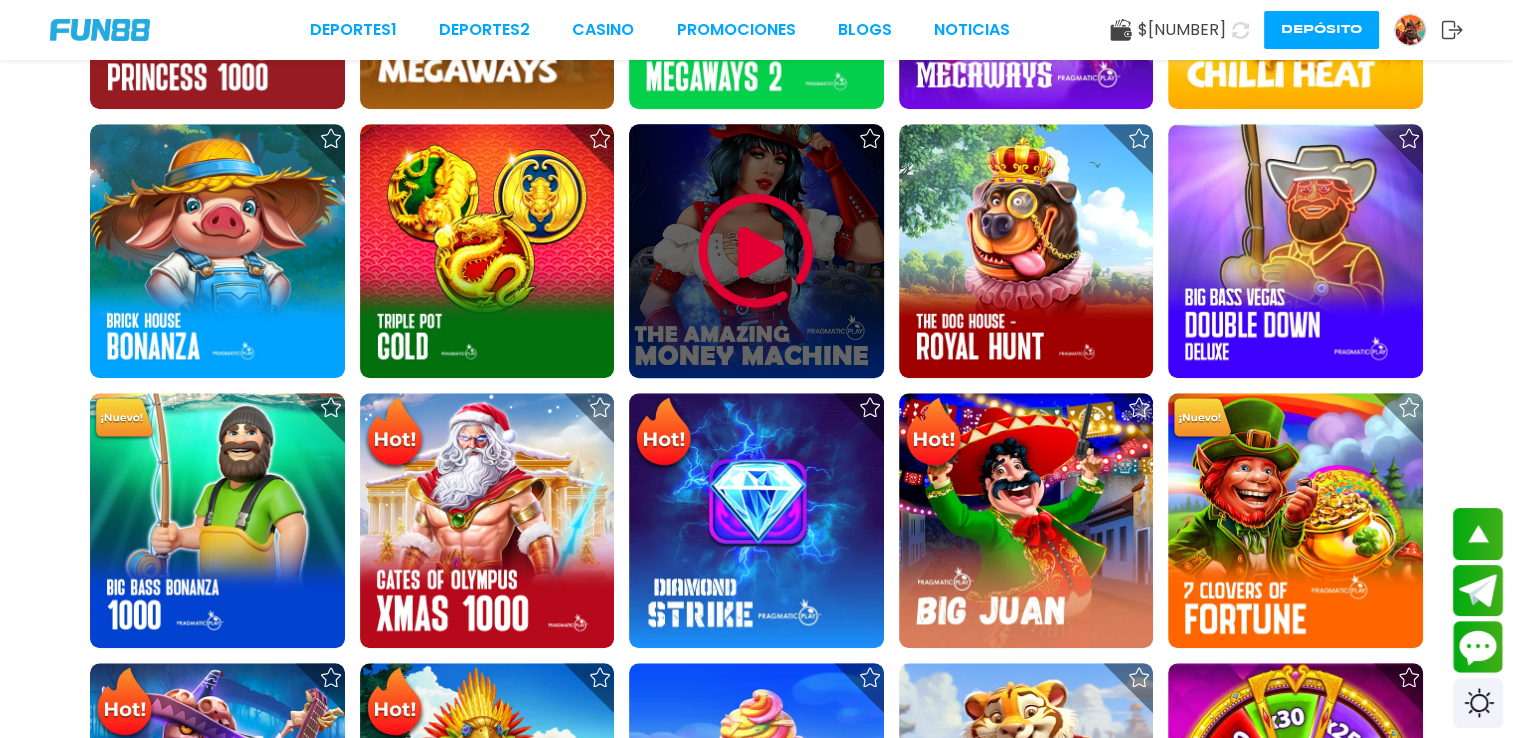 click at bounding box center [756, 251] 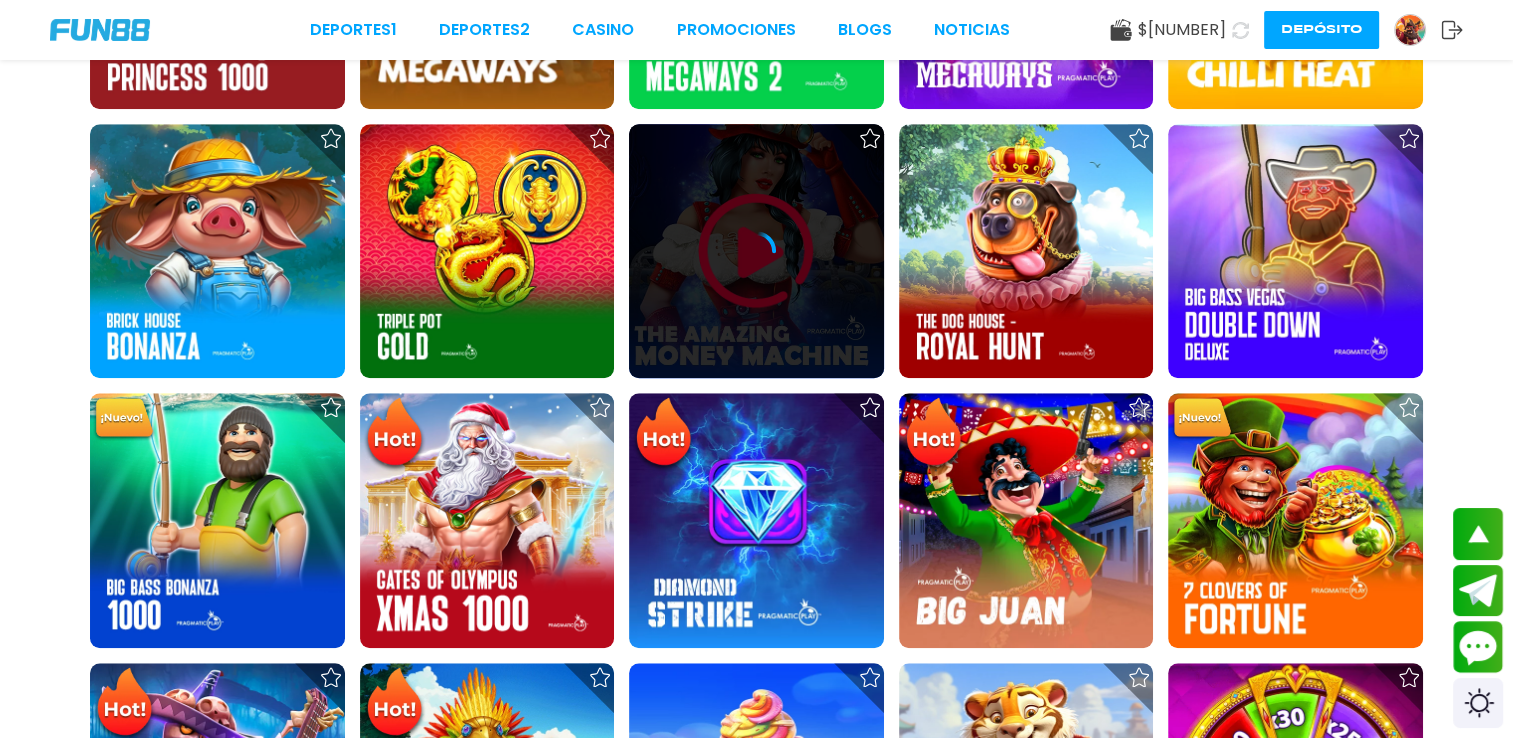 scroll, scrollTop: 0, scrollLeft: 0, axis: both 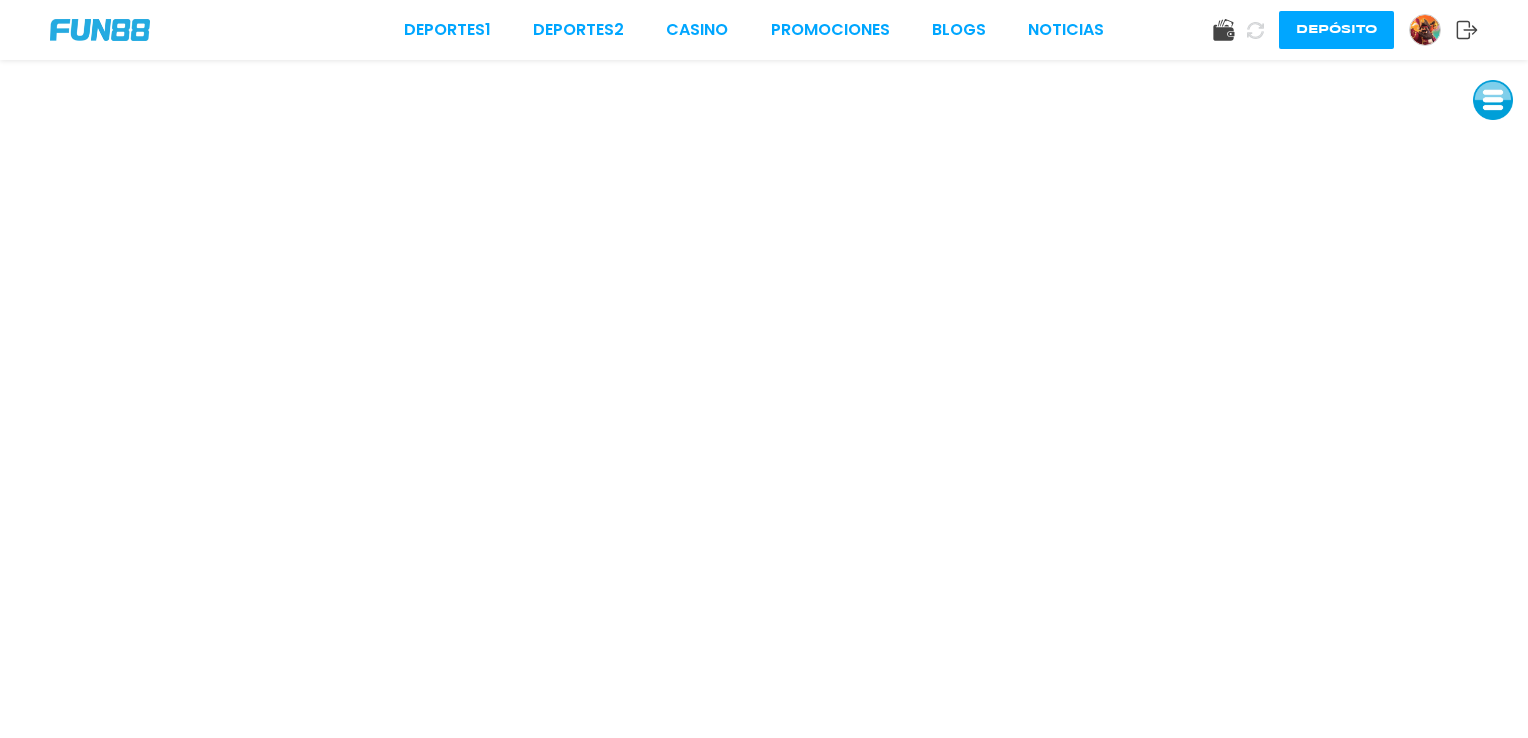 click at bounding box center (1493, 100) 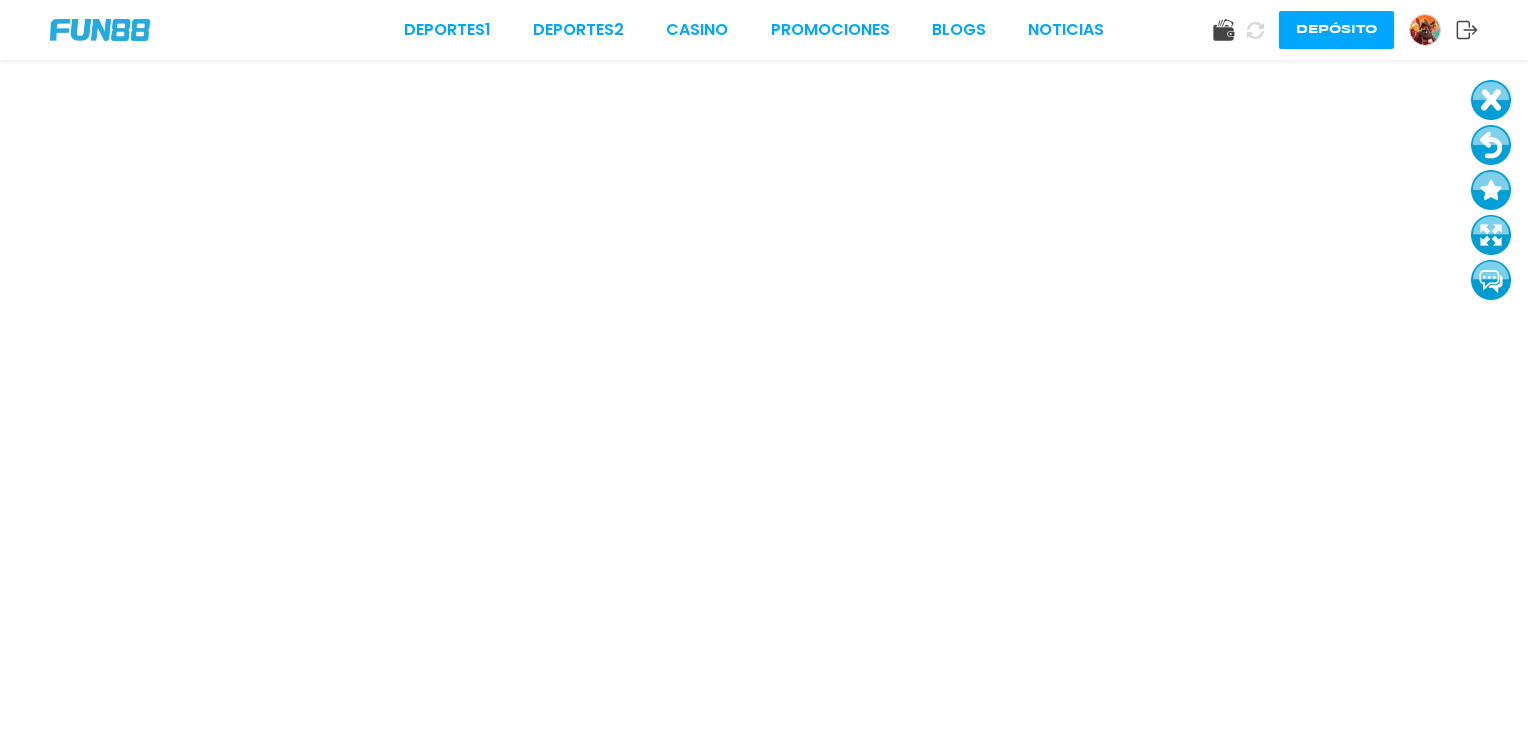 click at bounding box center [1491, 145] 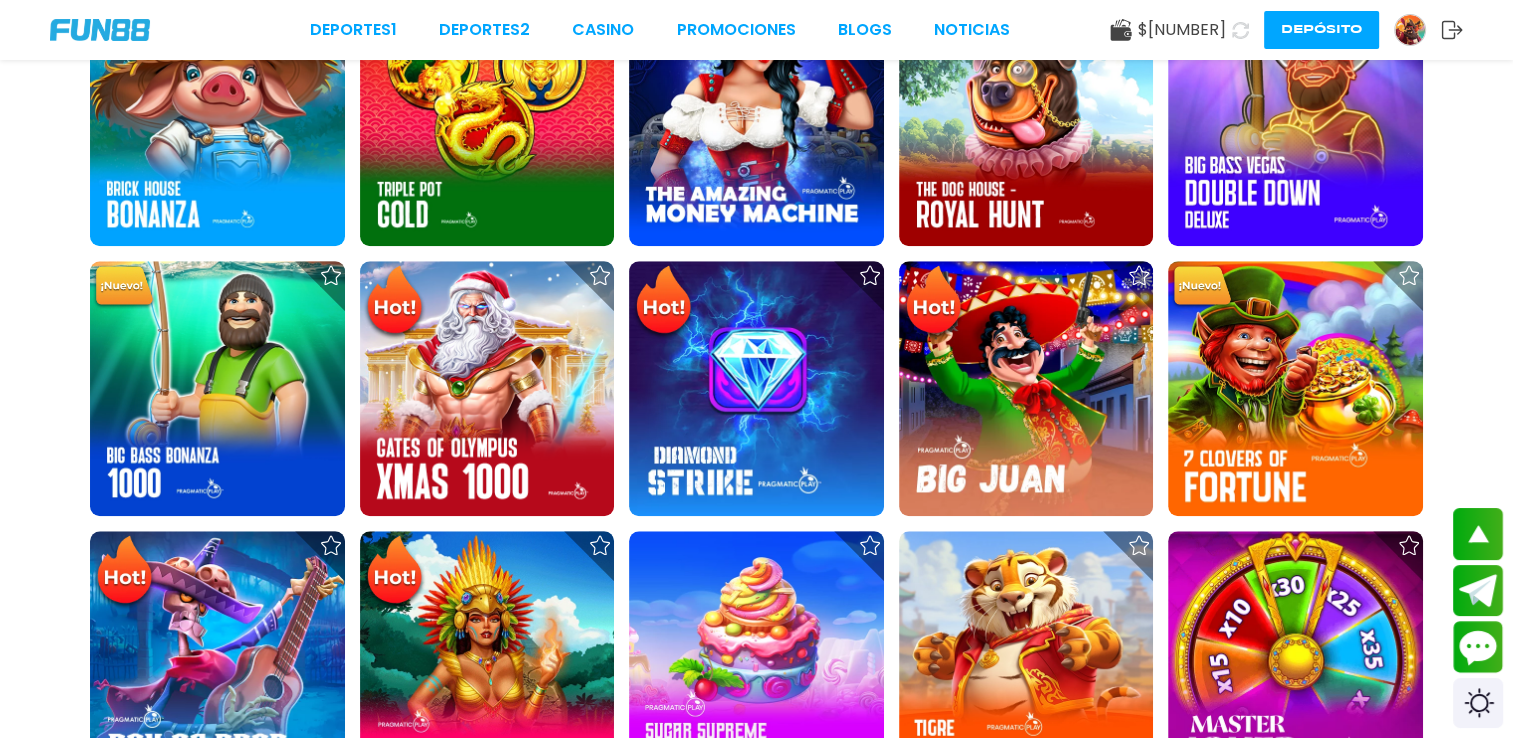 scroll, scrollTop: 1800, scrollLeft: 0, axis: vertical 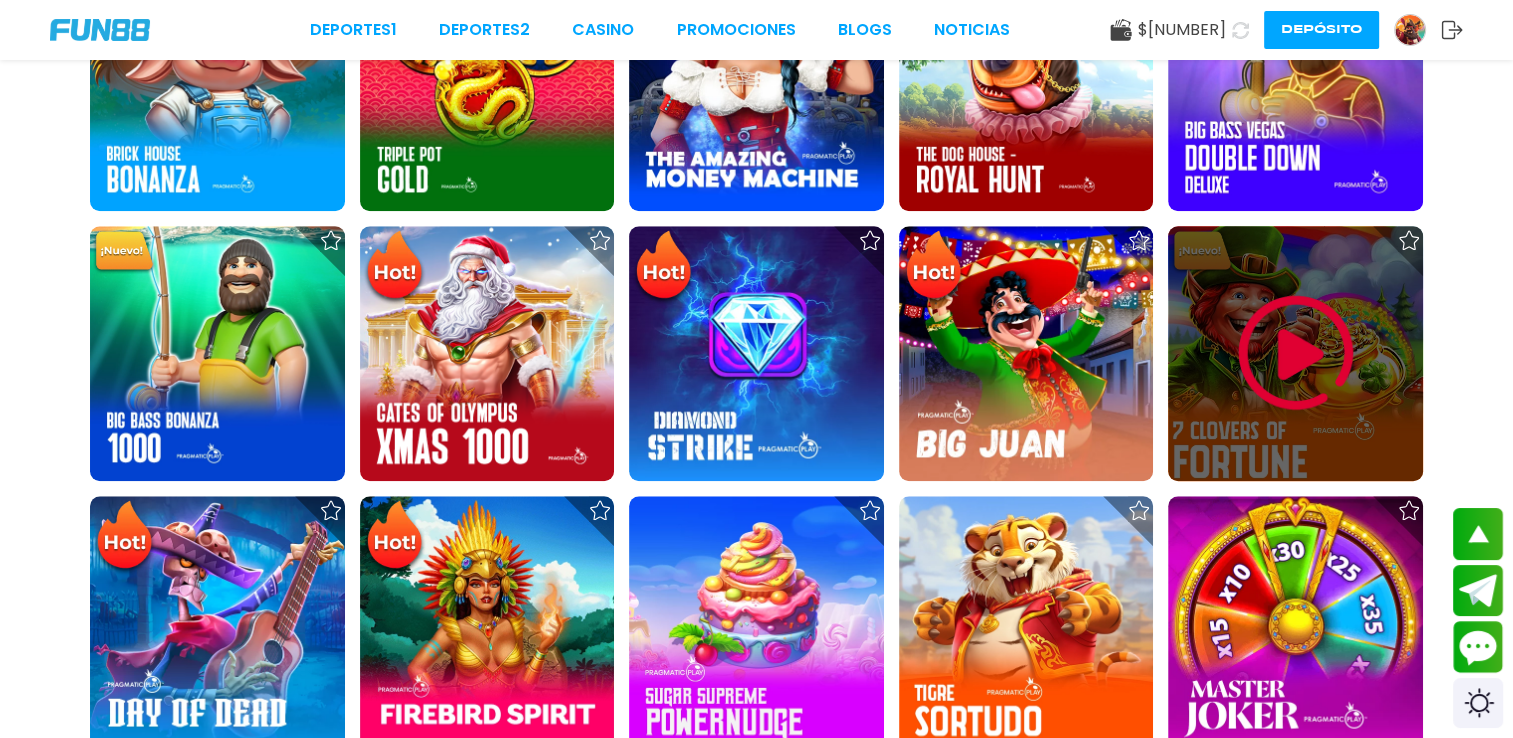 click at bounding box center (1296, 353) 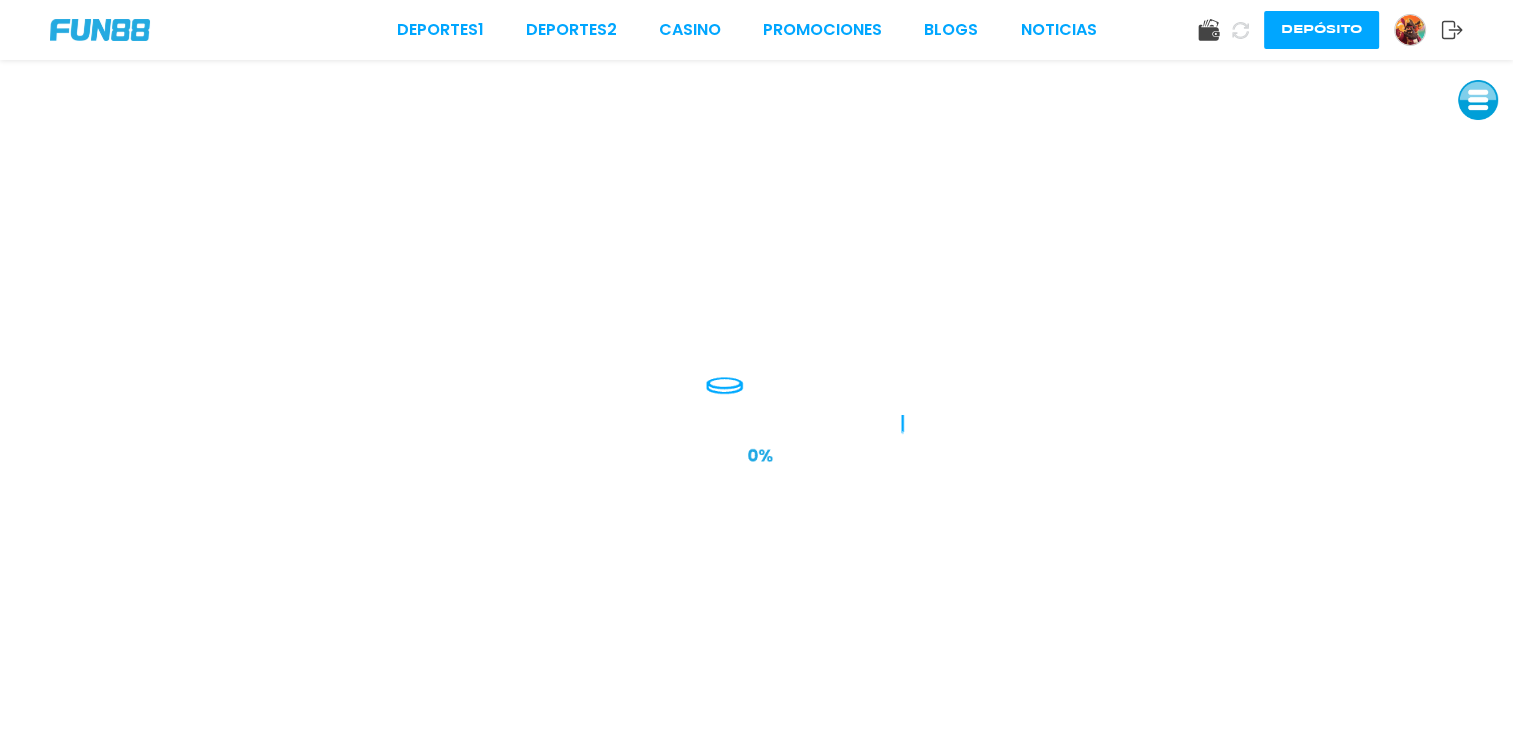 scroll, scrollTop: 0, scrollLeft: 0, axis: both 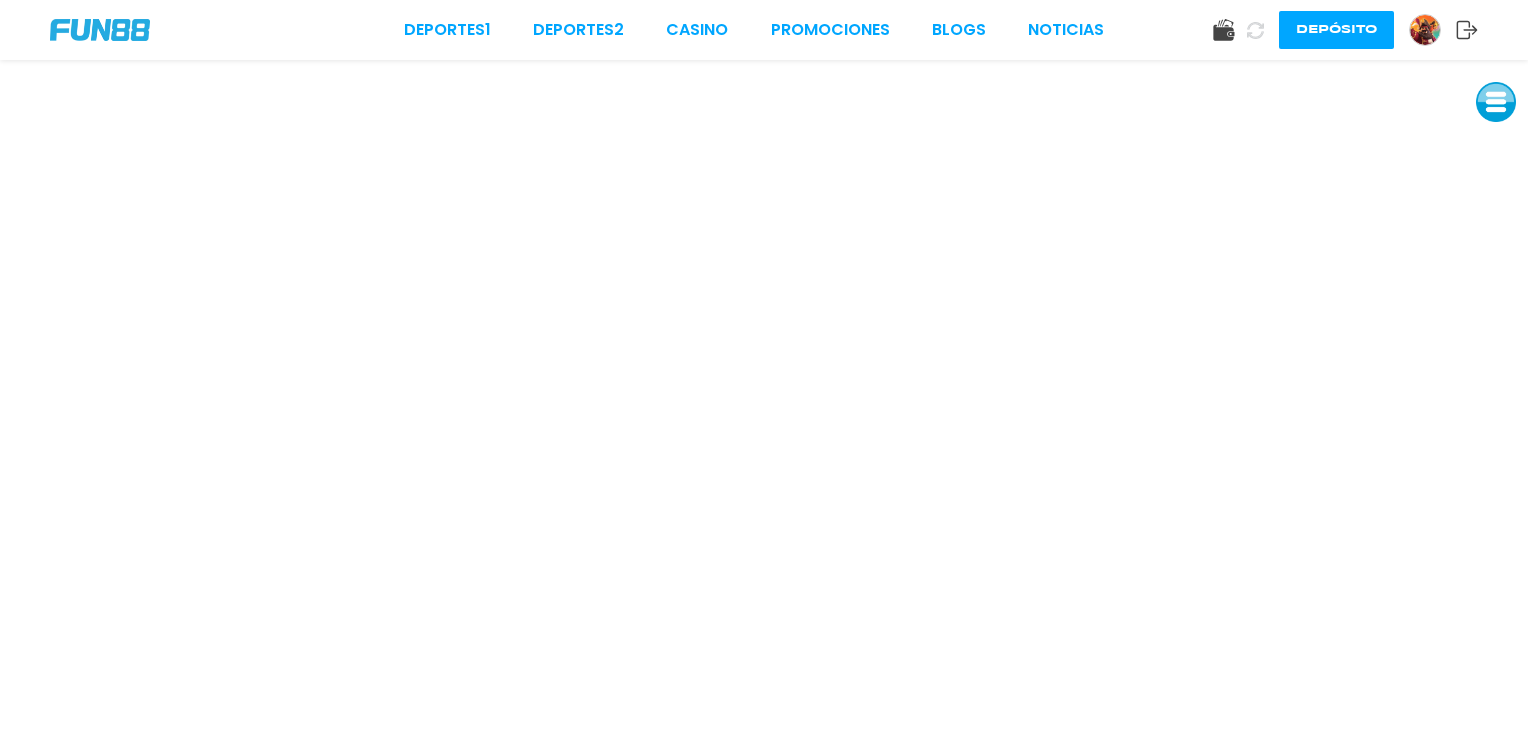 click at bounding box center [1496, 102] 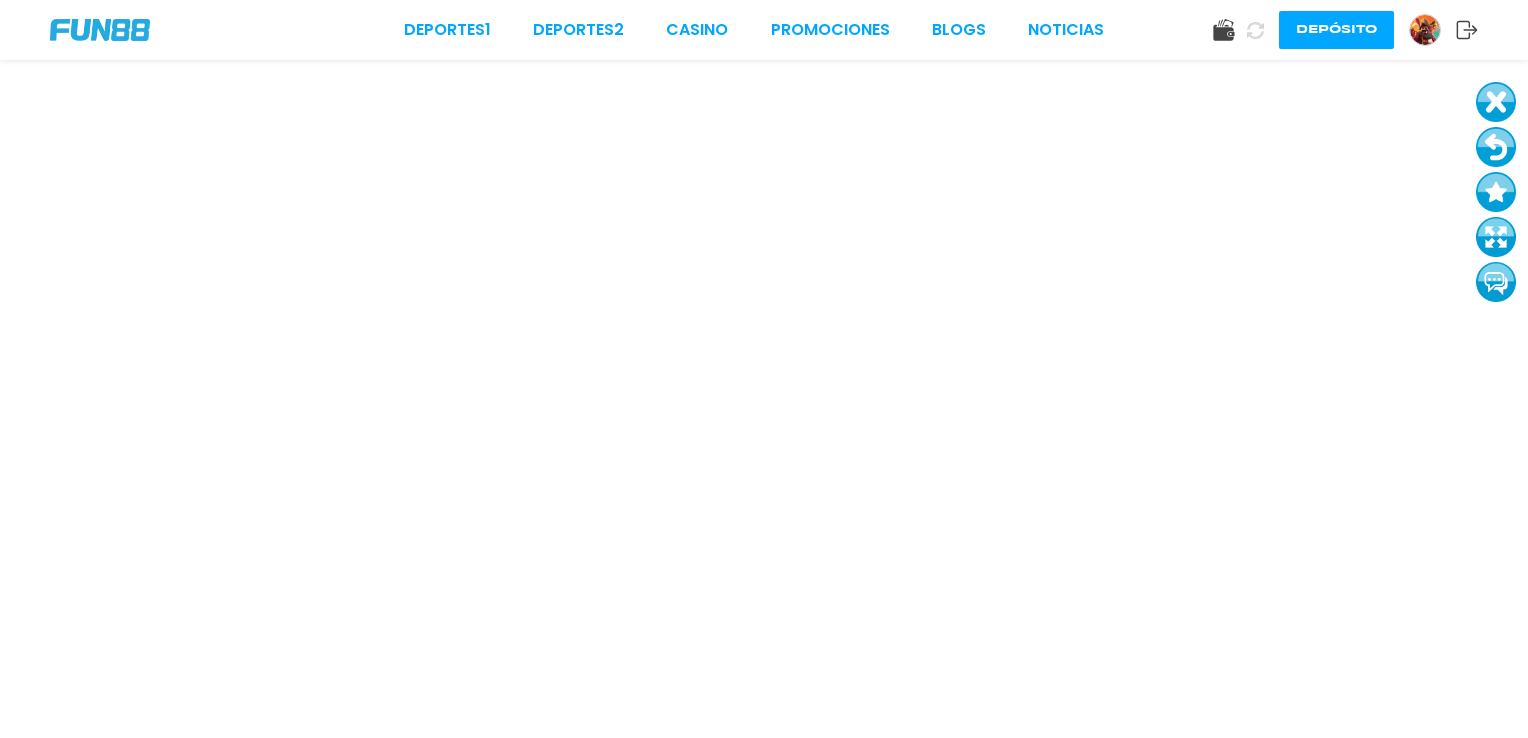 click at bounding box center [1496, 237] 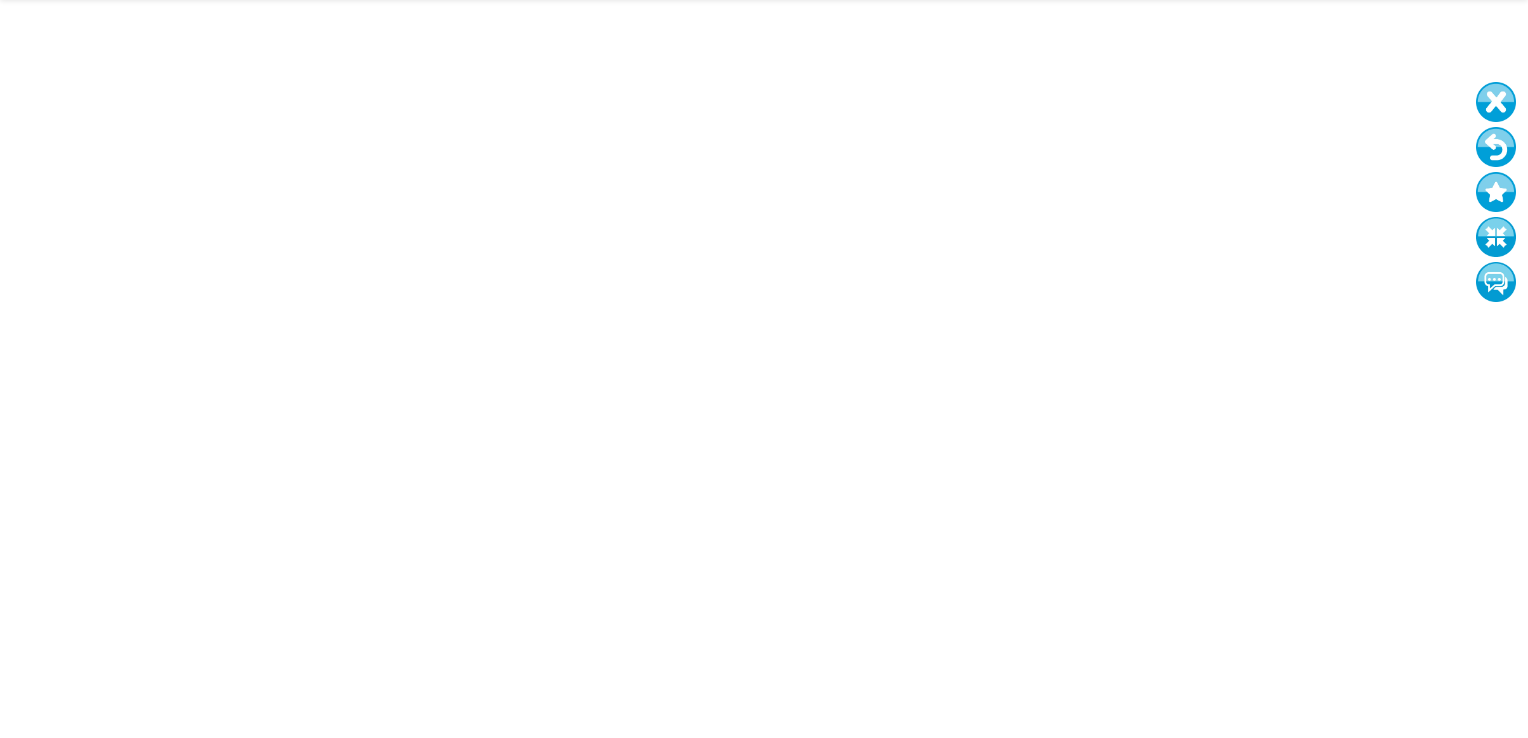 click at bounding box center (1496, 147) 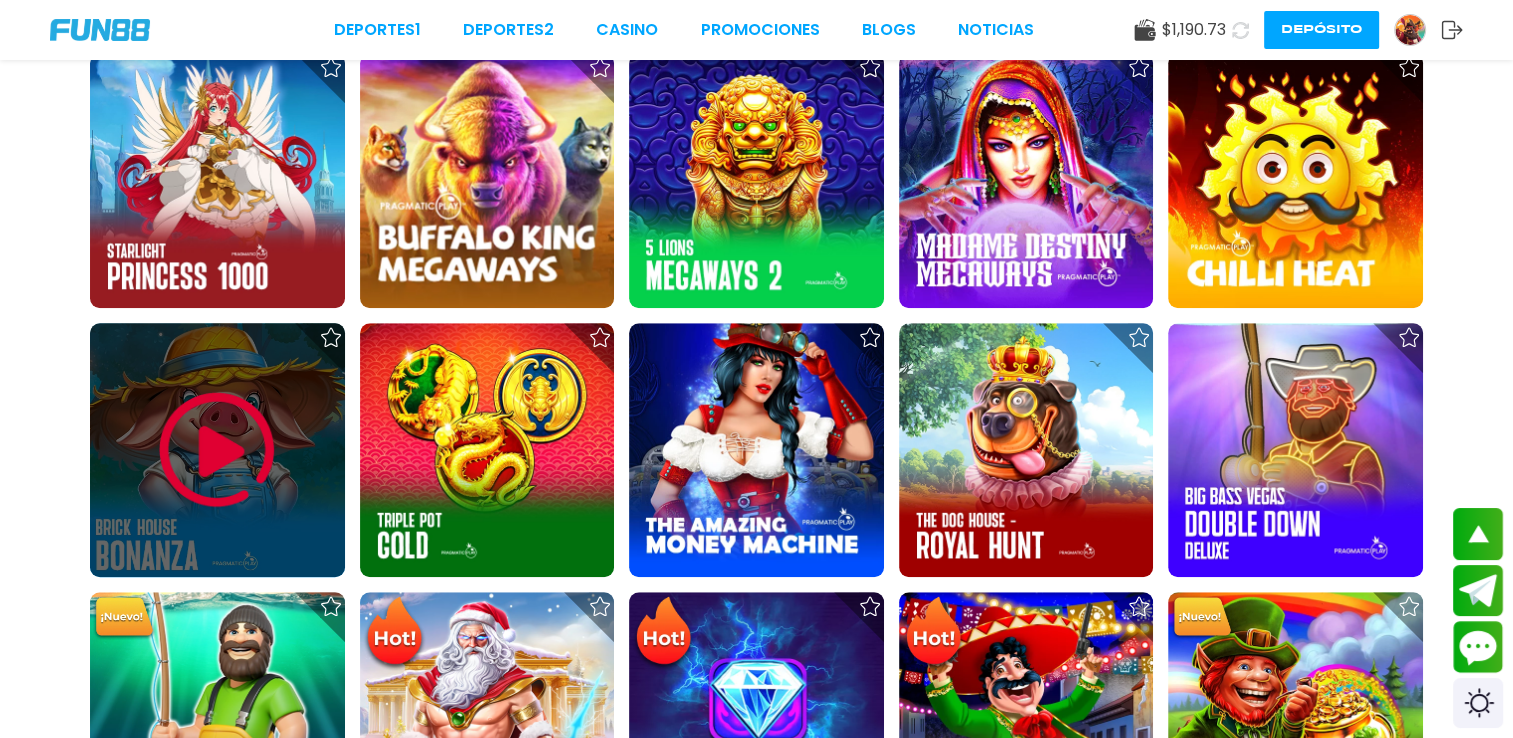 scroll, scrollTop: 1400, scrollLeft: 0, axis: vertical 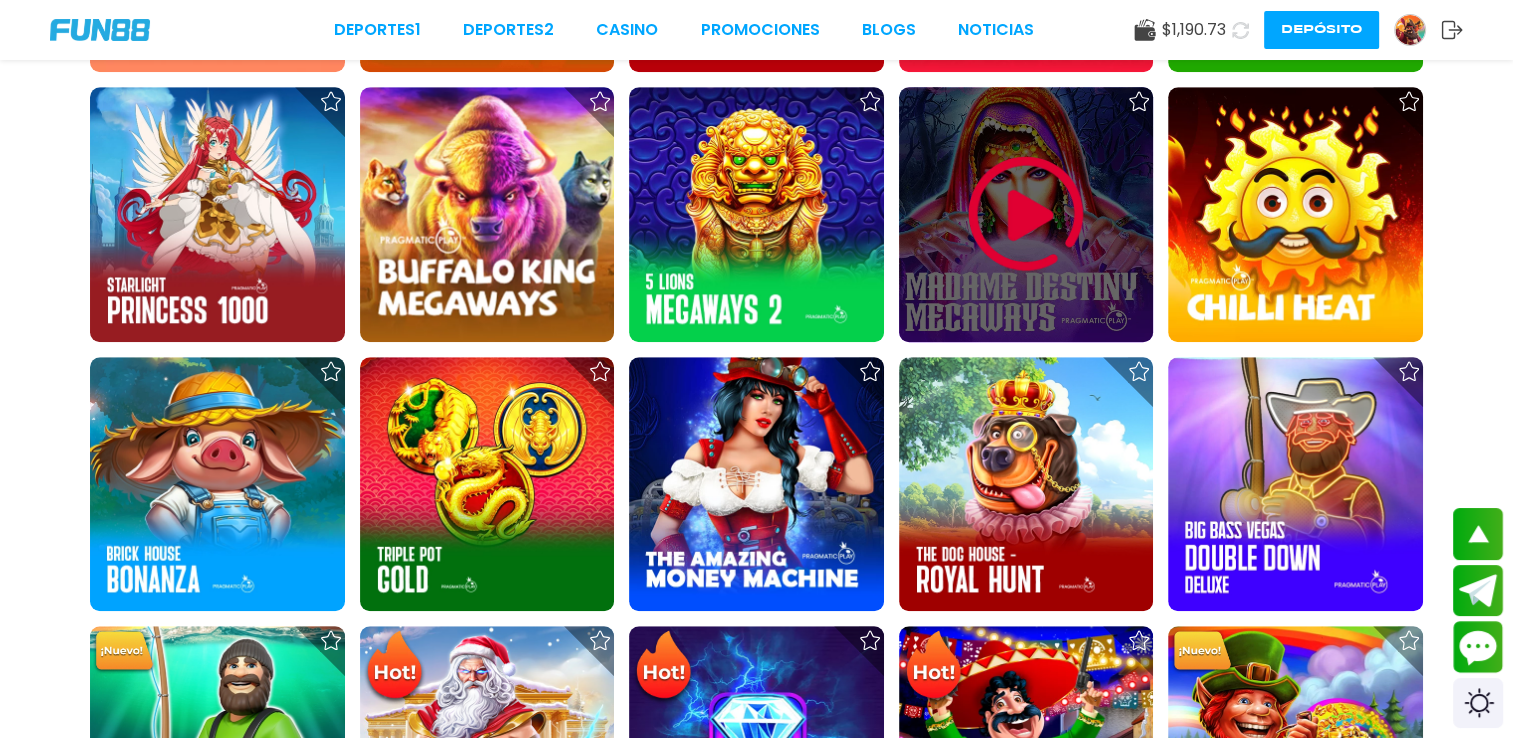 click at bounding box center [1026, 214] 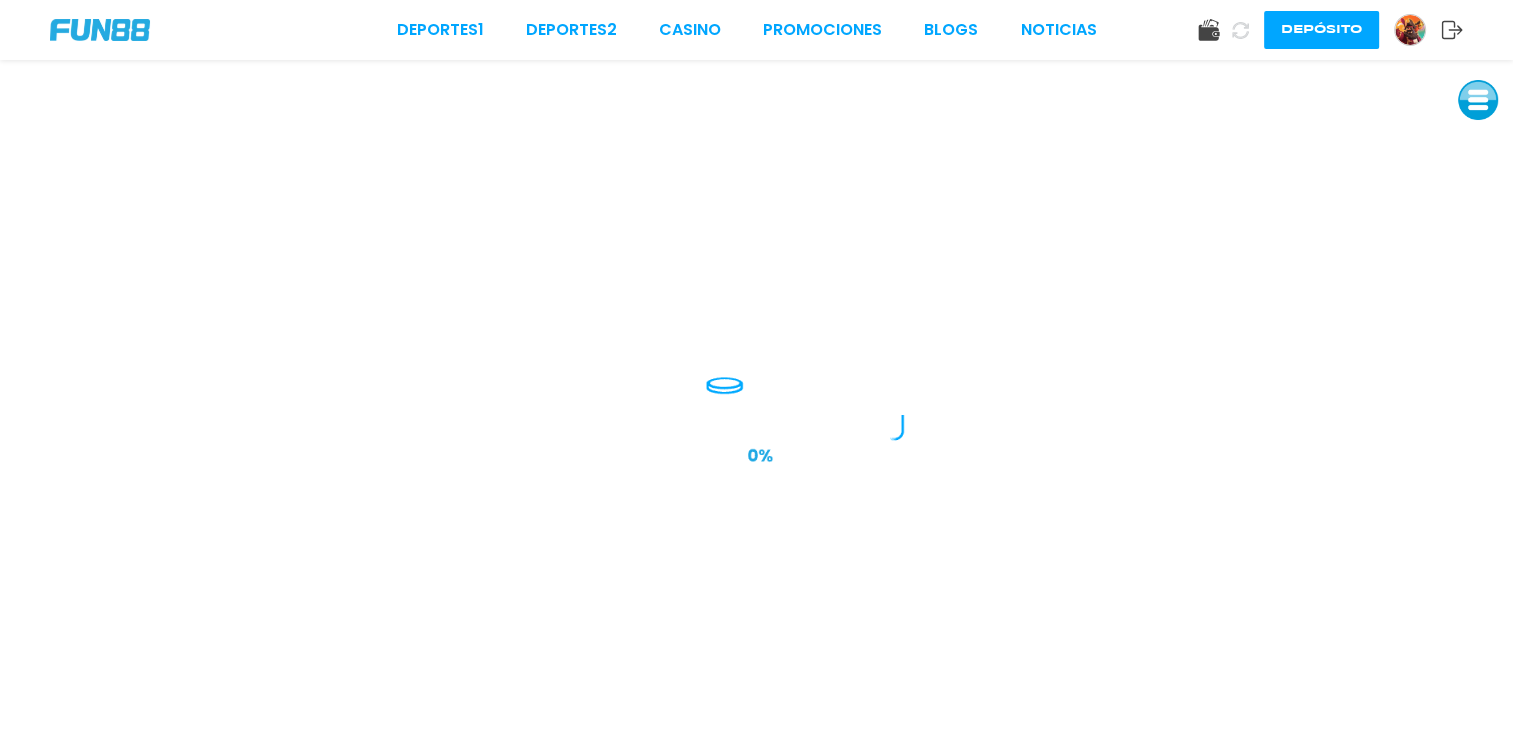 scroll, scrollTop: 0, scrollLeft: 0, axis: both 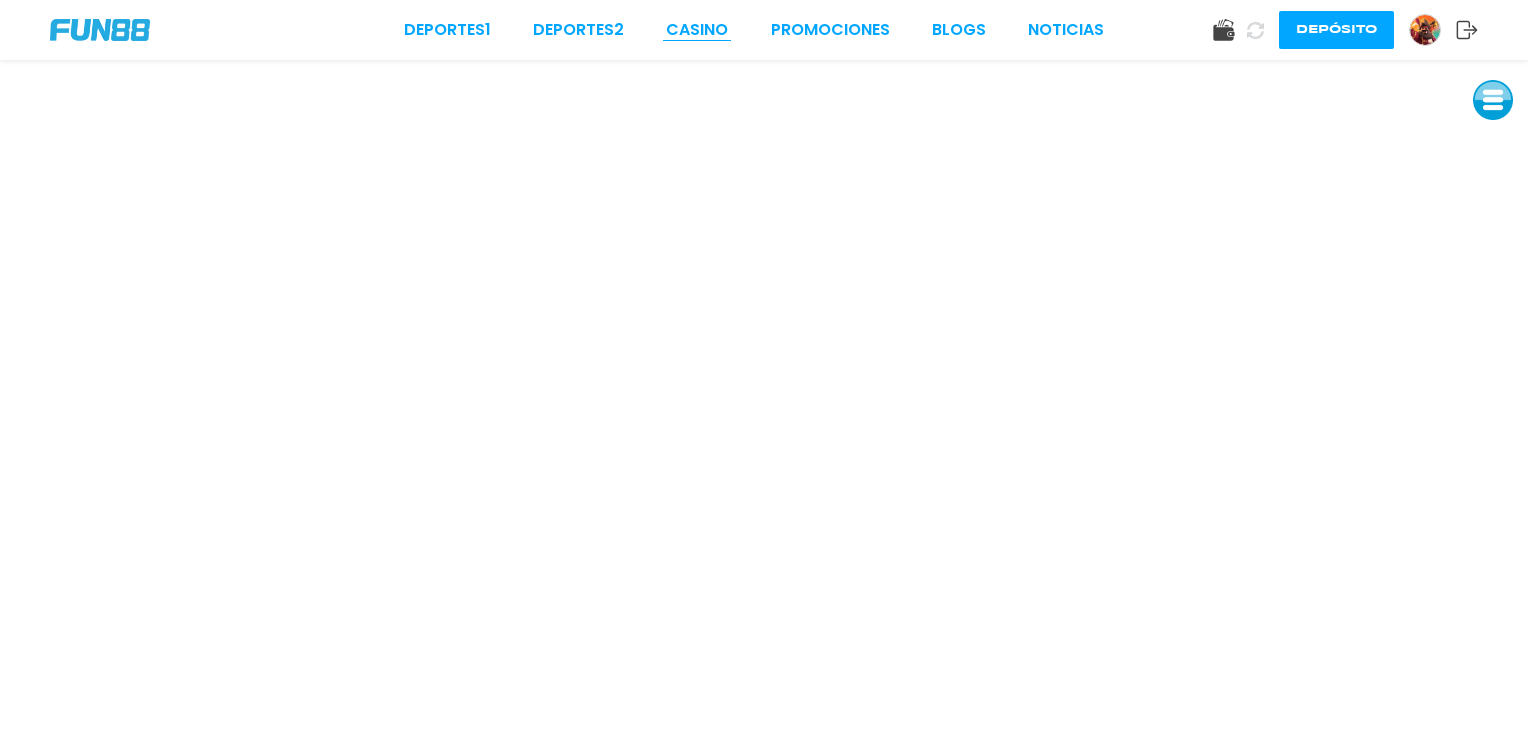 click on "Deportes  1 Deportes  2 CASINO Promociones BLOGS NOTICIAS" at bounding box center (754, 30) 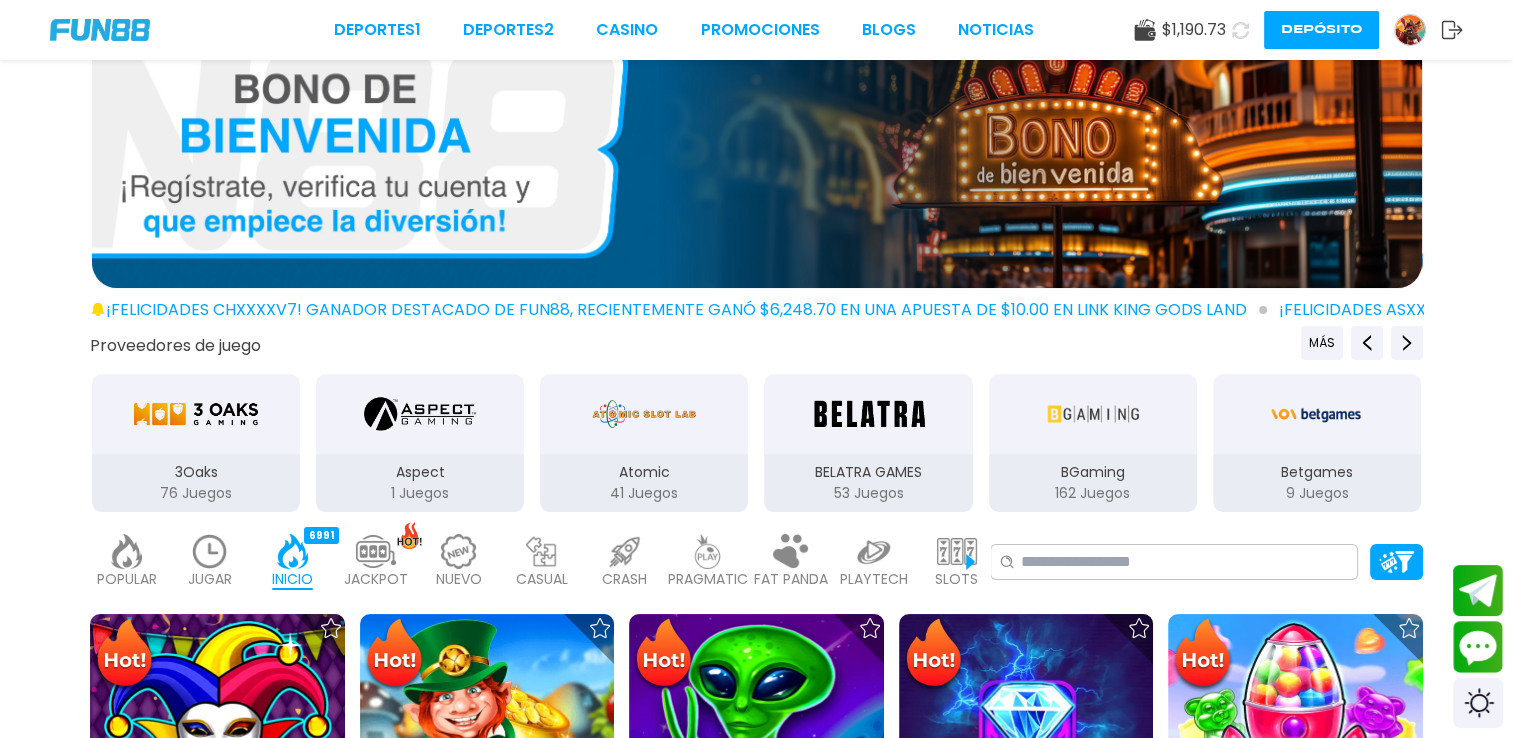 scroll, scrollTop: 100, scrollLeft: 0, axis: vertical 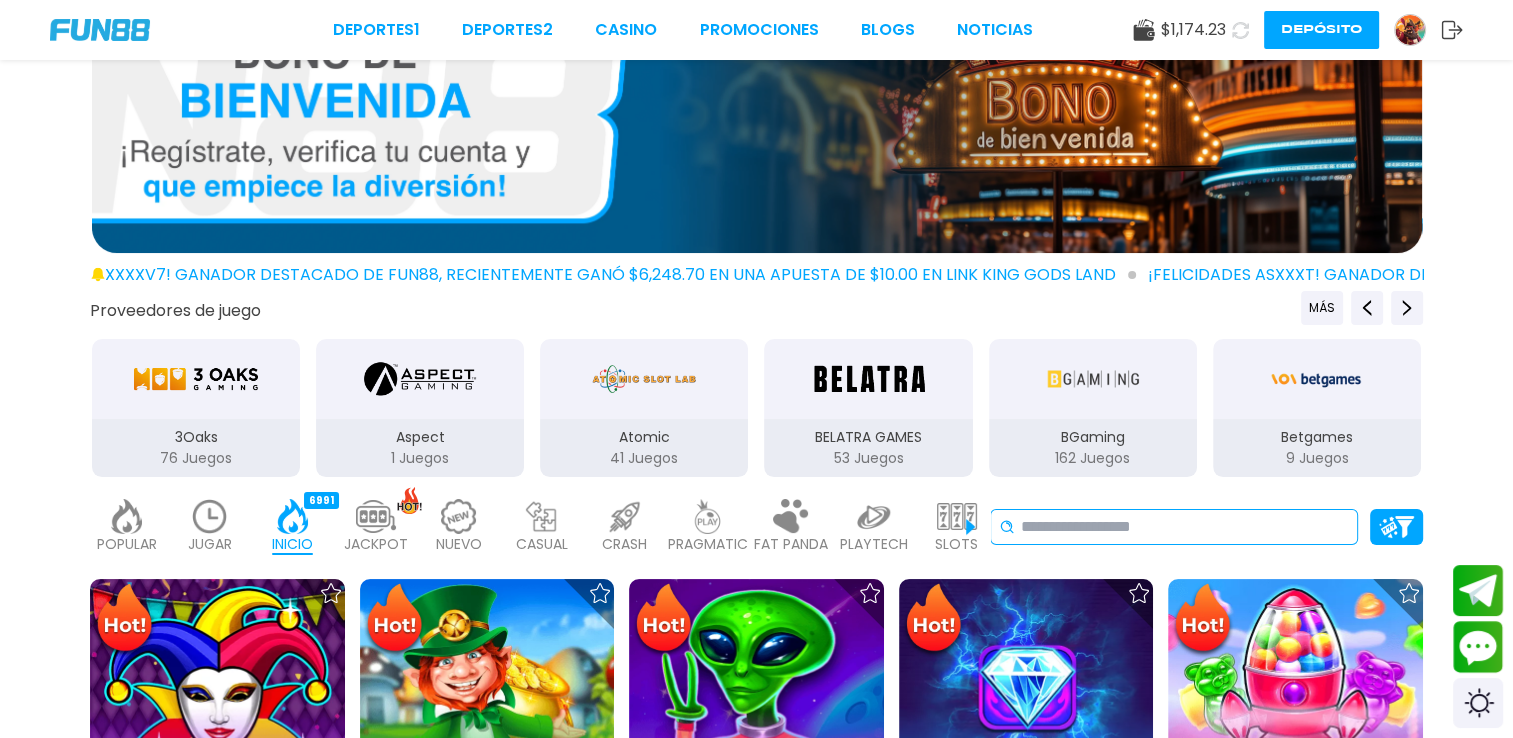 click at bounding box center (1185, 527) 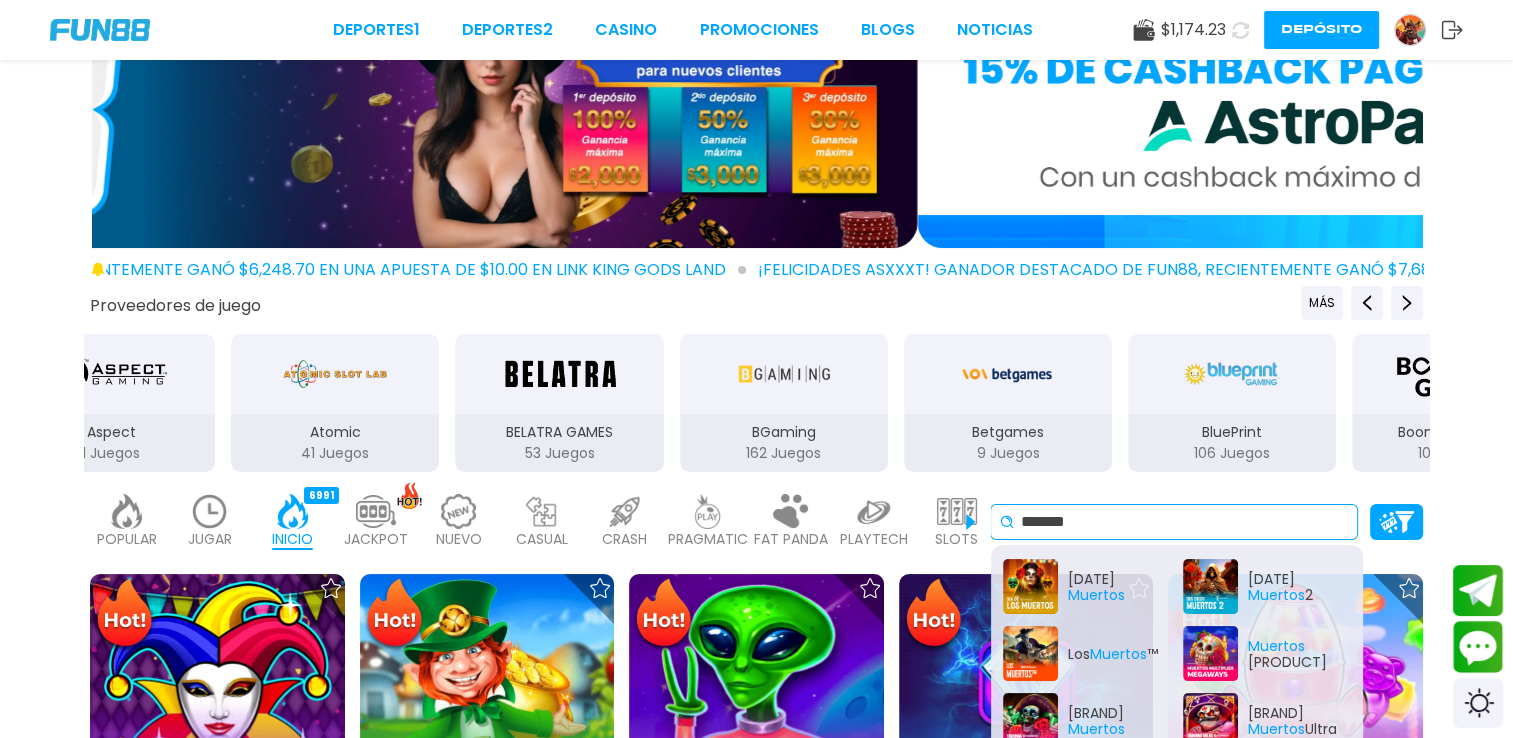 scroll, scrollTop: 200, scrollLeft: 0, axis: vertical 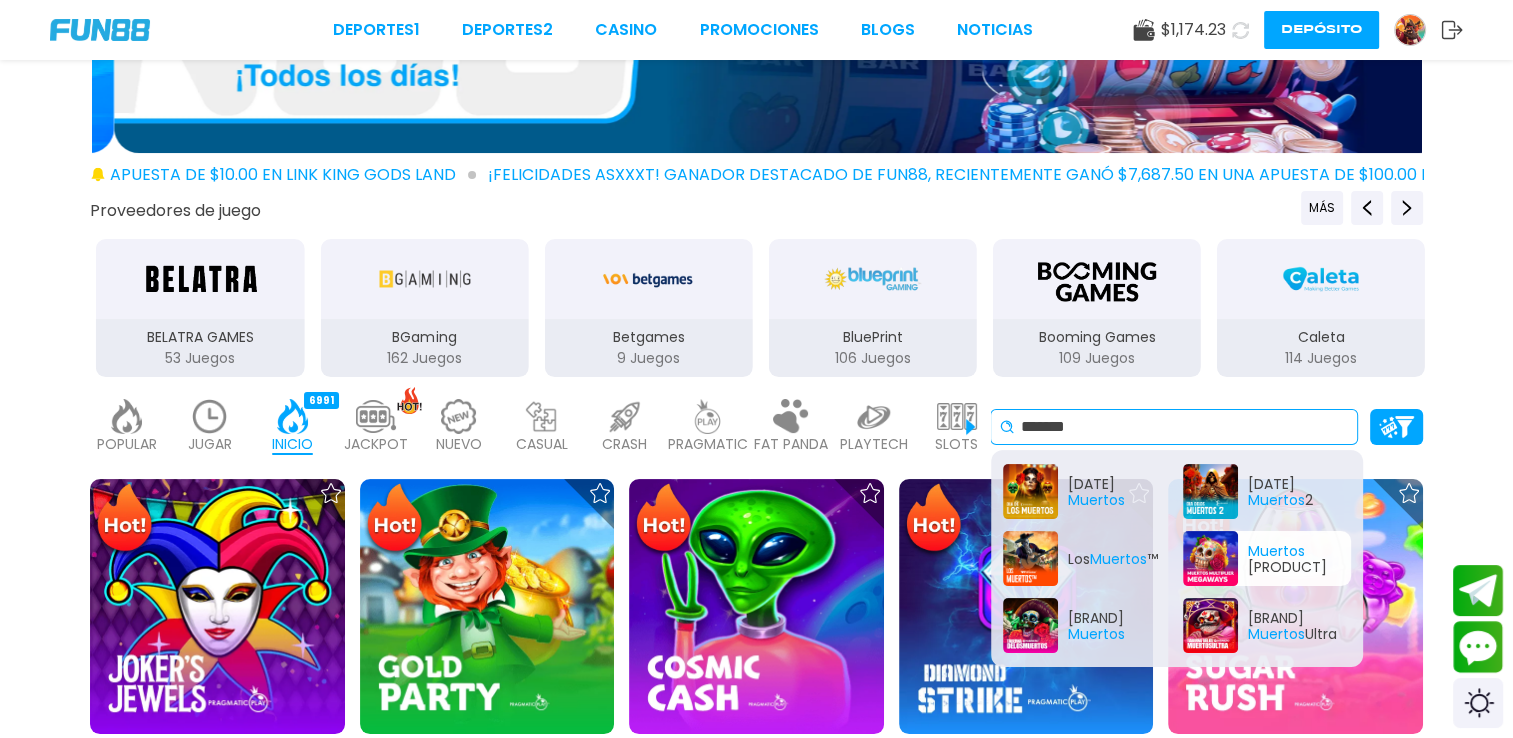 type on "*******" 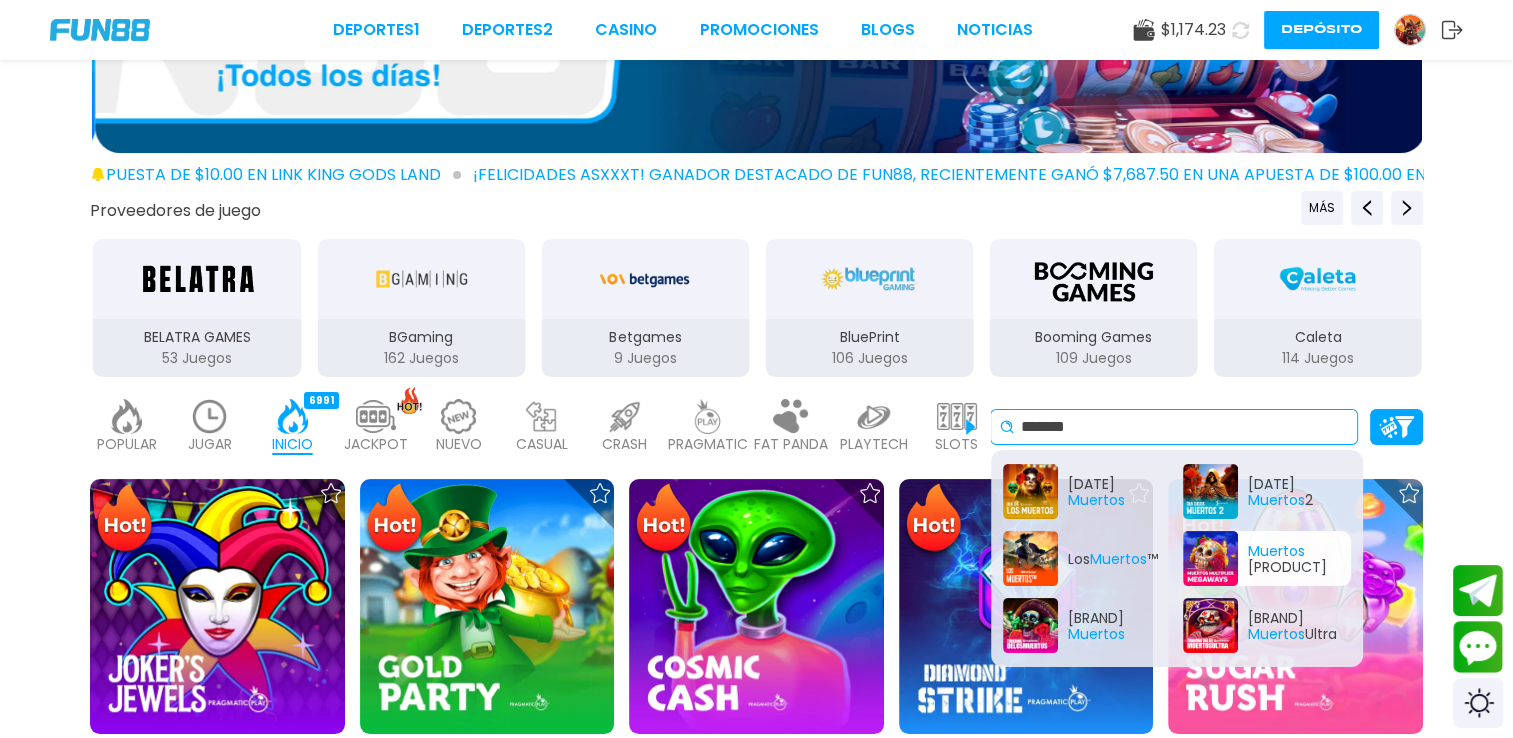 click on "[PRODUCT]" at bounding box center [1267, 558] 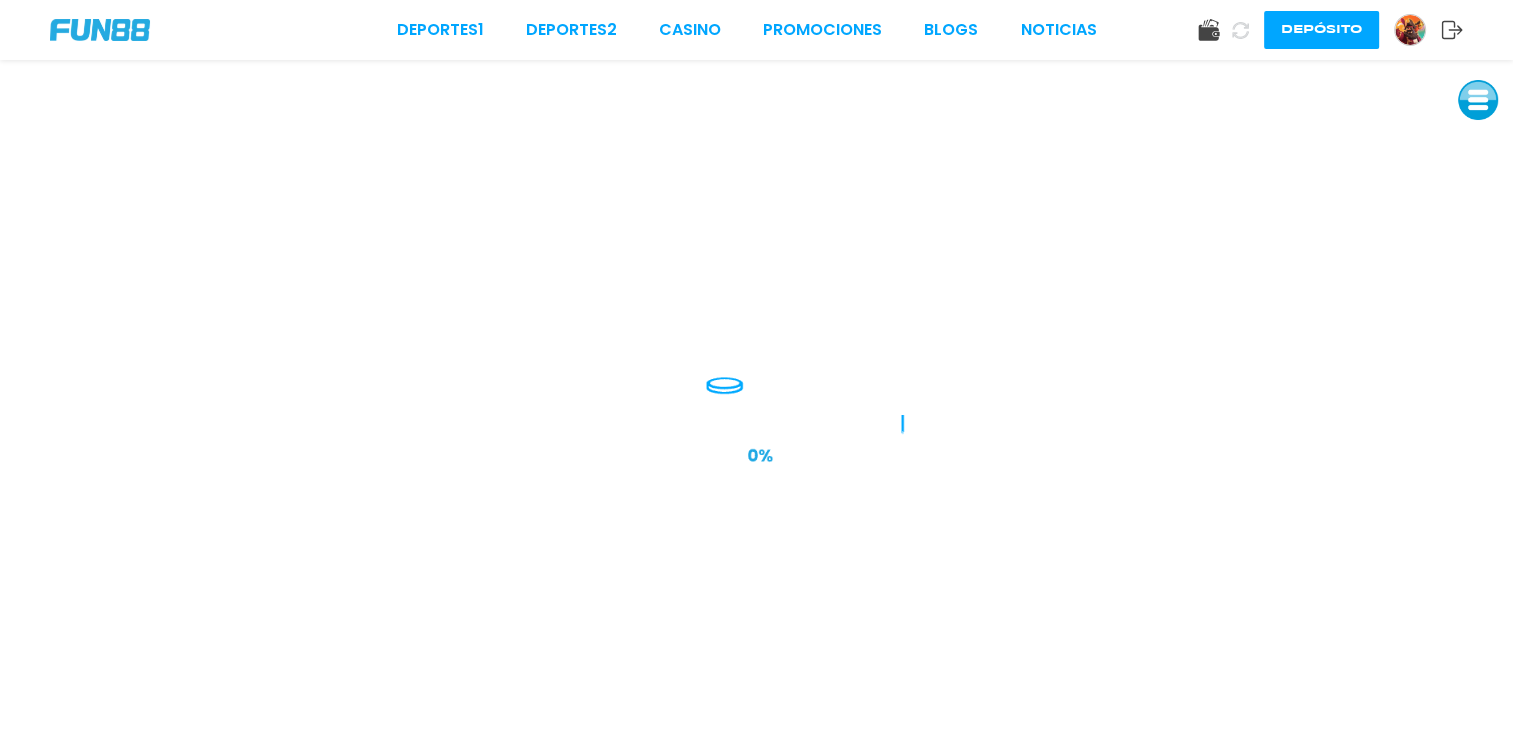 scroll, scrollTop: 0, scrollLeft: 0, axis: both 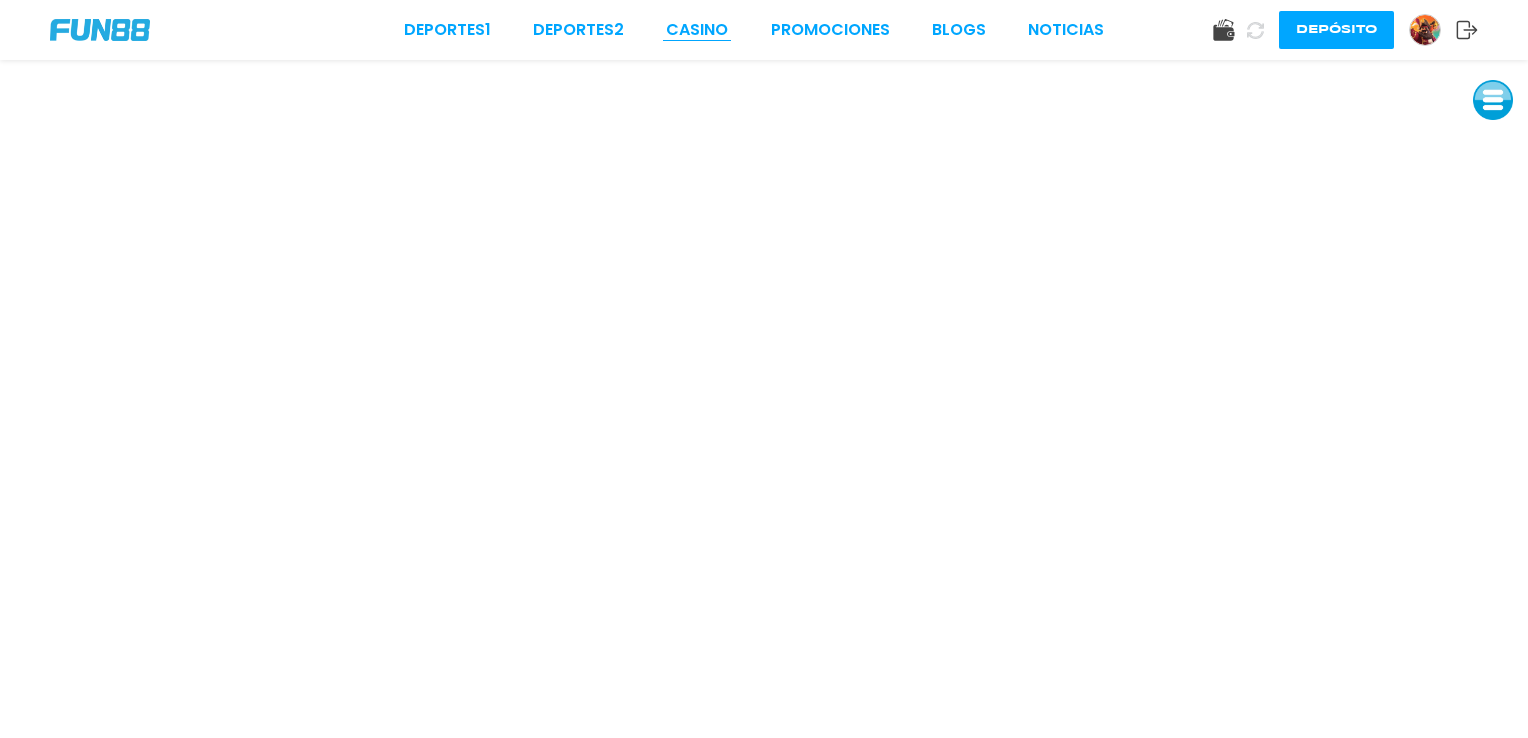 click on "CASINO" at bounding box center [697, 30] 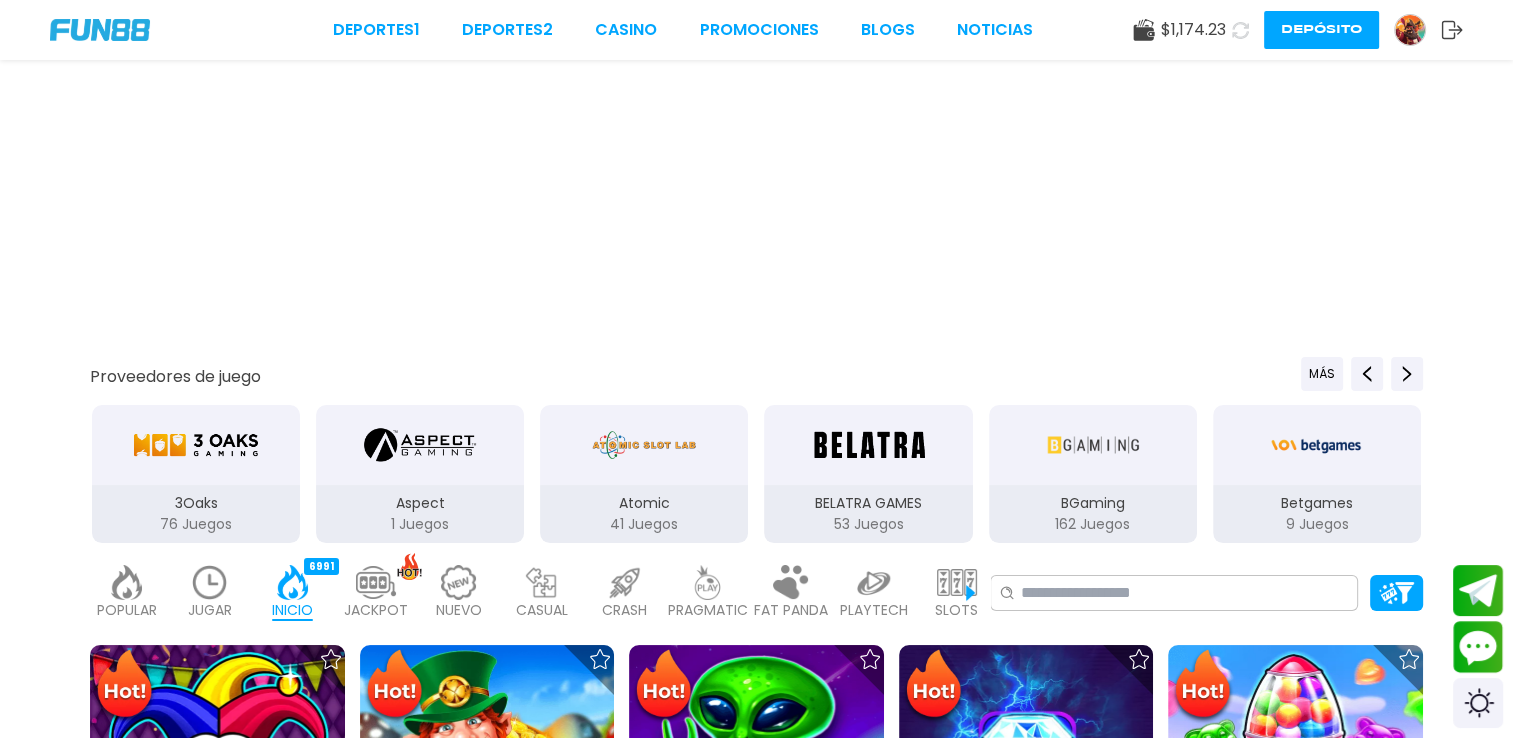 click on "Depósito" at bounding box center [1321, 30] 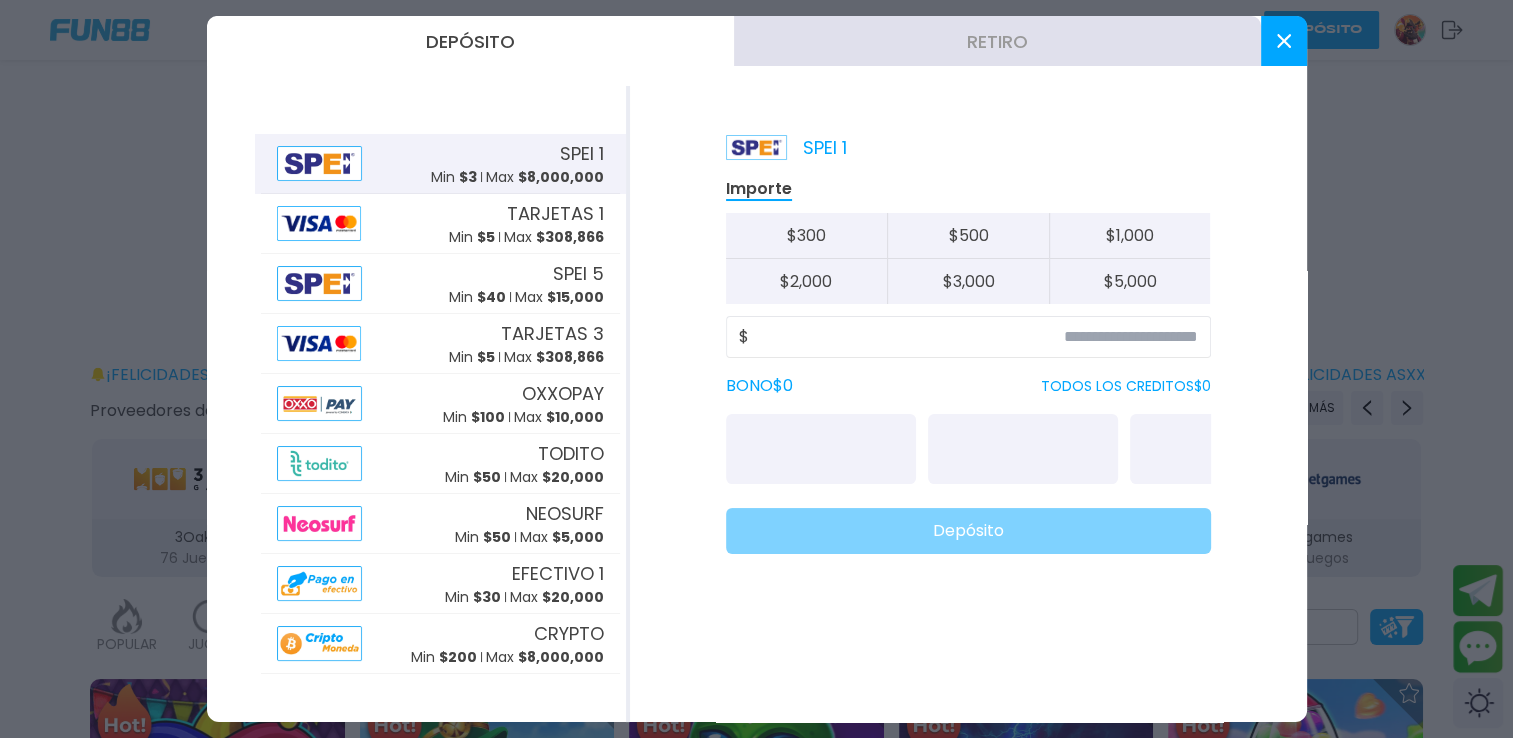 click on "$  3,000" at bounding box center [968, 281] 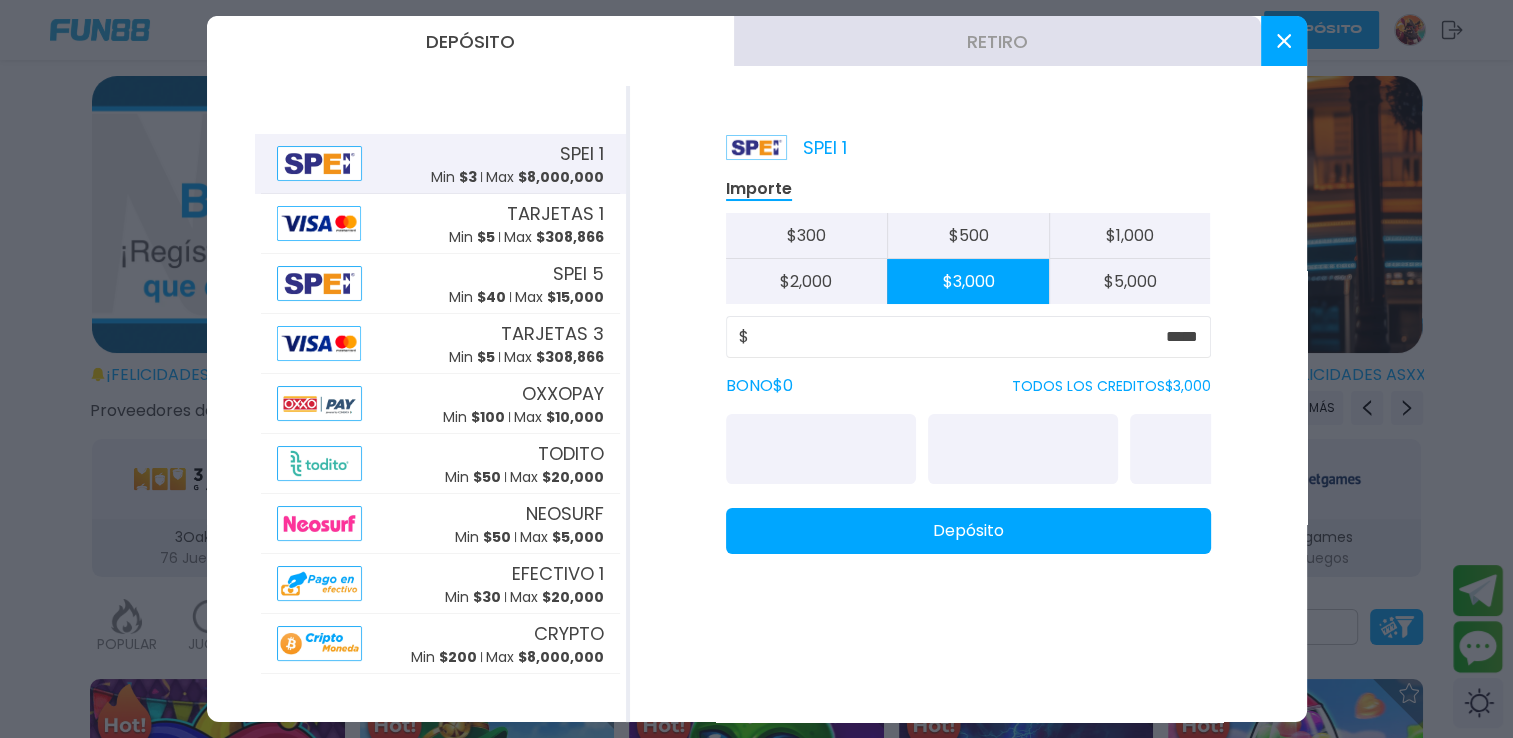 click on "Retiro" at bounding box center [997, 41] 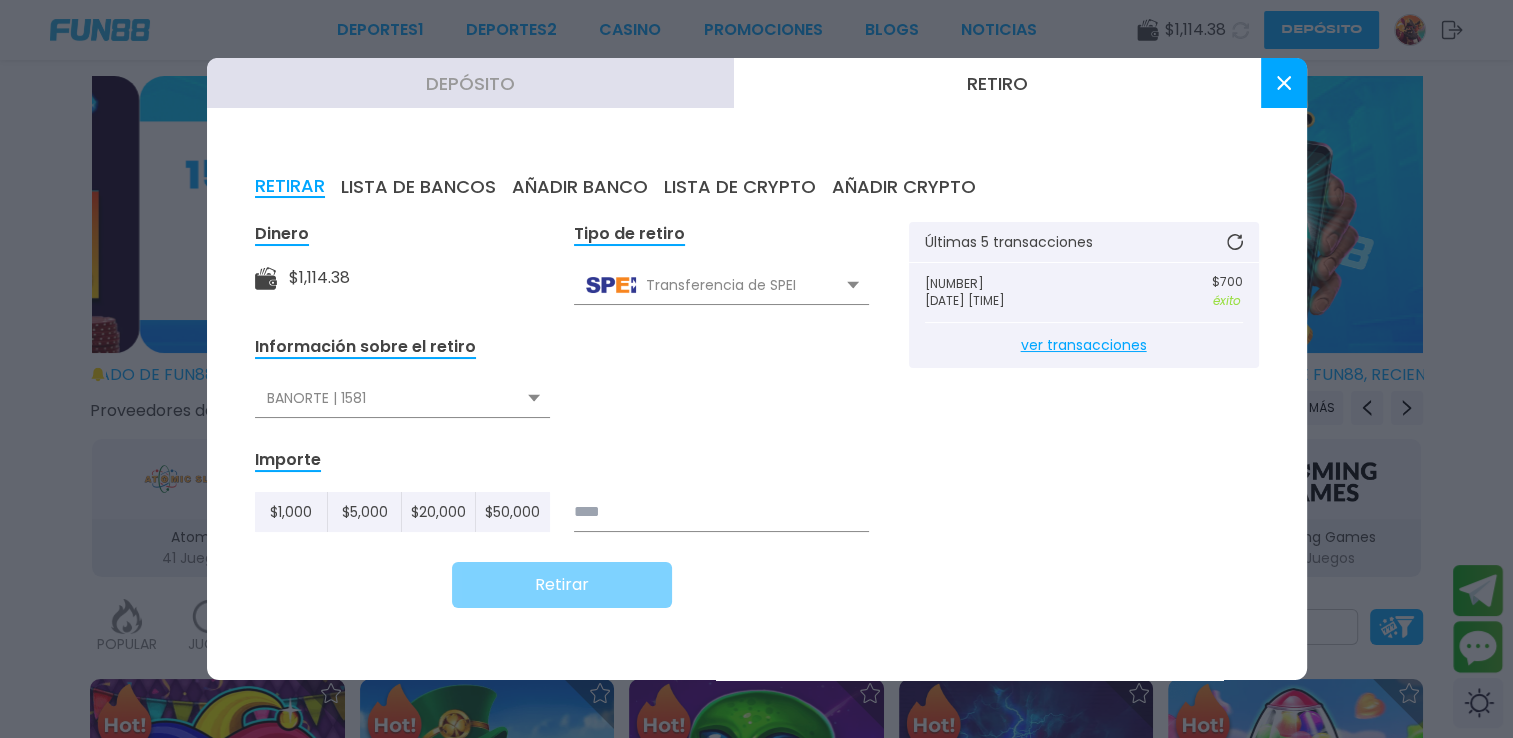 click at bounding box center [721, 512] 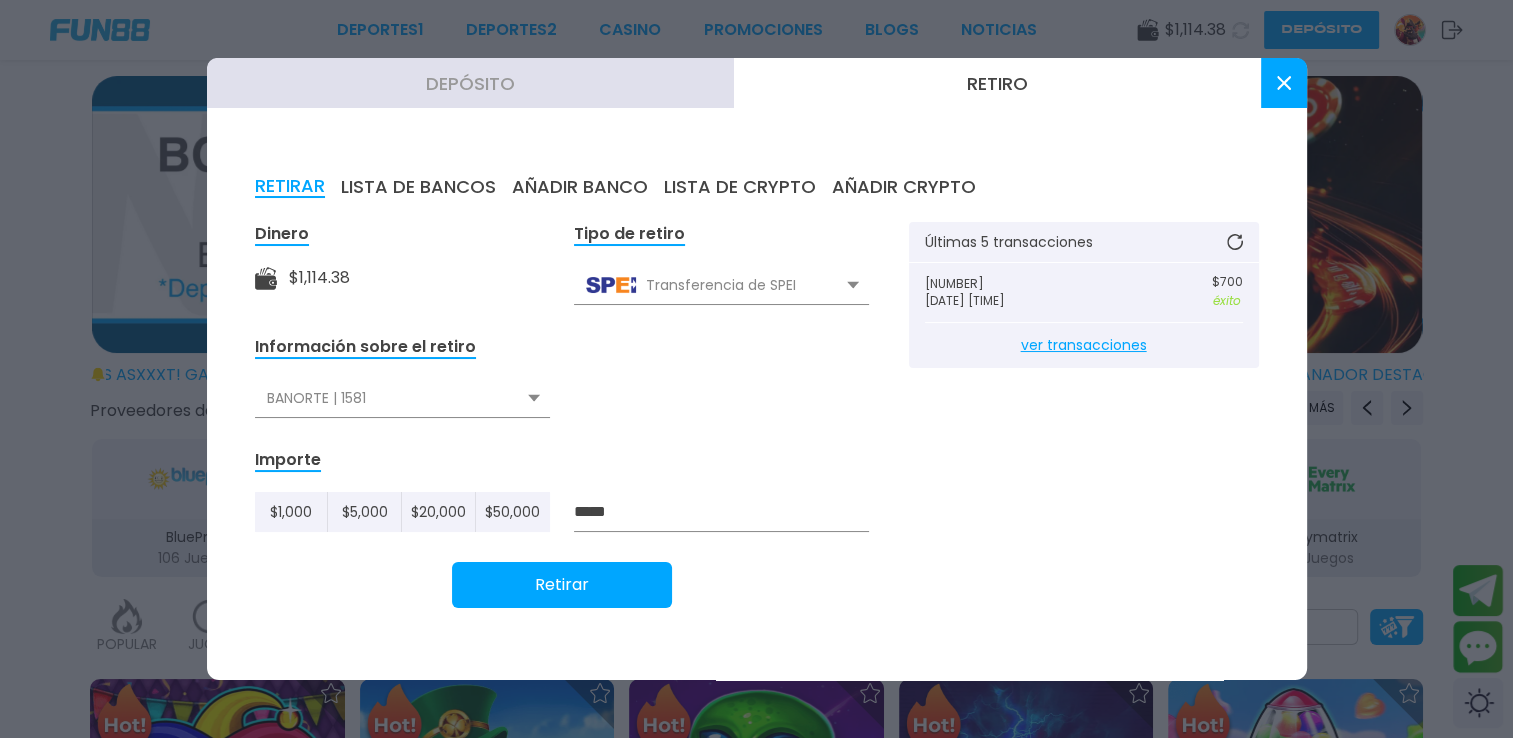 type on "*****" 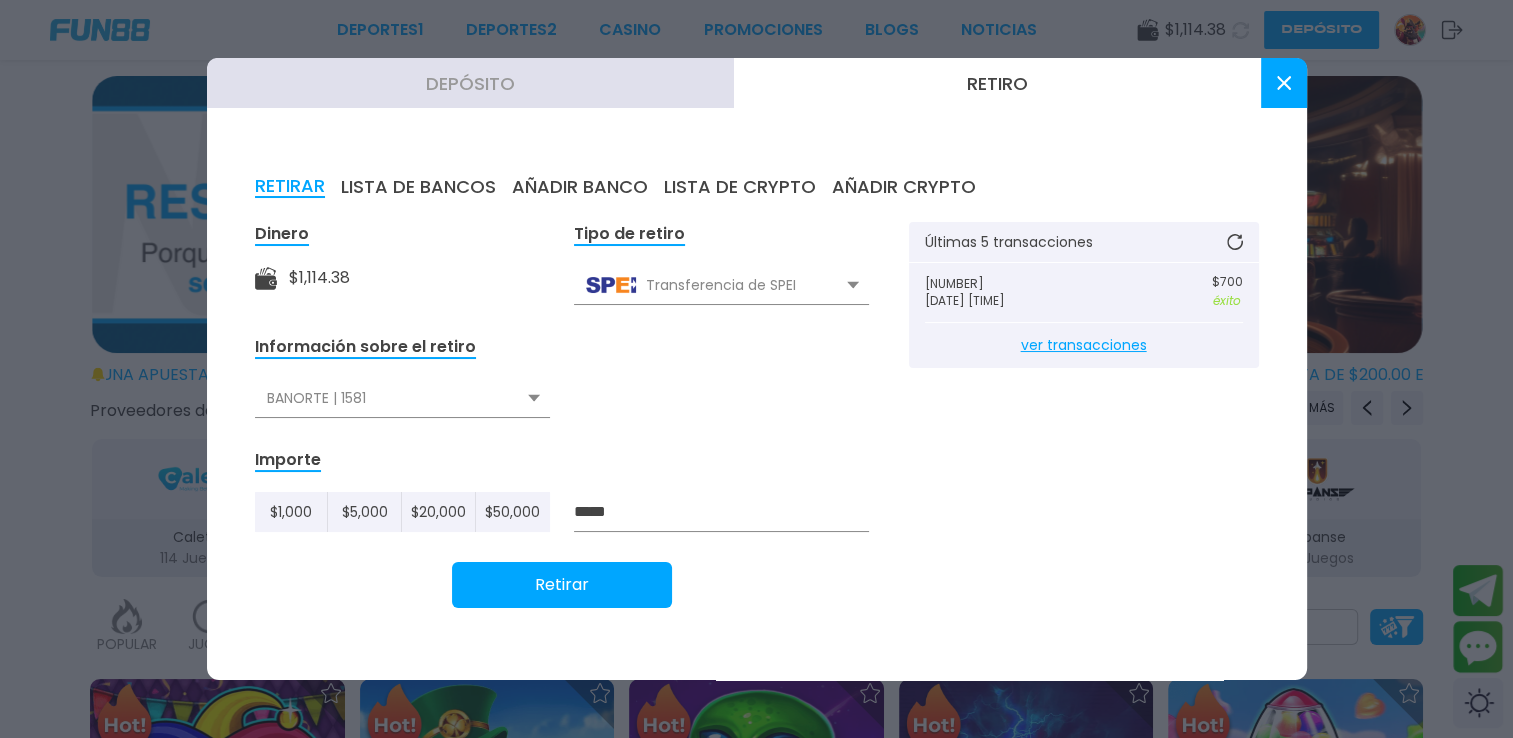 click 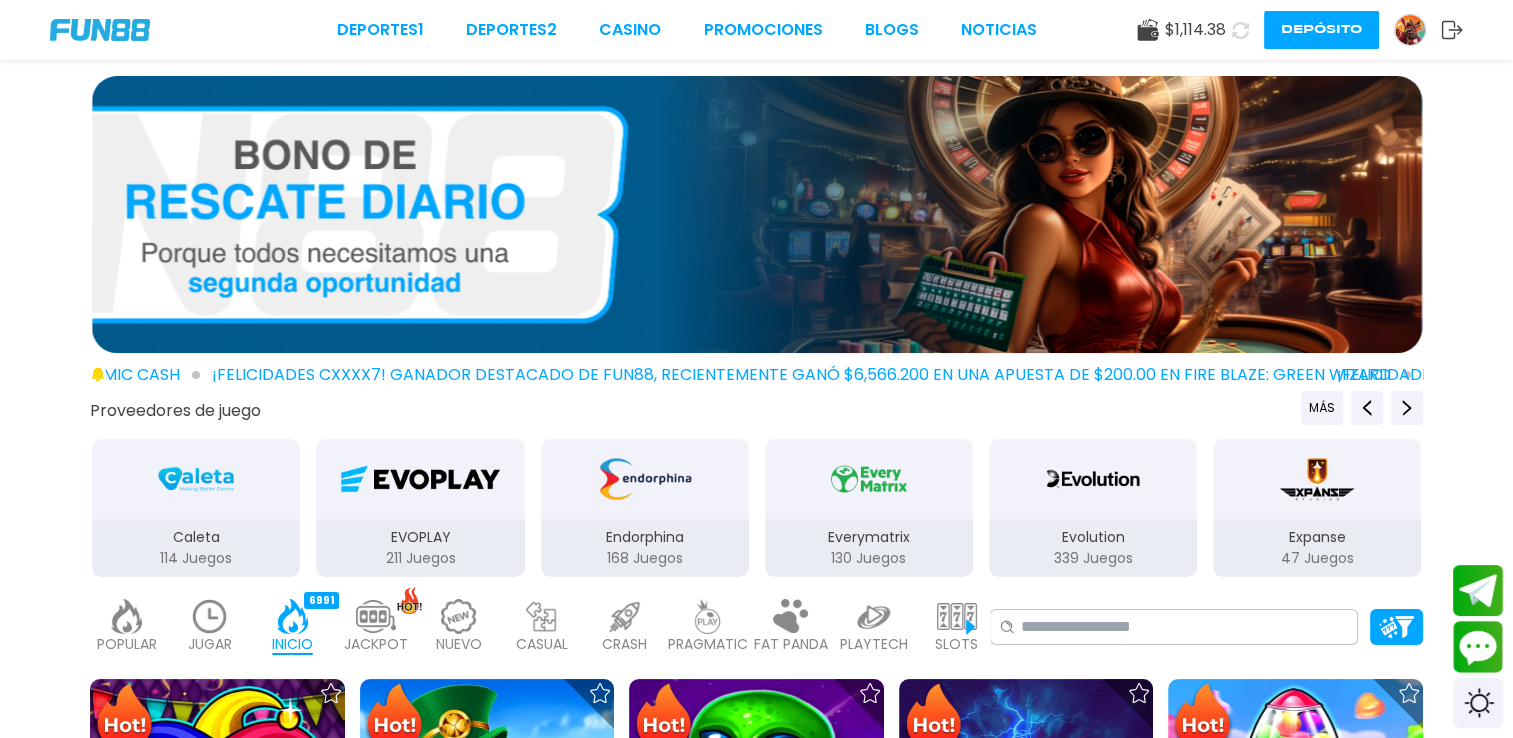 click 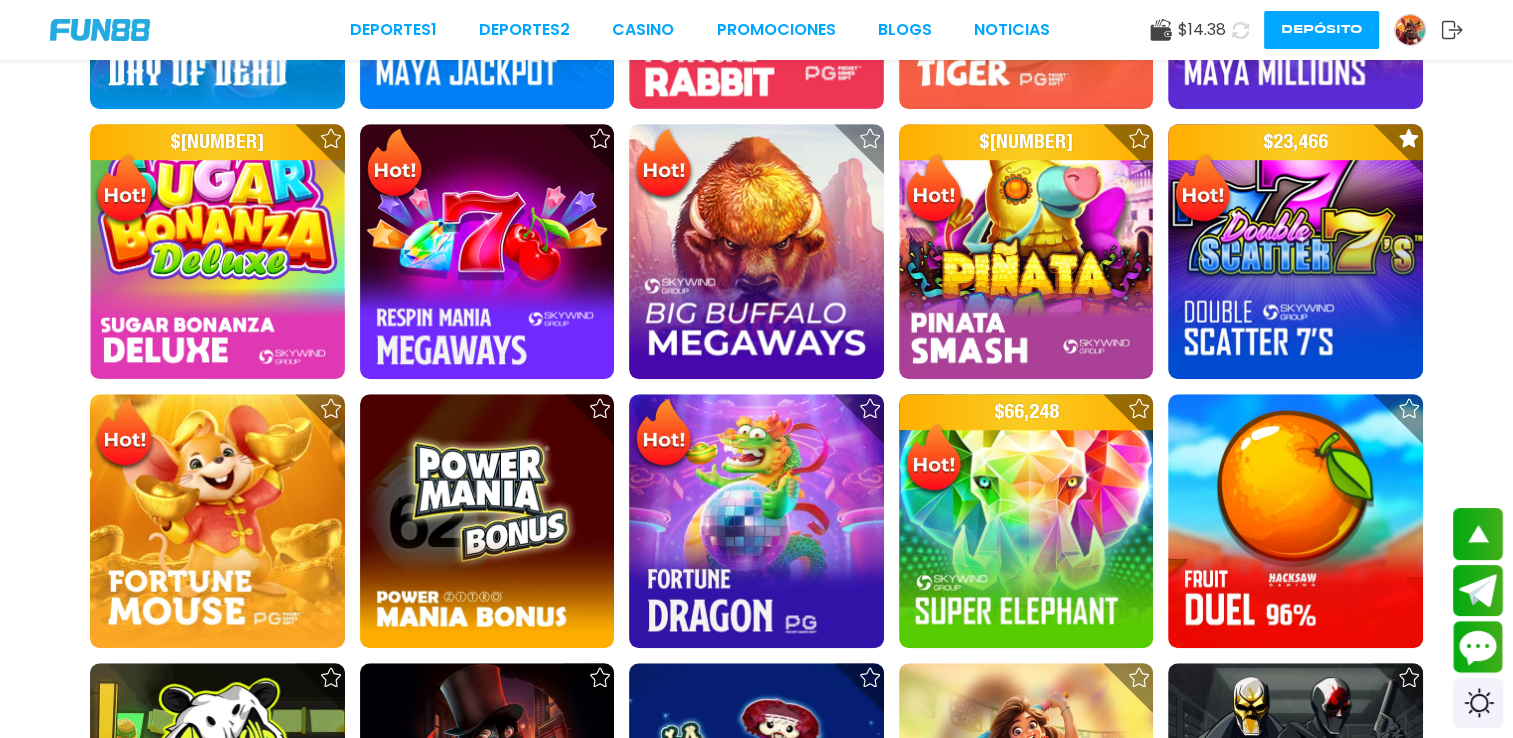 scroll, scrollTop: 1400, scrollLeft: 0, axis: vertical 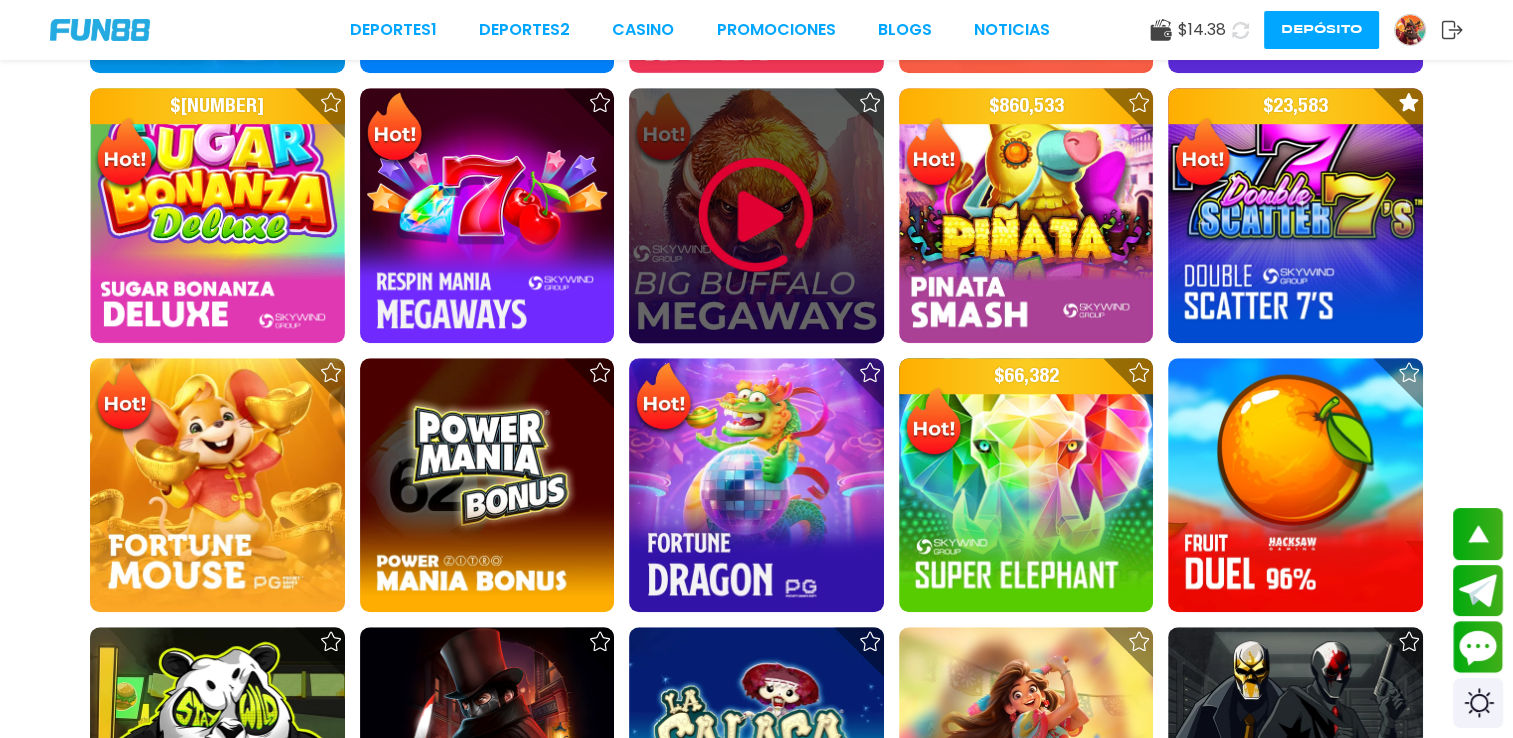 click at bounding box center [756, 215] 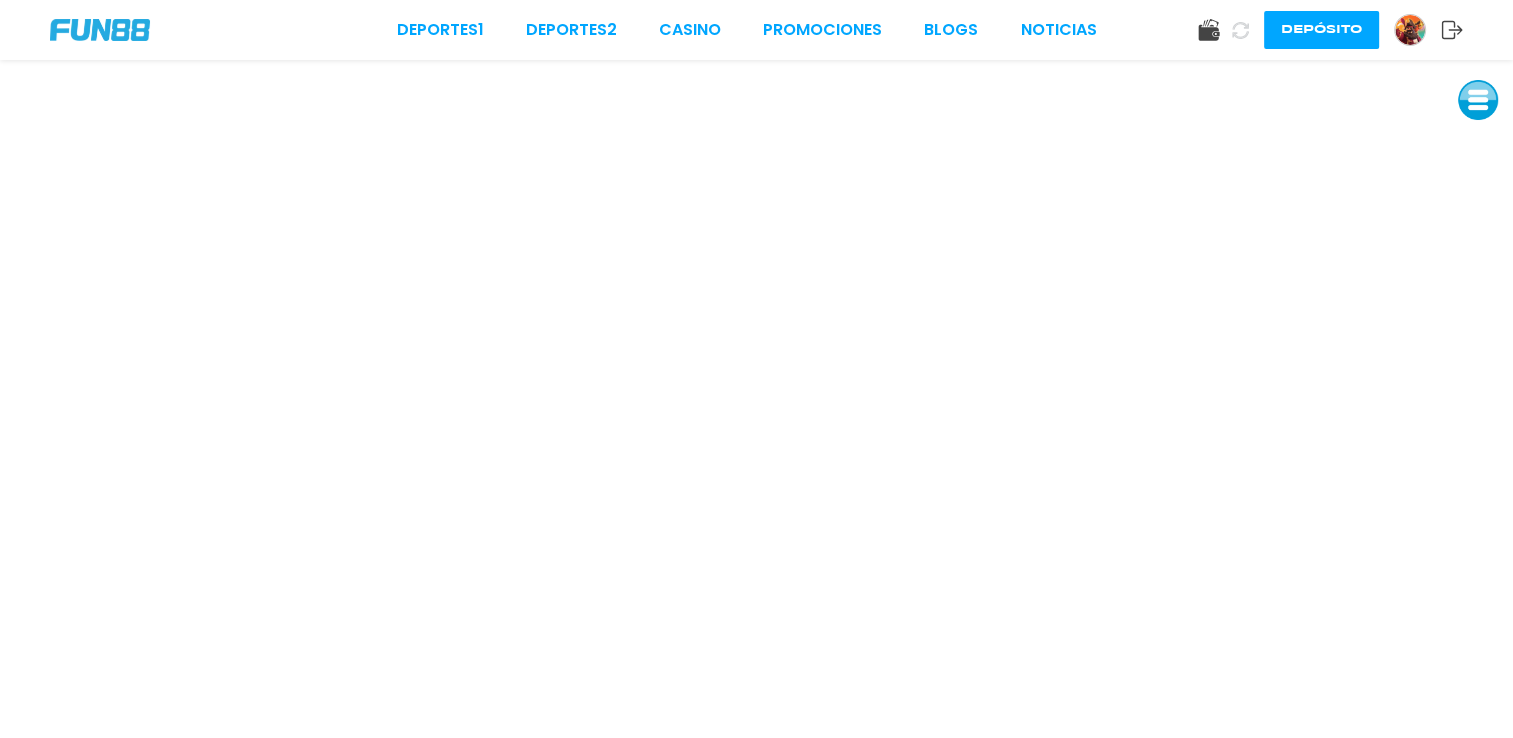 scroll, scrollTop: 0, scrollLeft: 0, axis: both 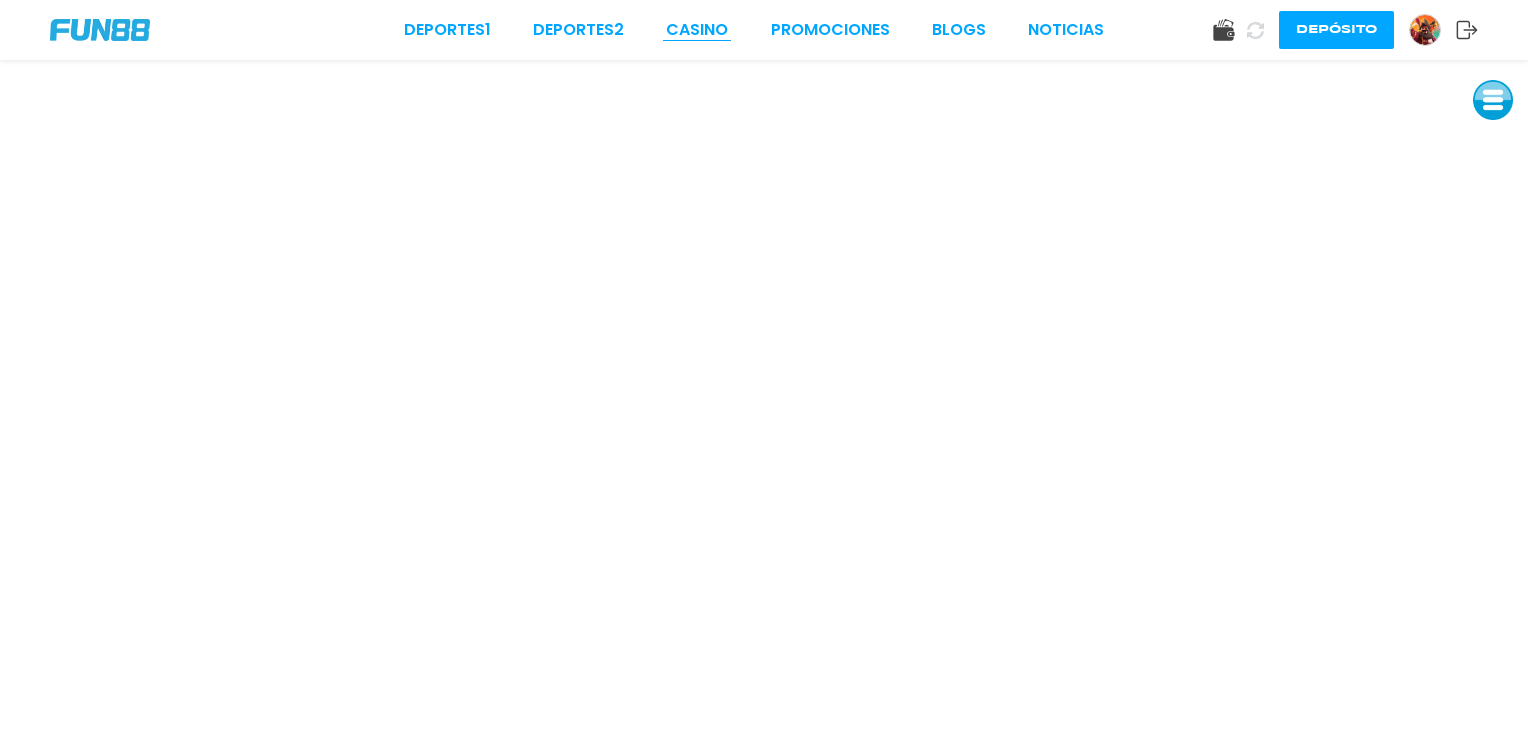 click on "CASINO" at bounding box center [697, 30] 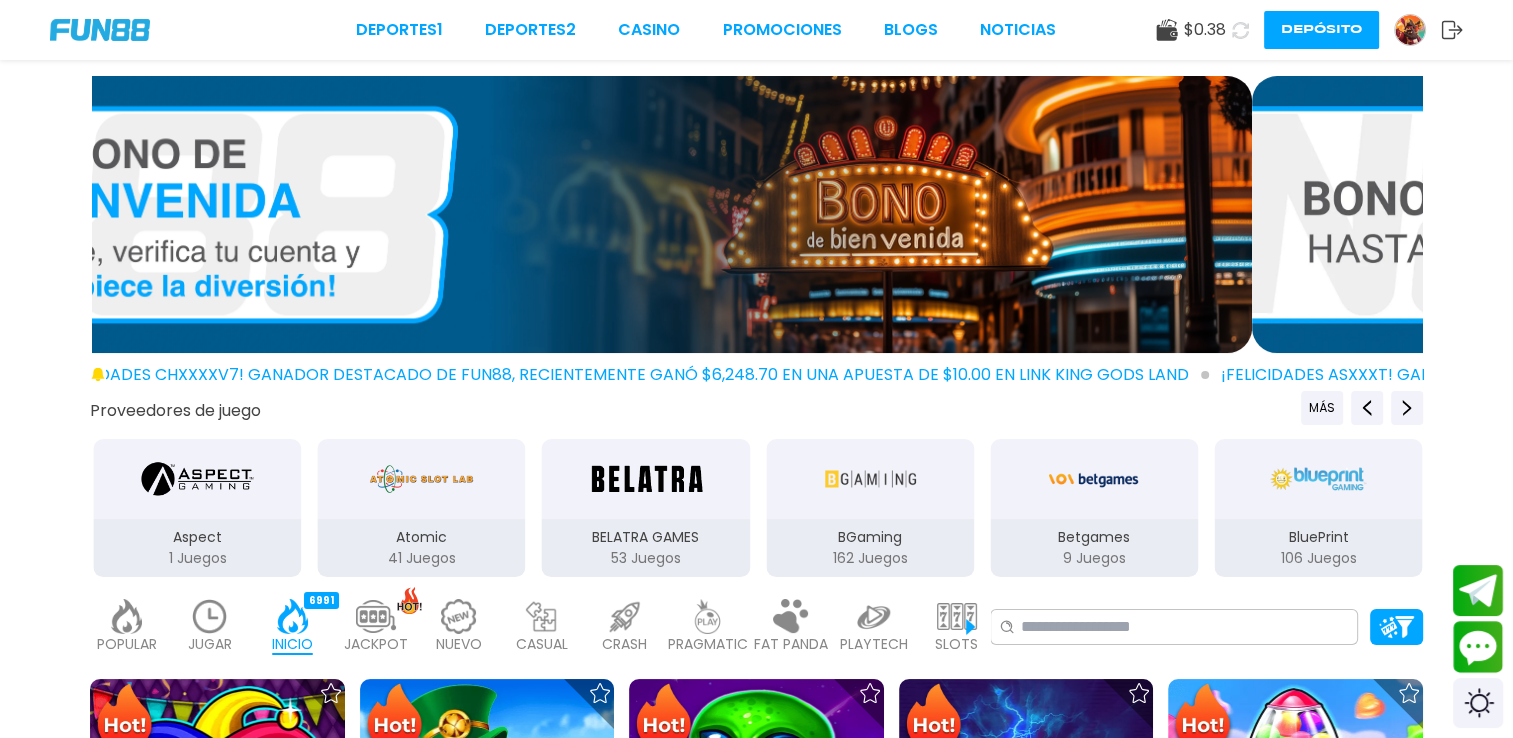 click at bounding box center [1410, 30] 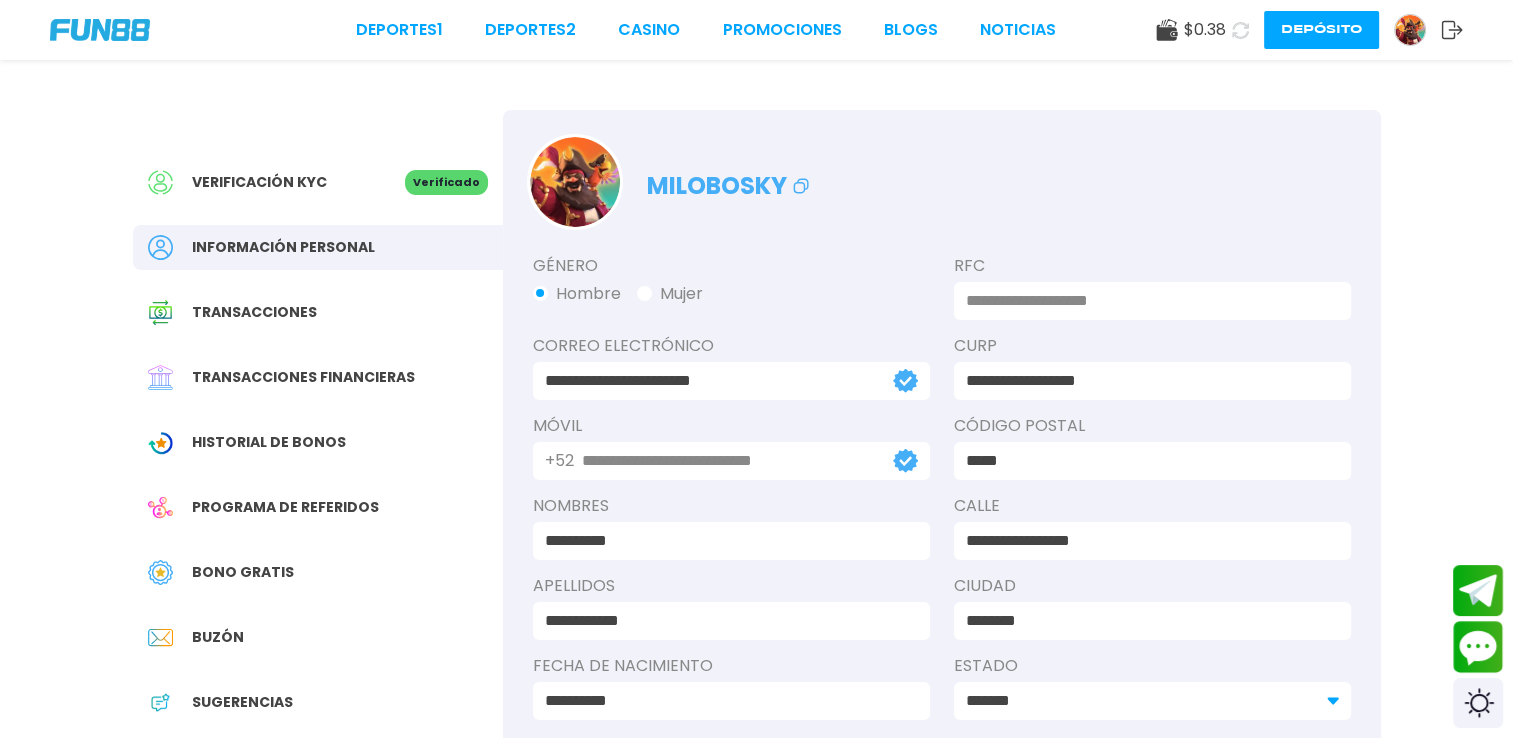 click on "Bono Gratis" at bounding box center (243, 572) 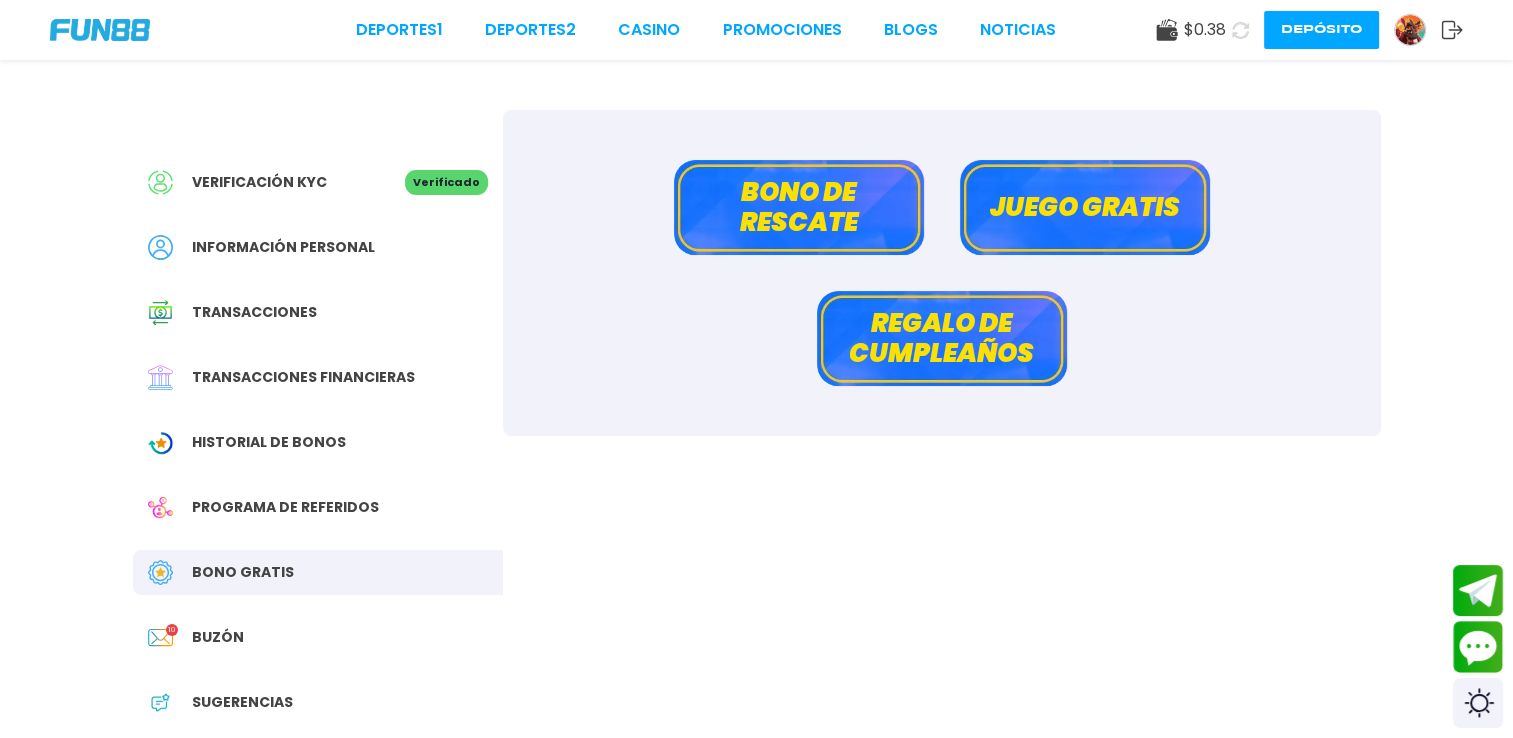 click on "Bono de rescate" at bounding box center (799, 207) 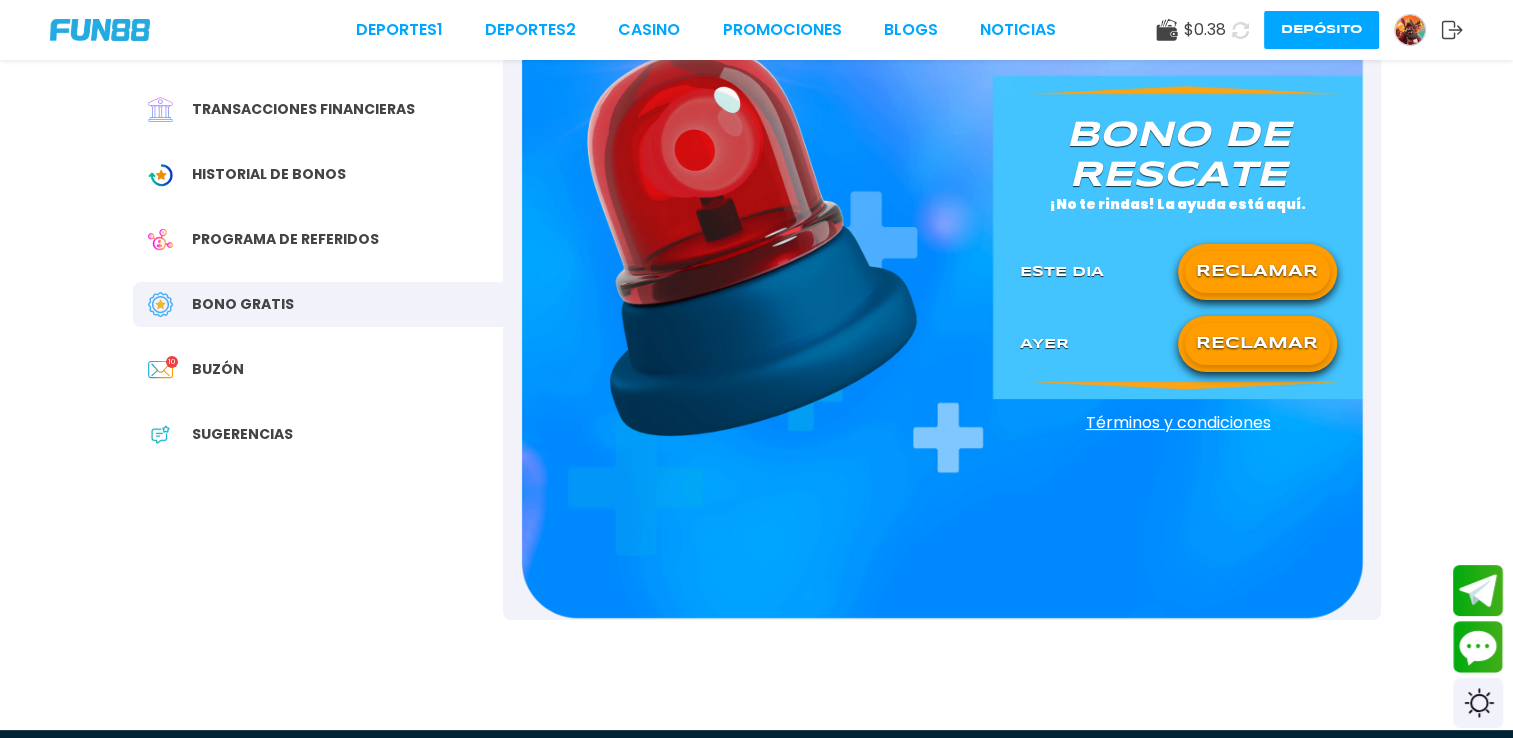 scroll, scrollTop: 200, scrollLeft: 0, axis: vertical 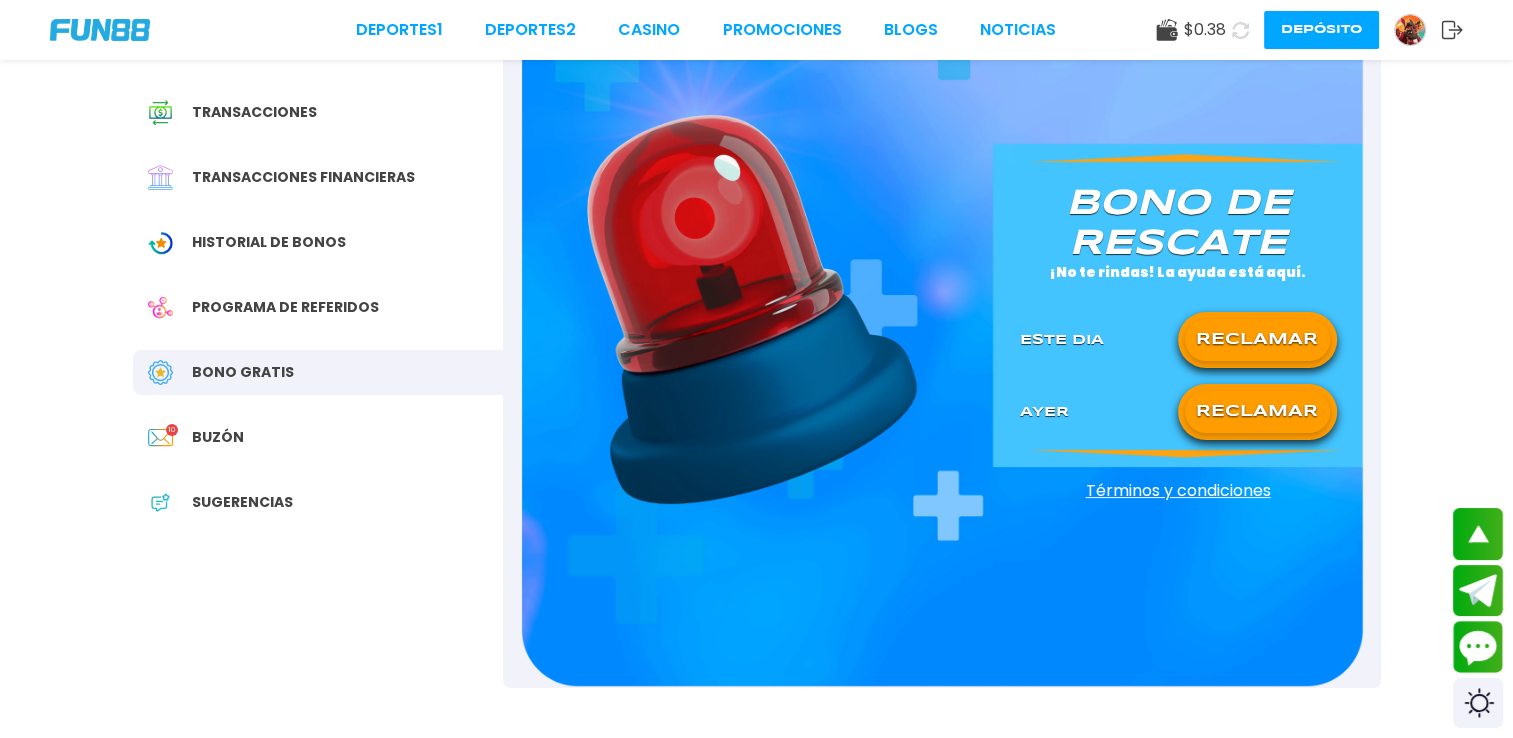 click on "RECLAMAR" at bounding box center [1257, 340] 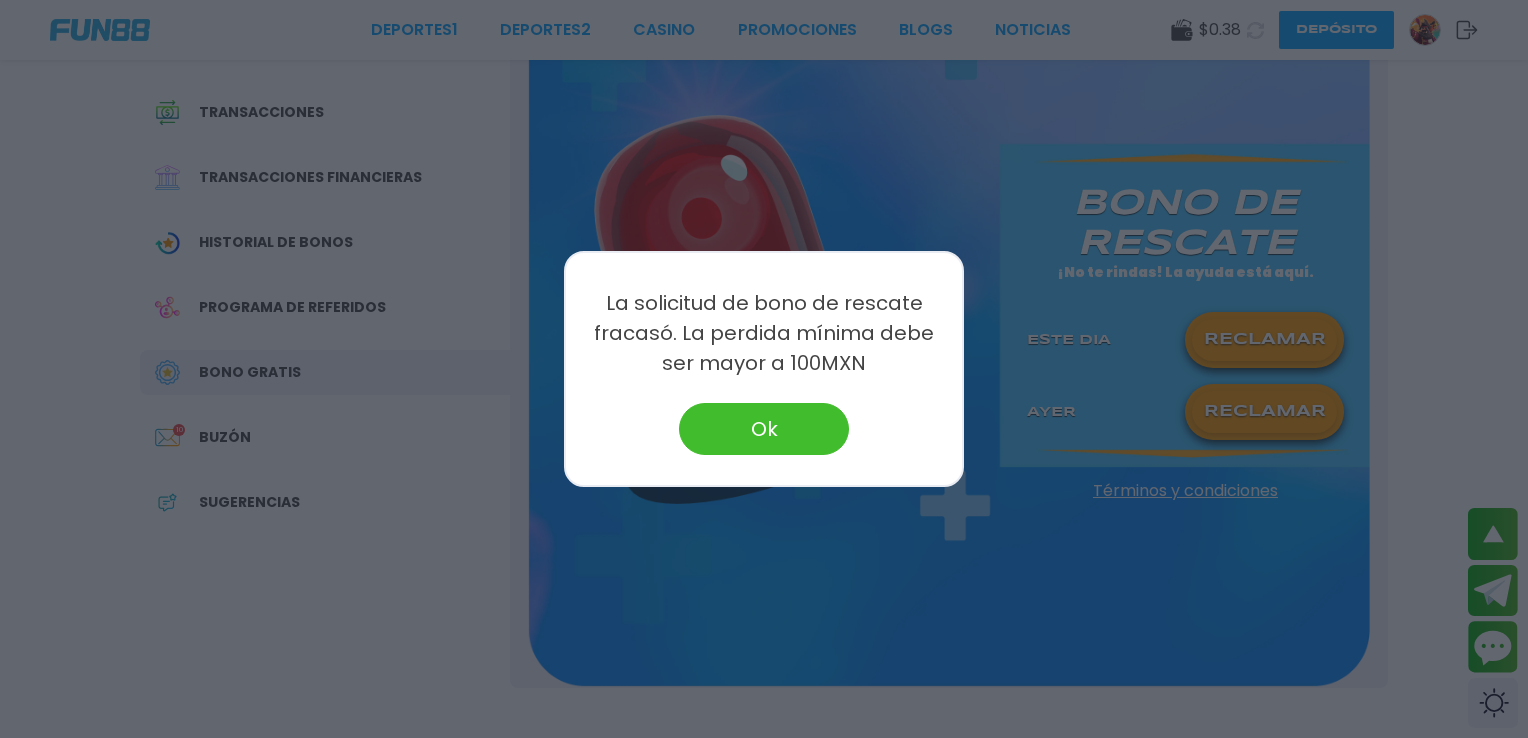 click on "Ok" at bounding box center [764, 429] 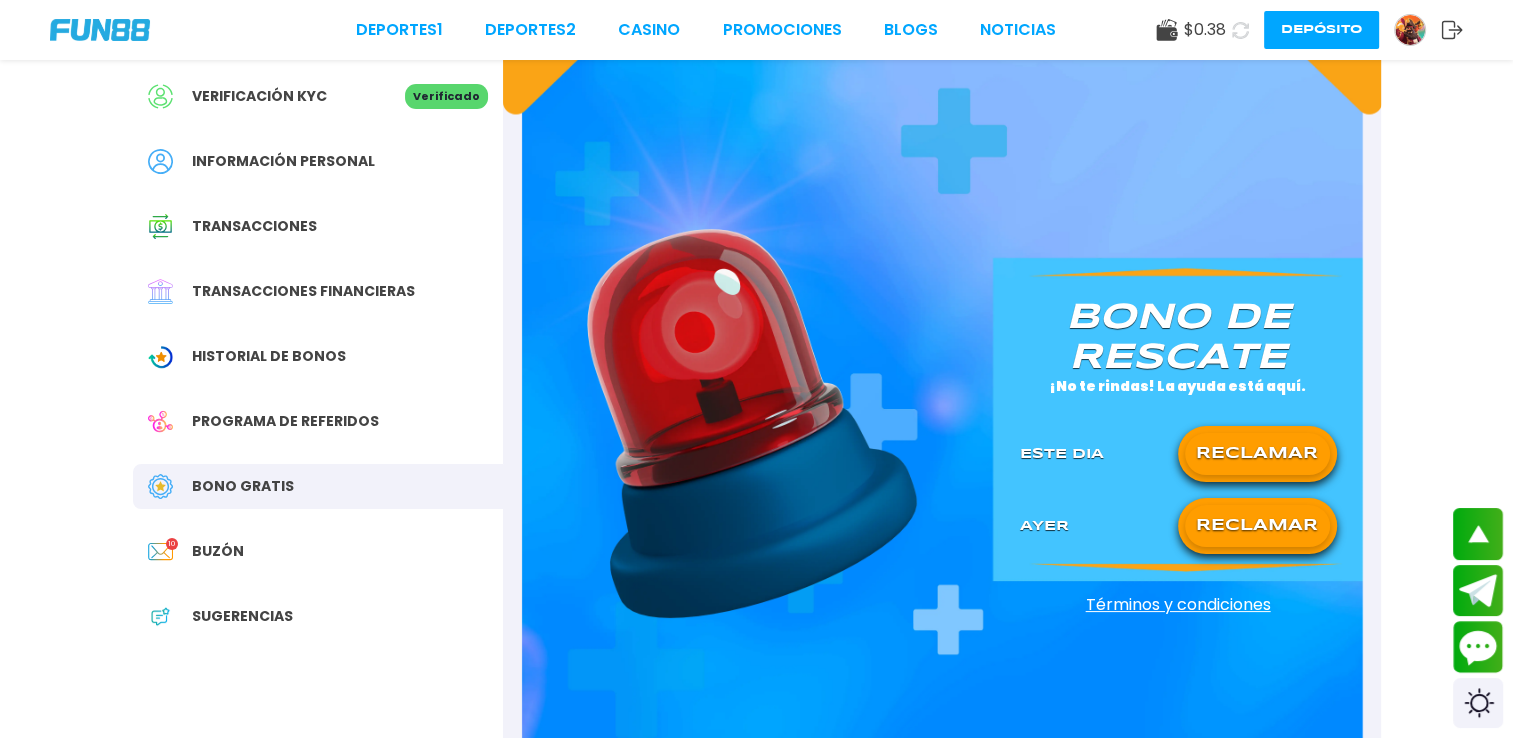 scroll, scrollTop: 0, scrollLeft: 0, axis: both 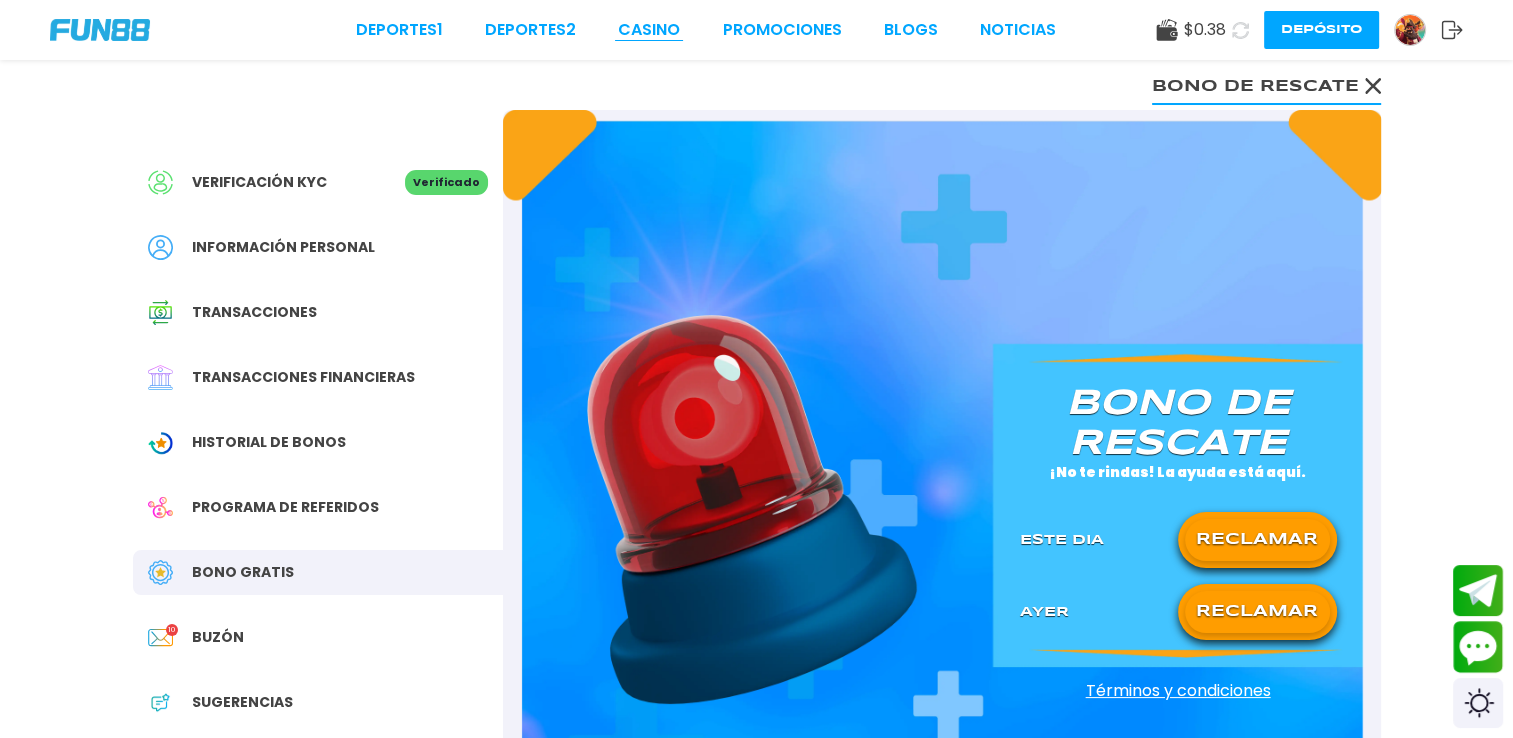 click on "CASINO" at bounding box center (649, 30) 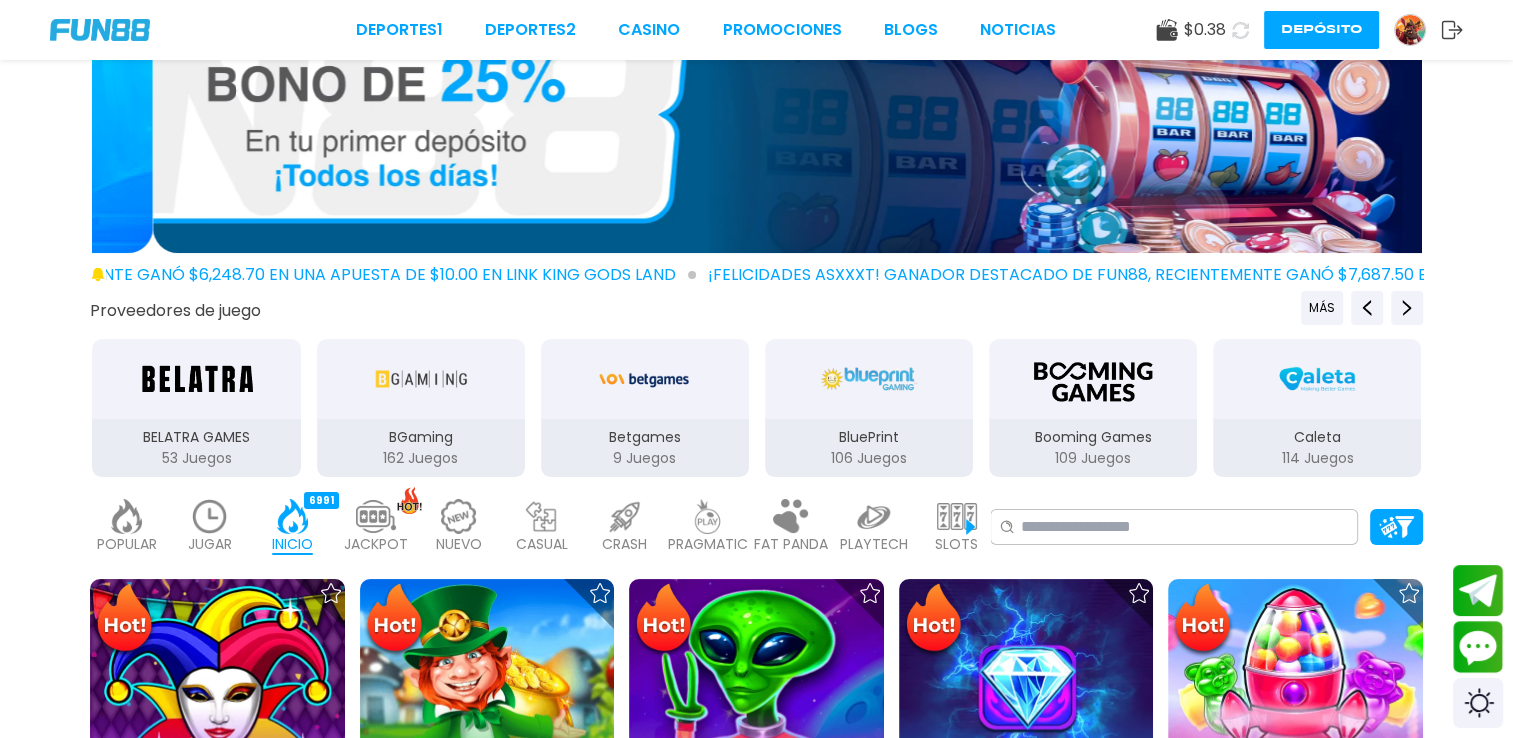 scroll, scrollTop: 0, scrollLeft: 0, axis: both 